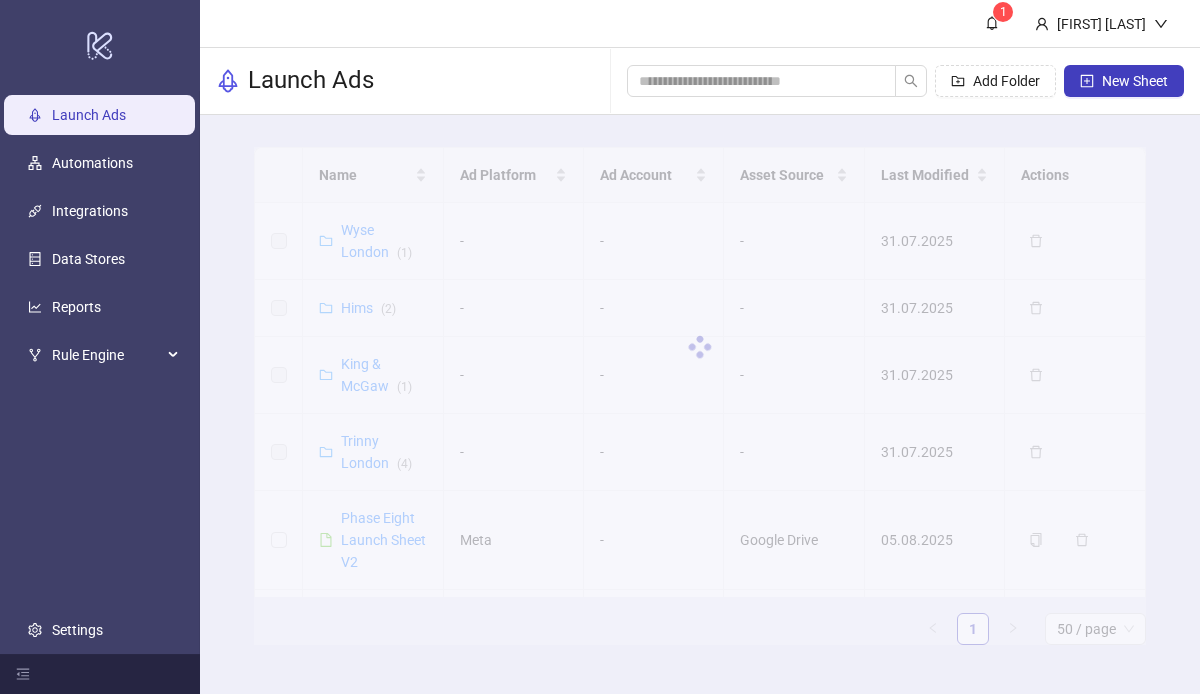 scroll, scrollTop: 0, scrollLeft: 0, axis: both 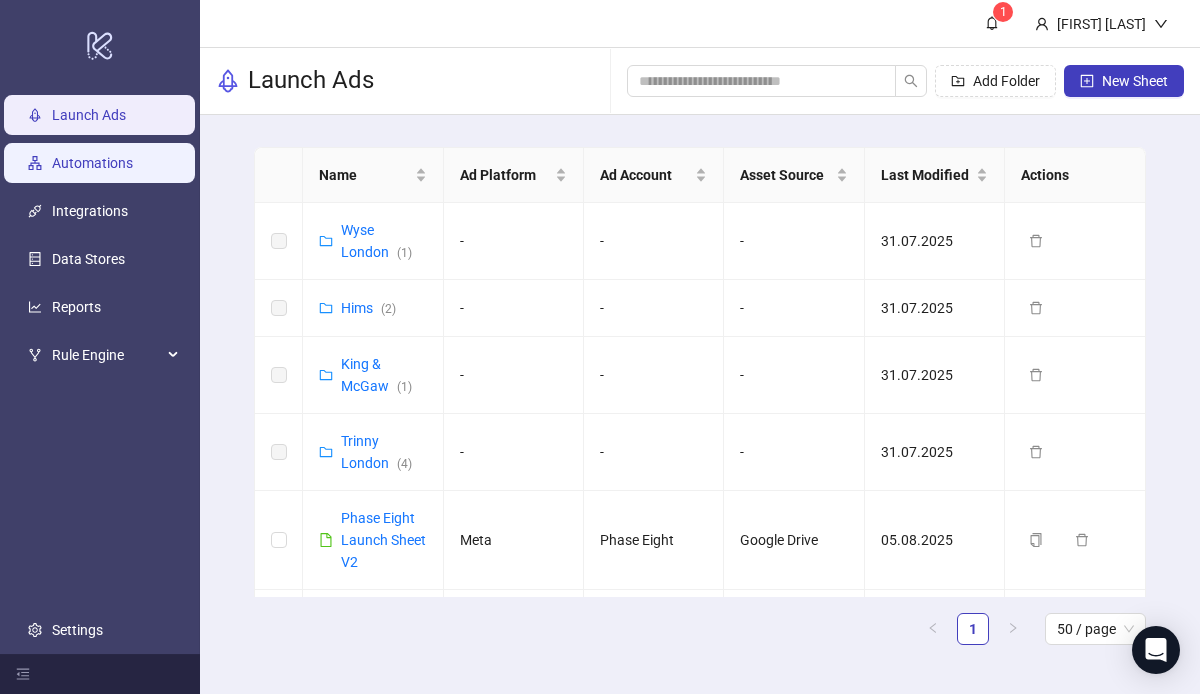 click on "Automations" at bounding box center (92, 163) 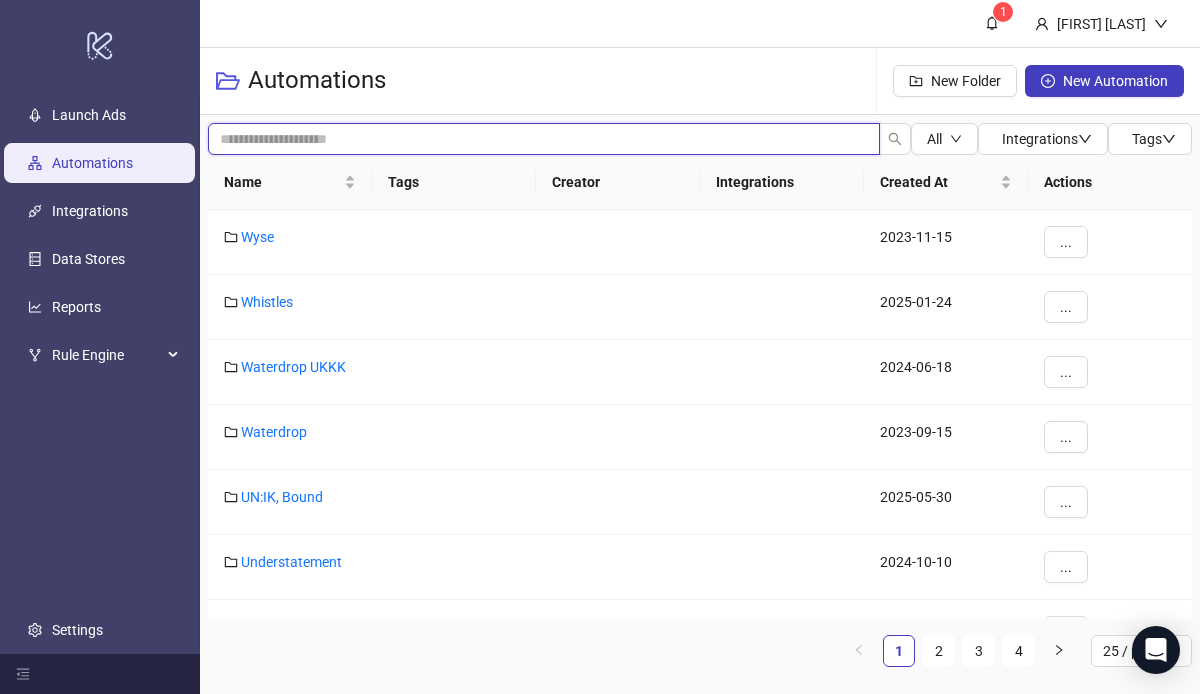 click at bounding box center [544, 139] 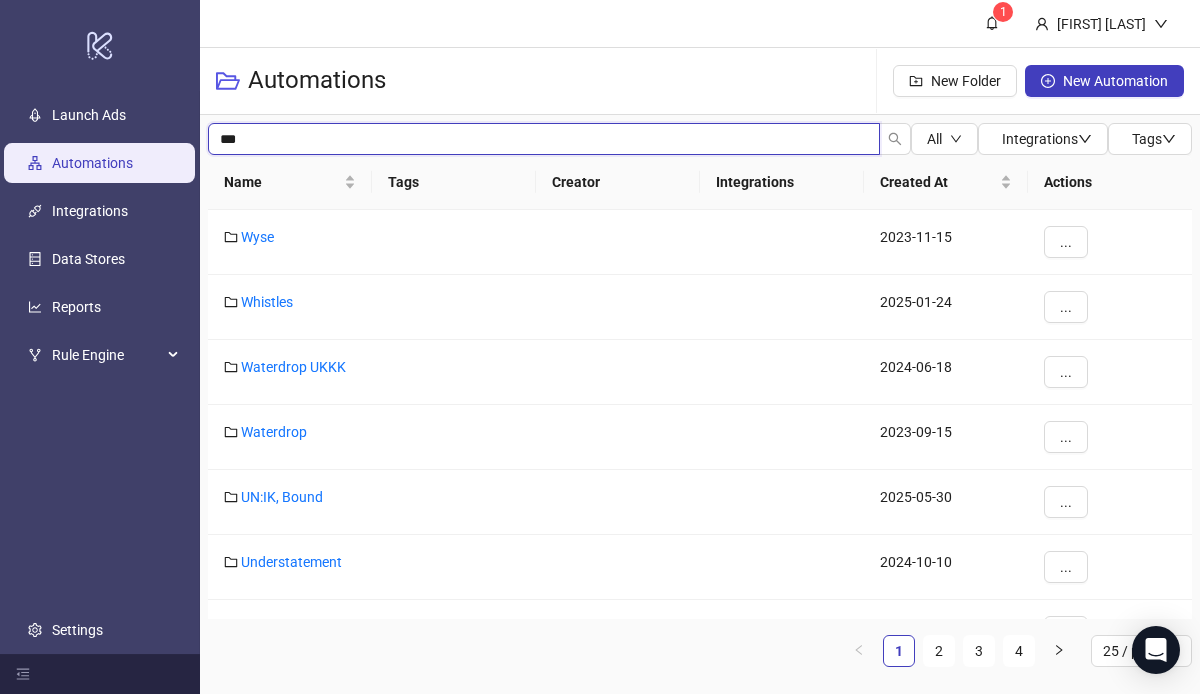 type on "***" 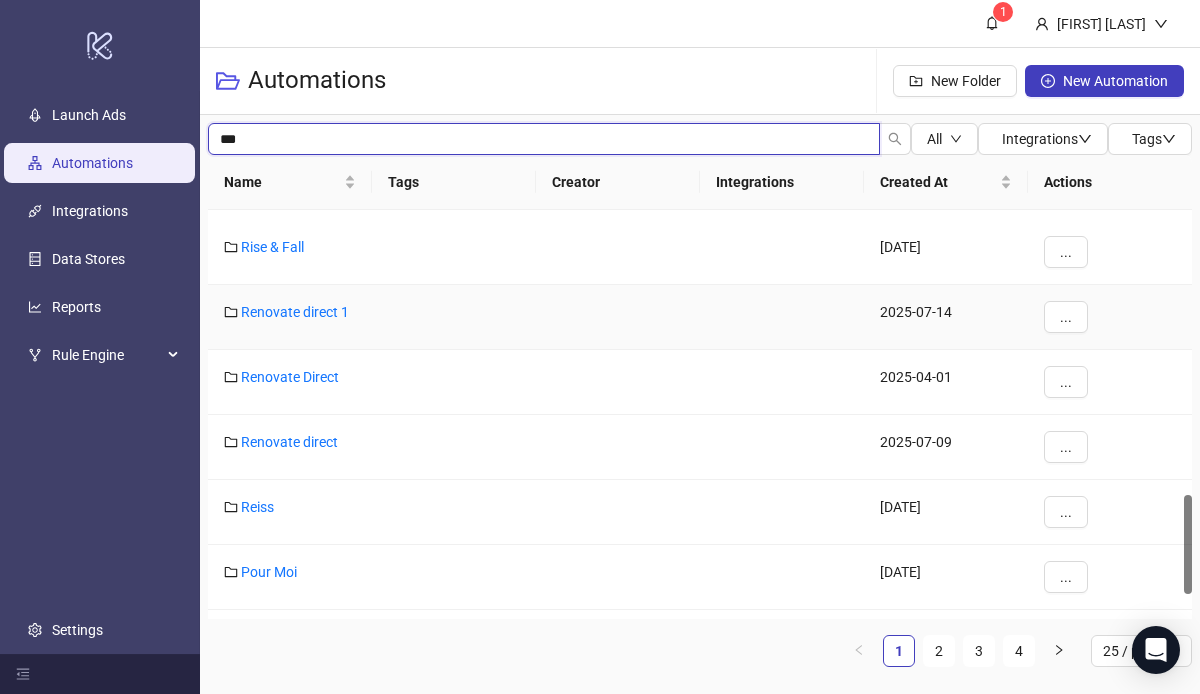 scroll, scrollTop: 1274, scrollLeft: 0, axis: vertical 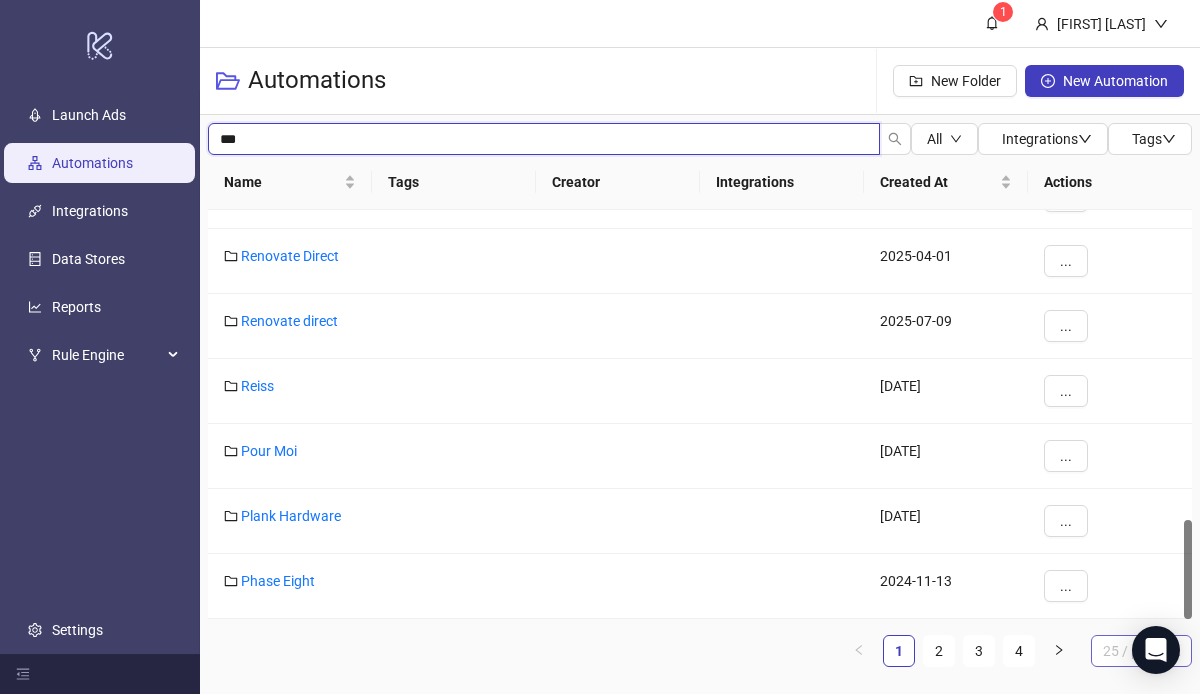 click on "25 / page" at bounding box center (1141, 651) 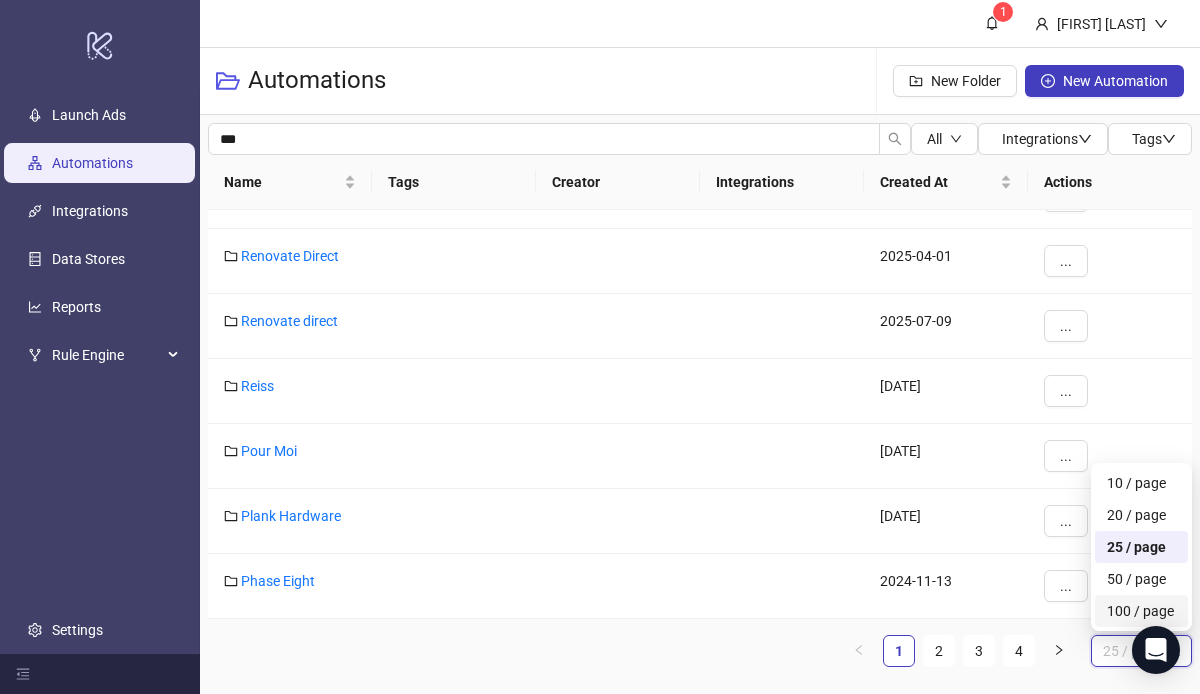 click on "100 / page" at bounding box center [1141, 611] 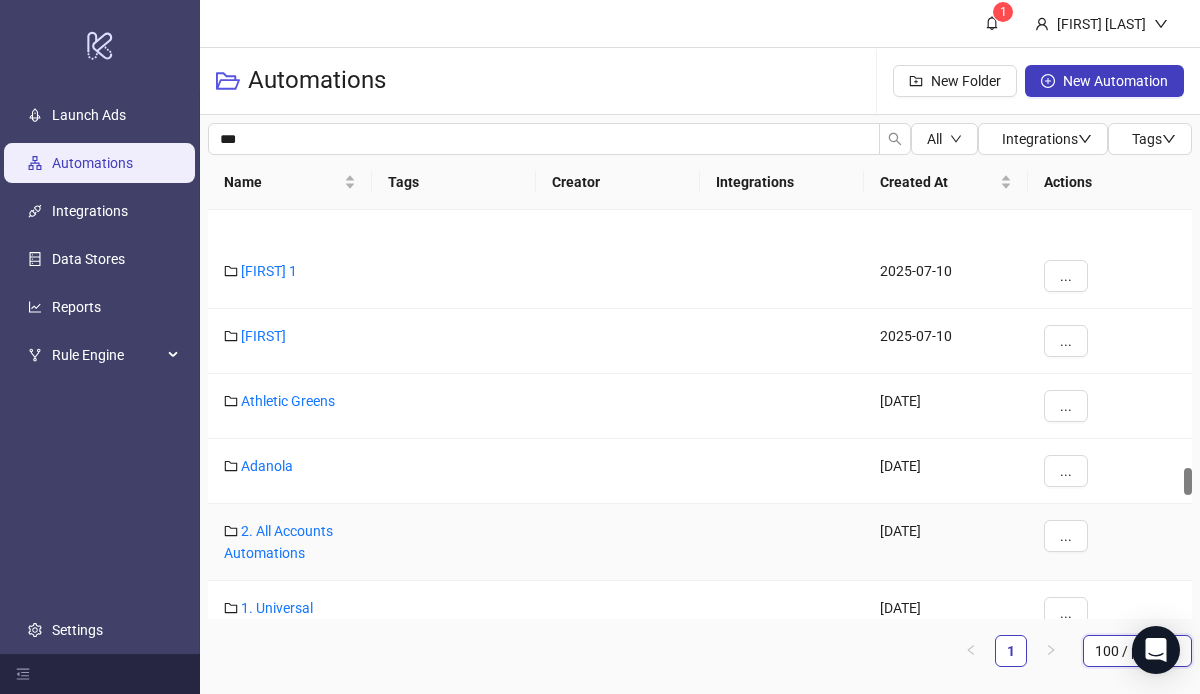 scroll, scrollTop: 3794, scrollLeft: 0, axis: vertical 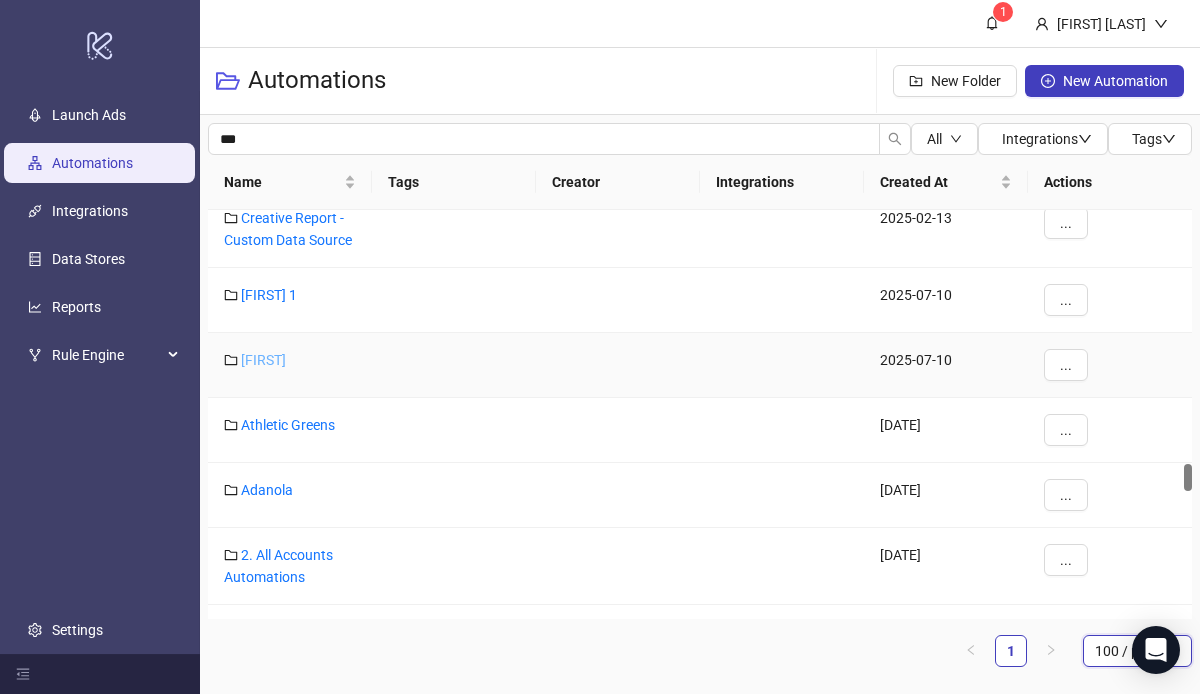 click on "[FIRST]" at bounding box center [263, 360] 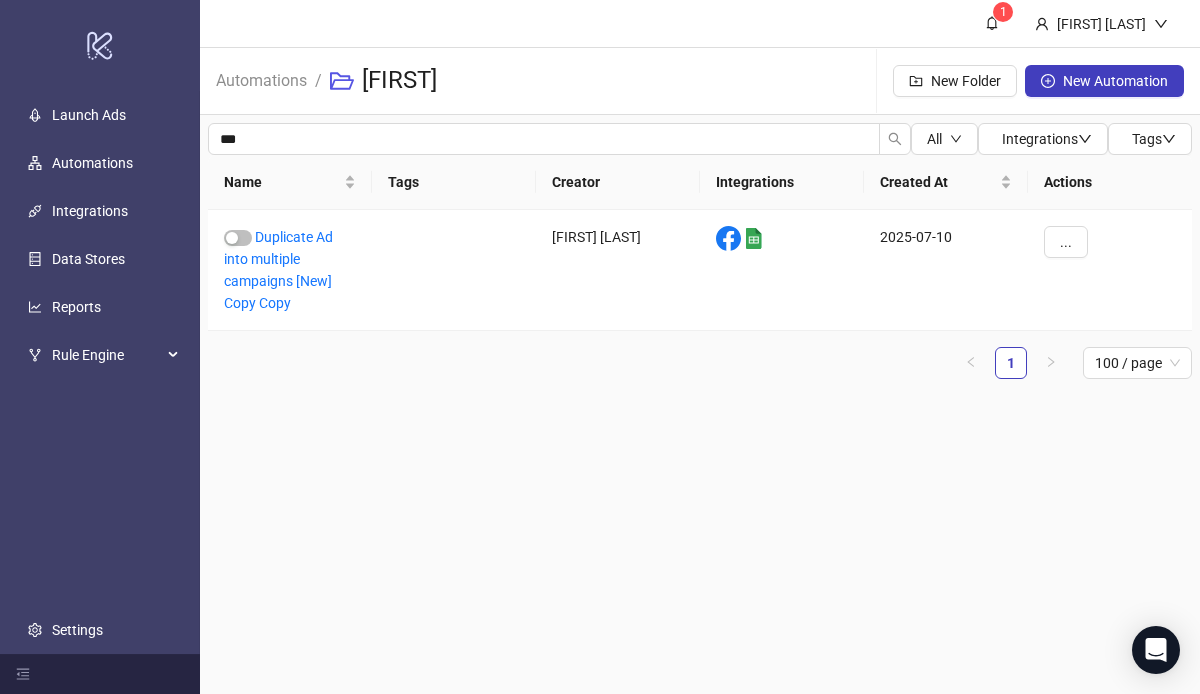 scroll, scrollTop: 0, scrollLeft: 0, axis: both 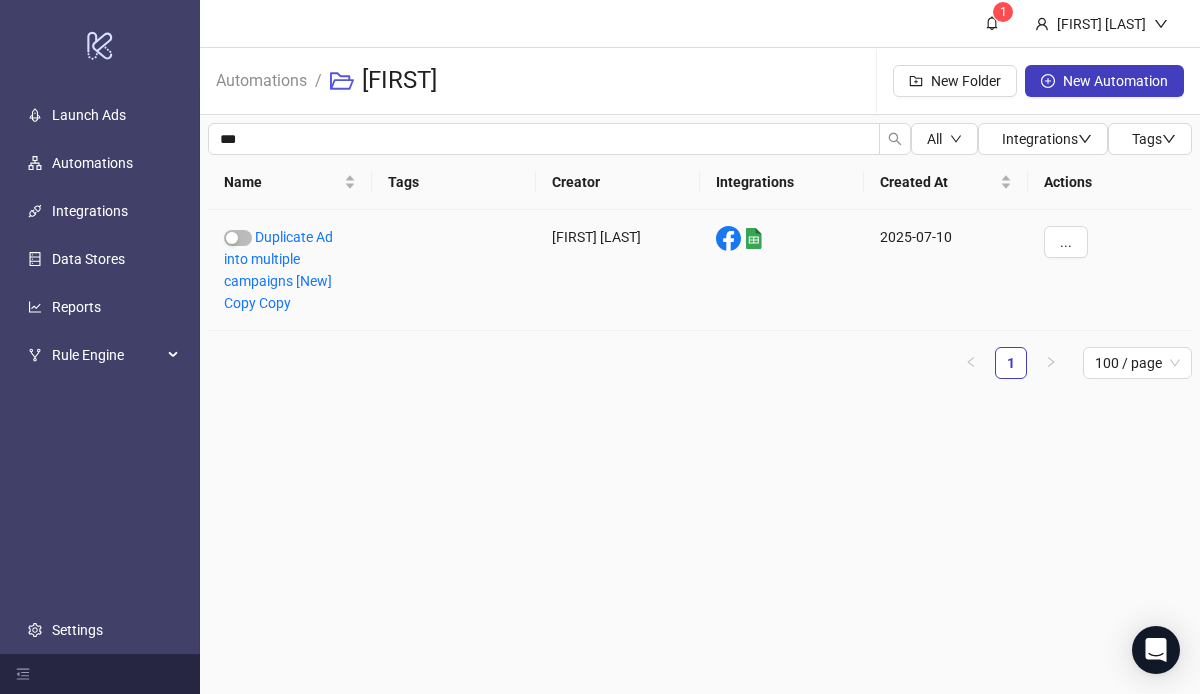 click on "Duplicate Ad into multiple campaigns [New]  Copy Copy" at bounding box center [290, 270] 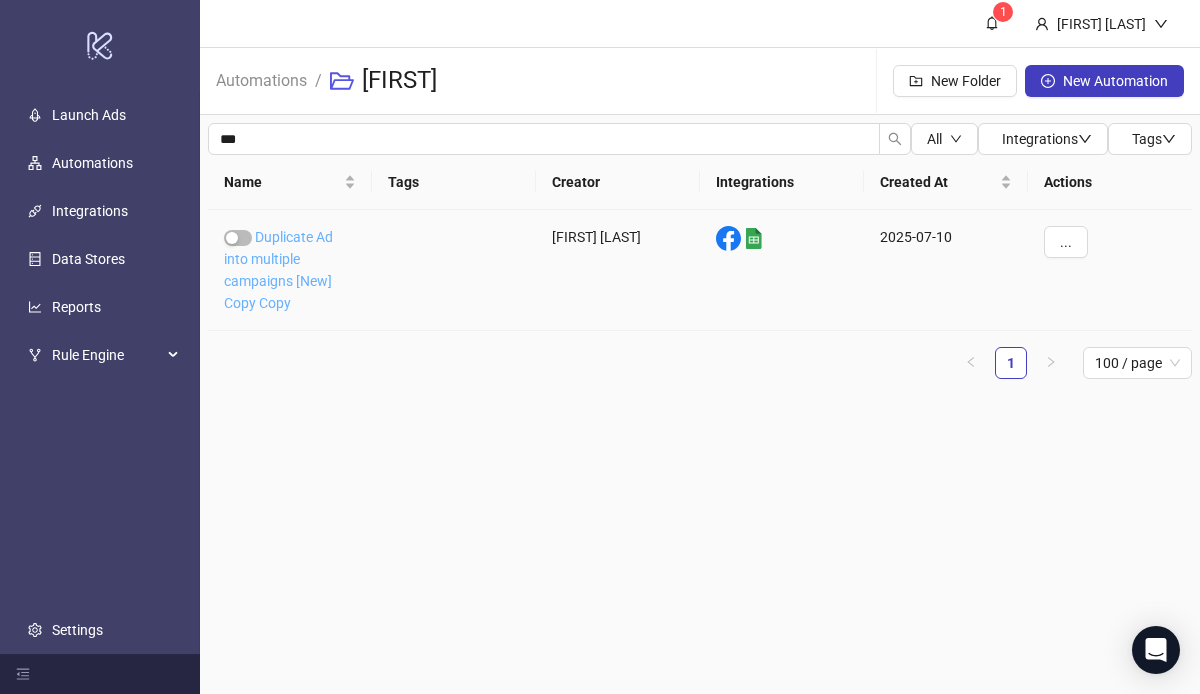 click on "Duplicate Ad into multiple campaigns [New]  Copy Copy" at bounding box center (278, 270) 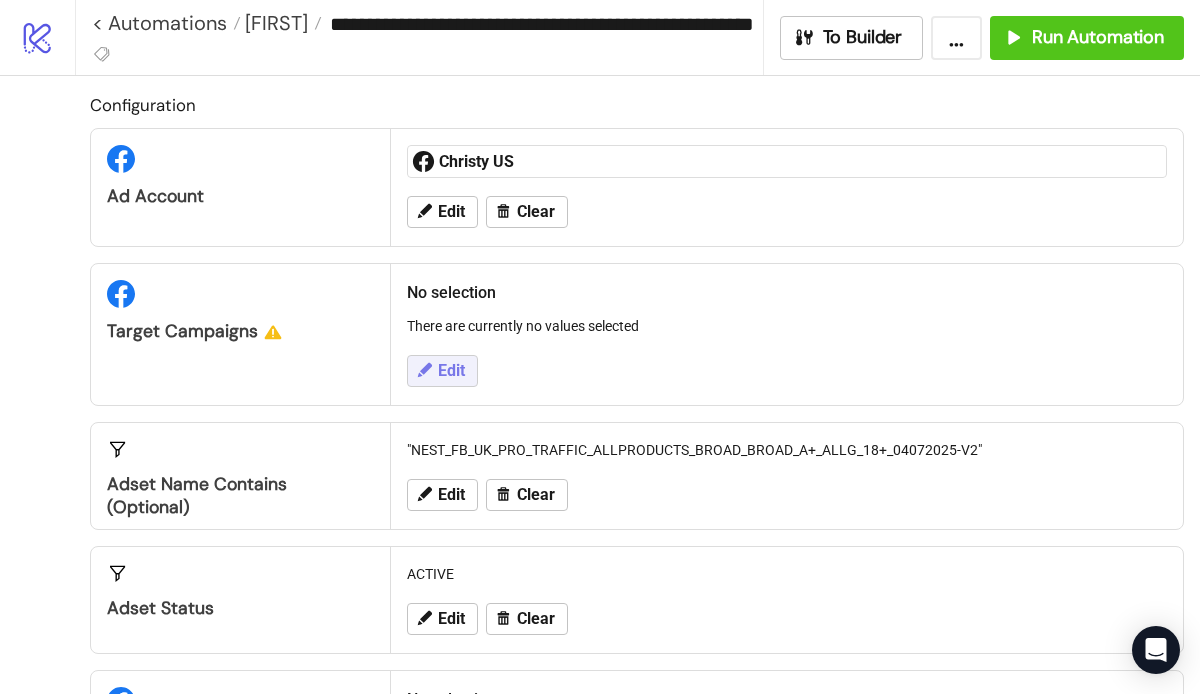 click on "Edit" at bounding box center (442, 371) 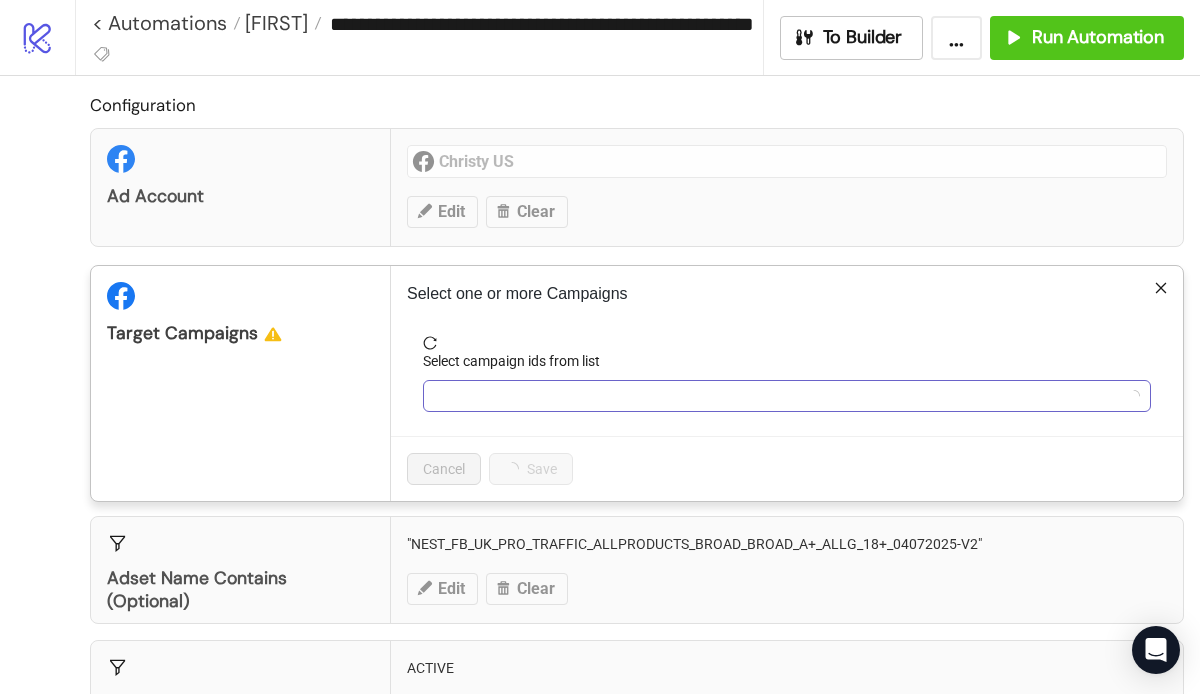click at bounding box center [776, 396] 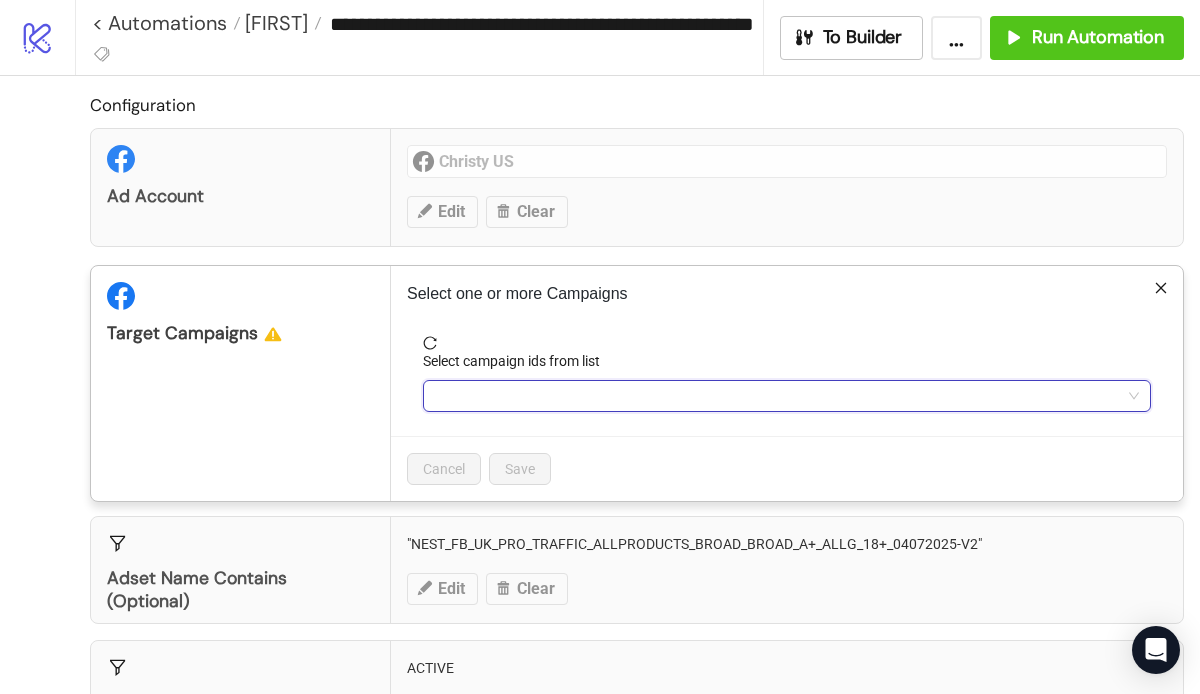 paste on "**********" 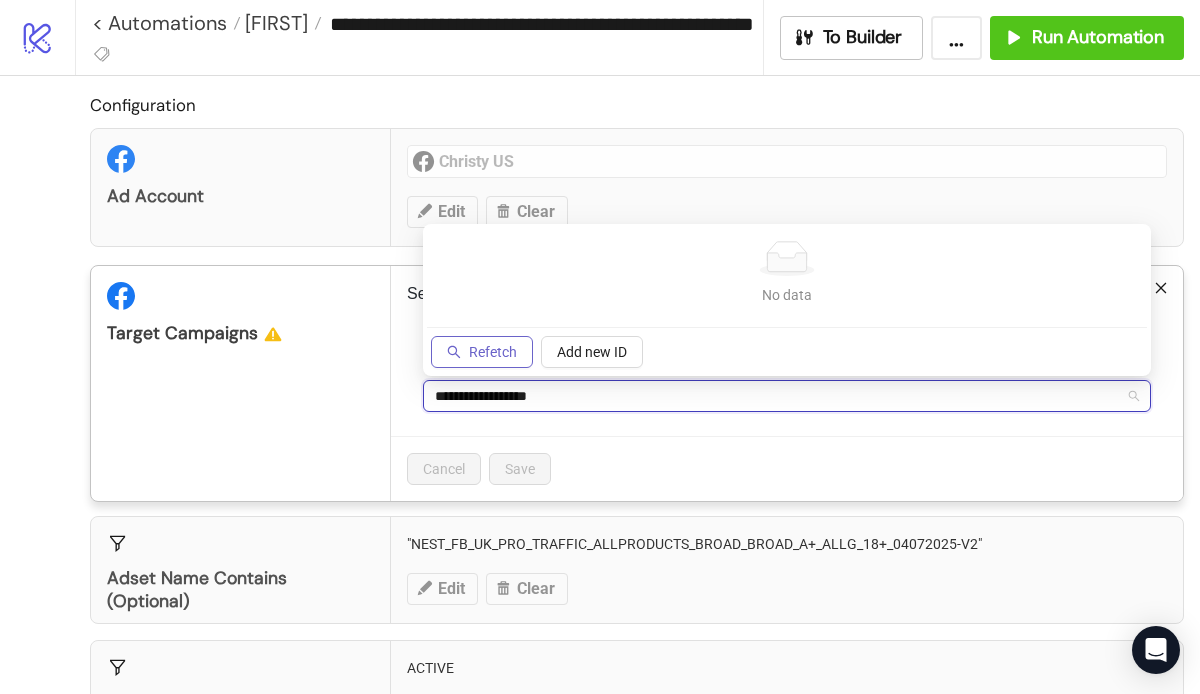 type on "**********" 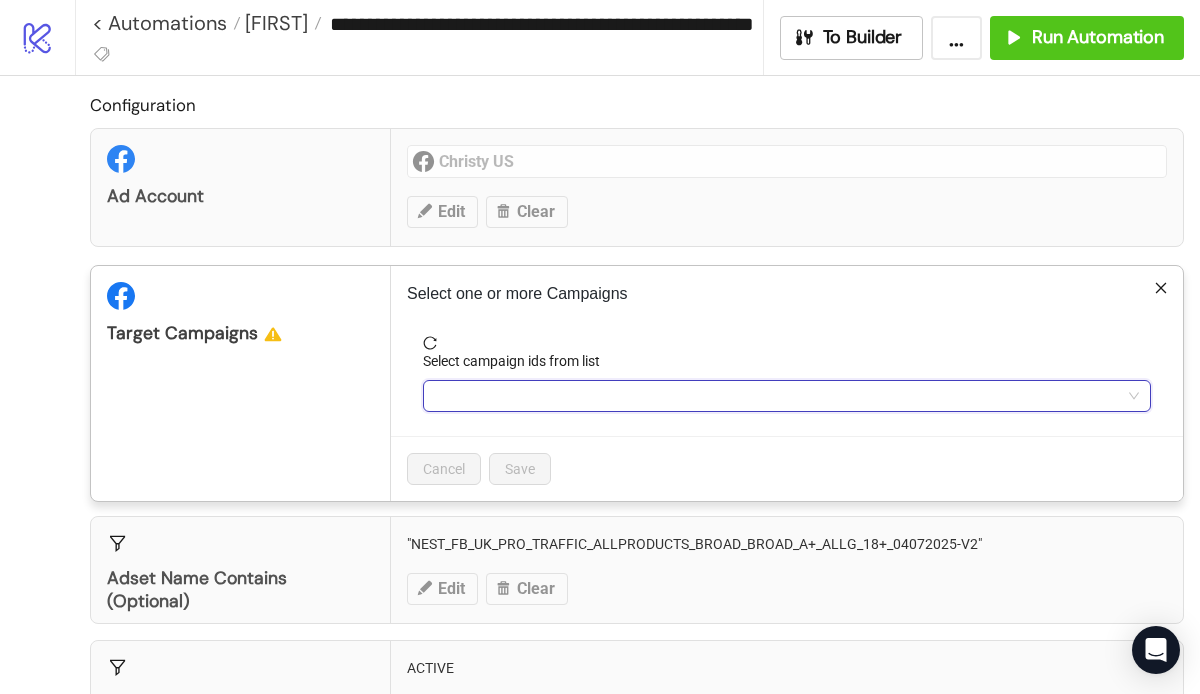 click at bounding box center [776, 396] 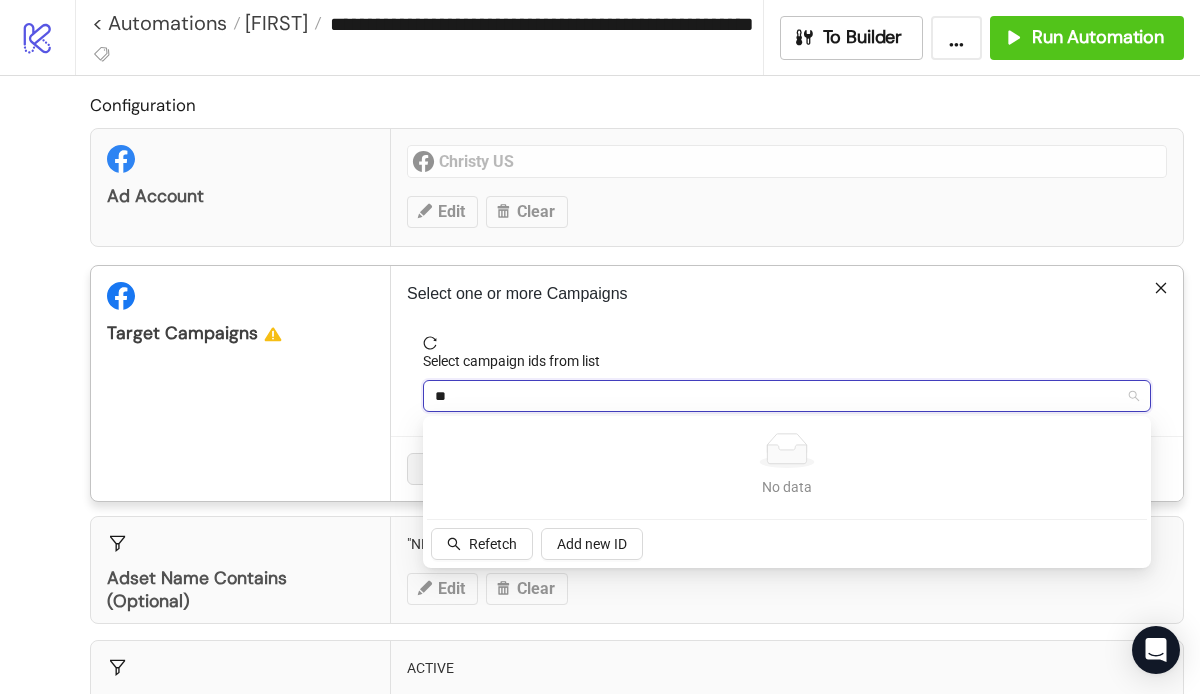type on "*" 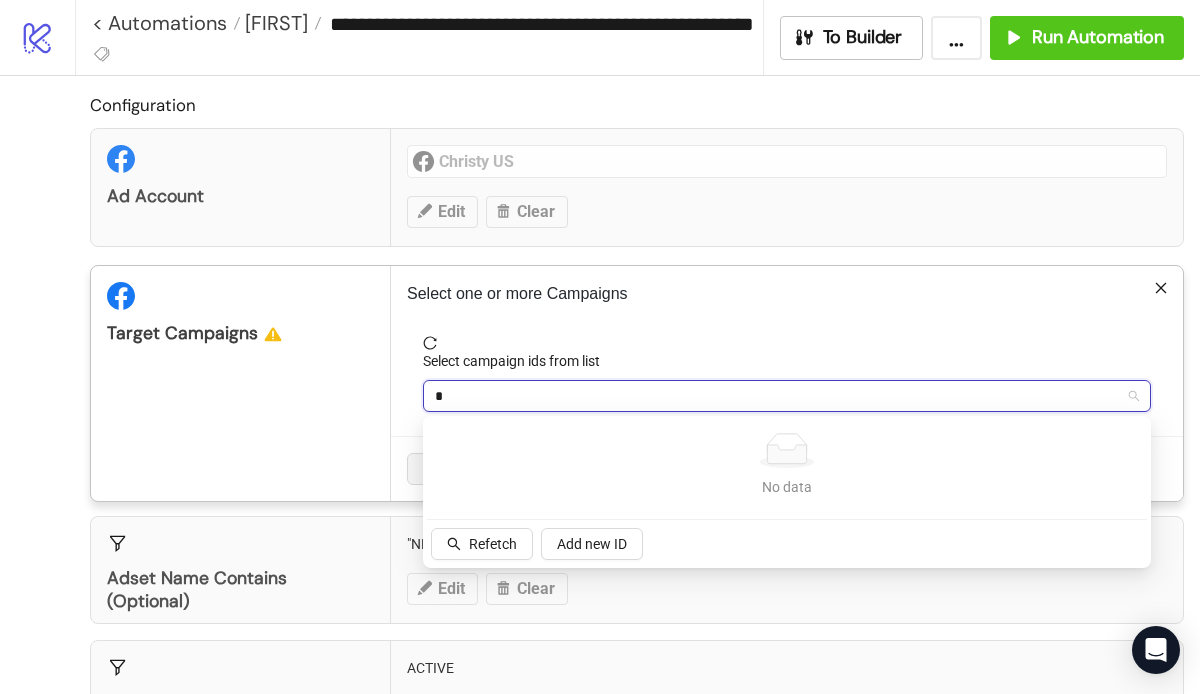type 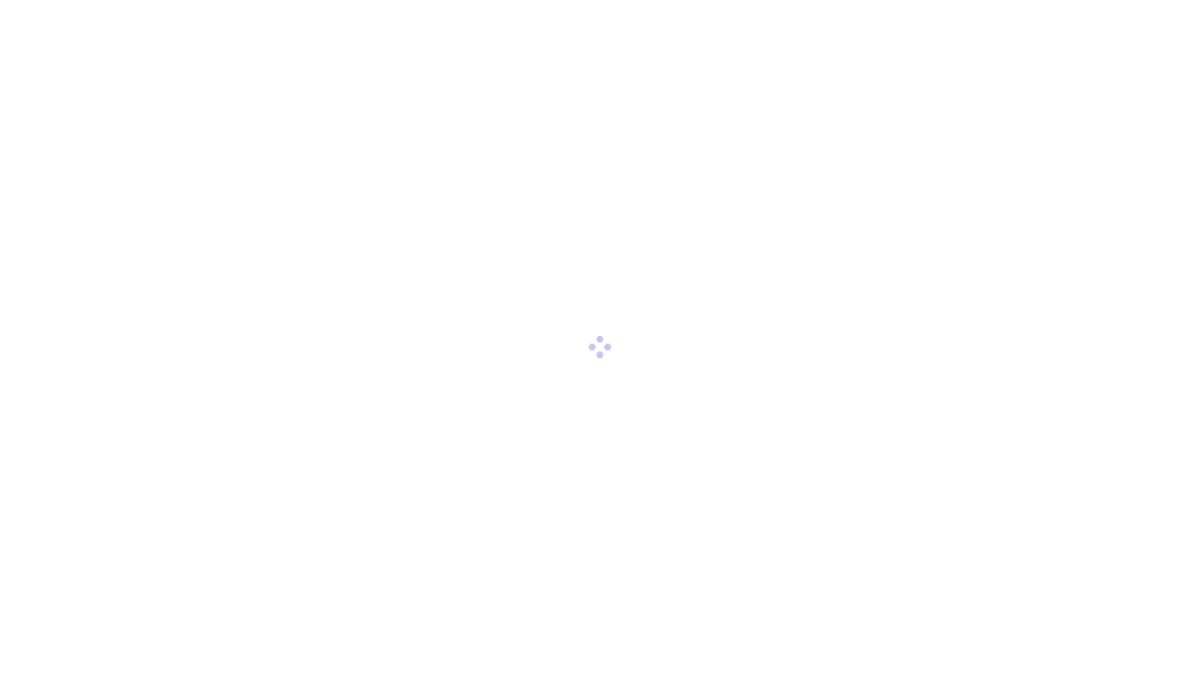 scroll, scrollTop: 0, scrollLeft: 0, axis: both 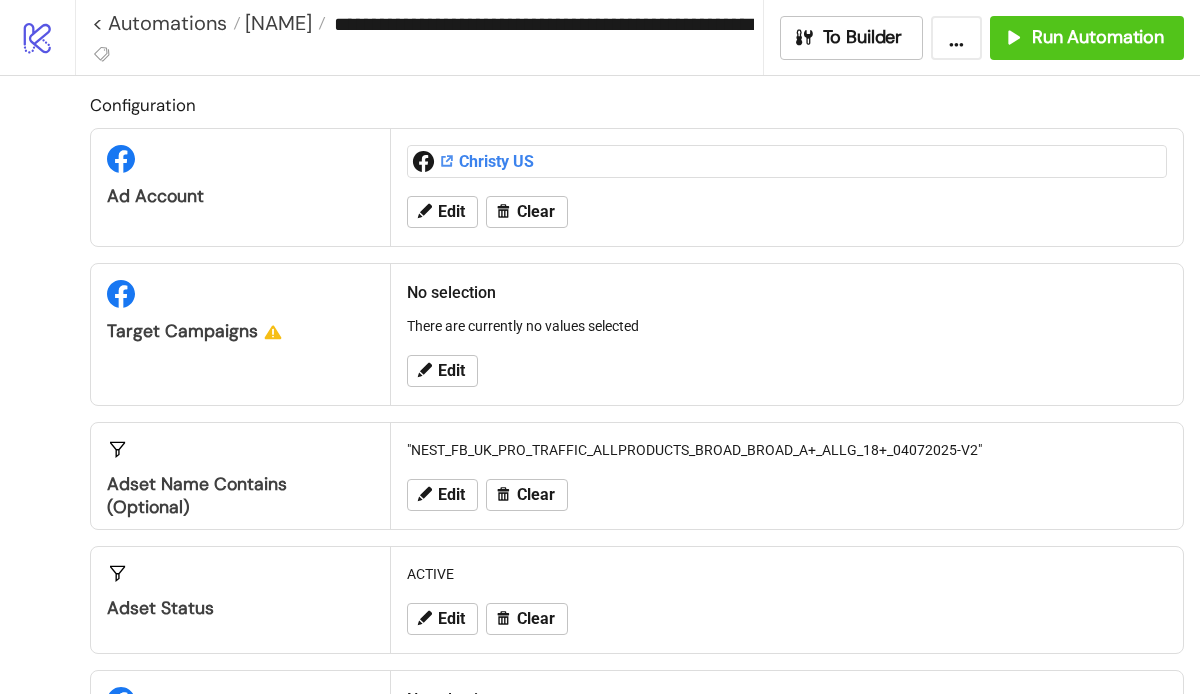 click on "Christy US" at bounding box center (620, 162) 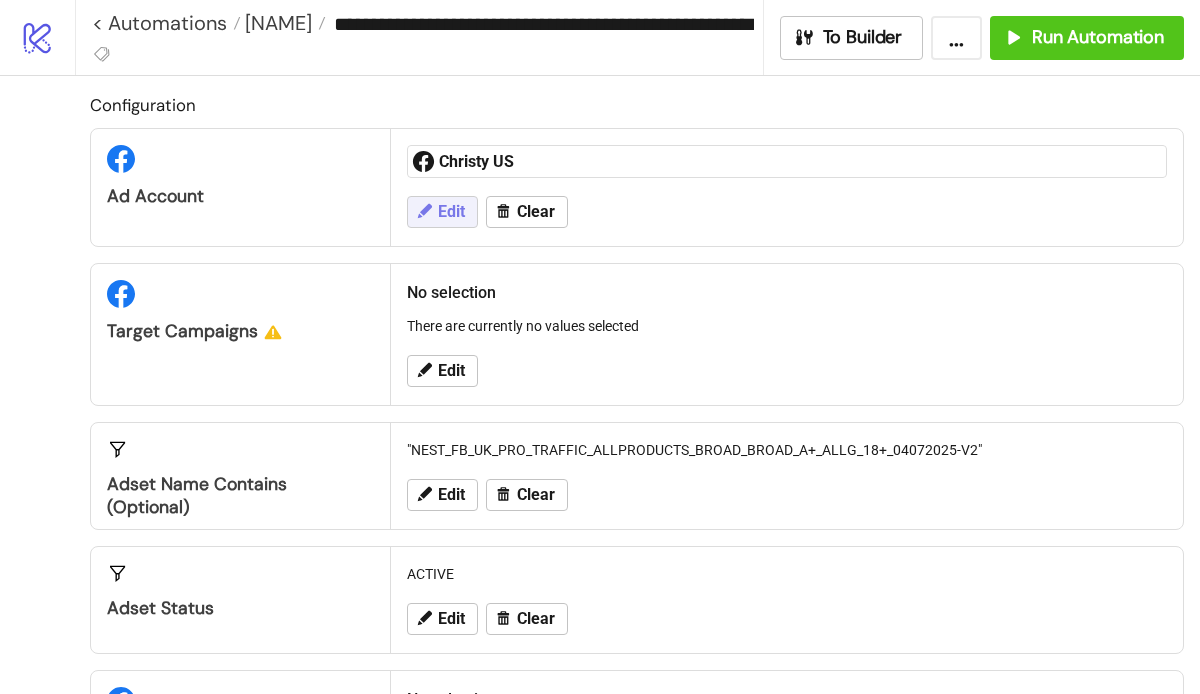 click on "Edit" at bounding box center [451, 212] 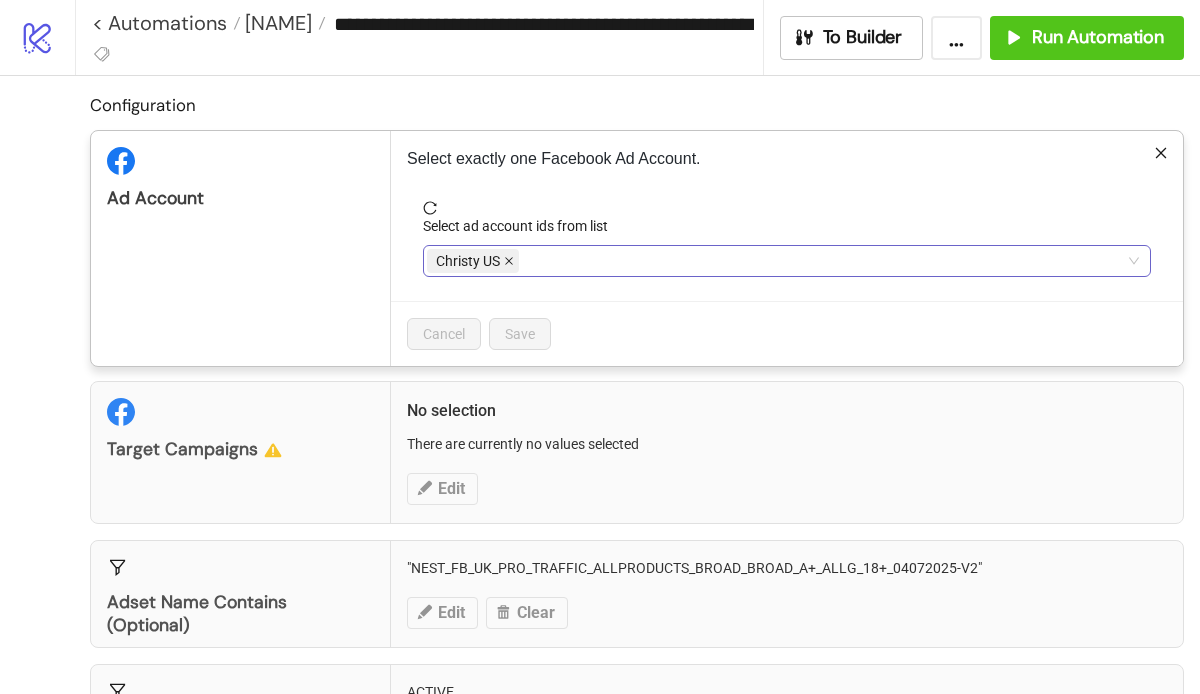 click 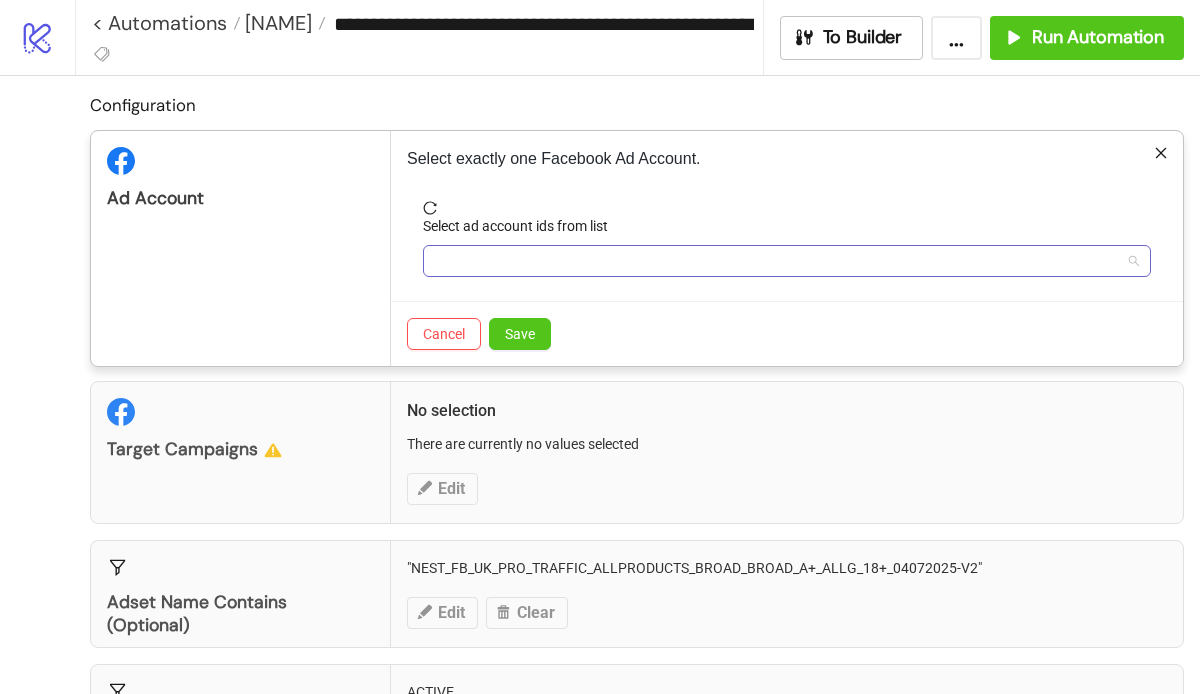 click at bounding box center [776, 261] 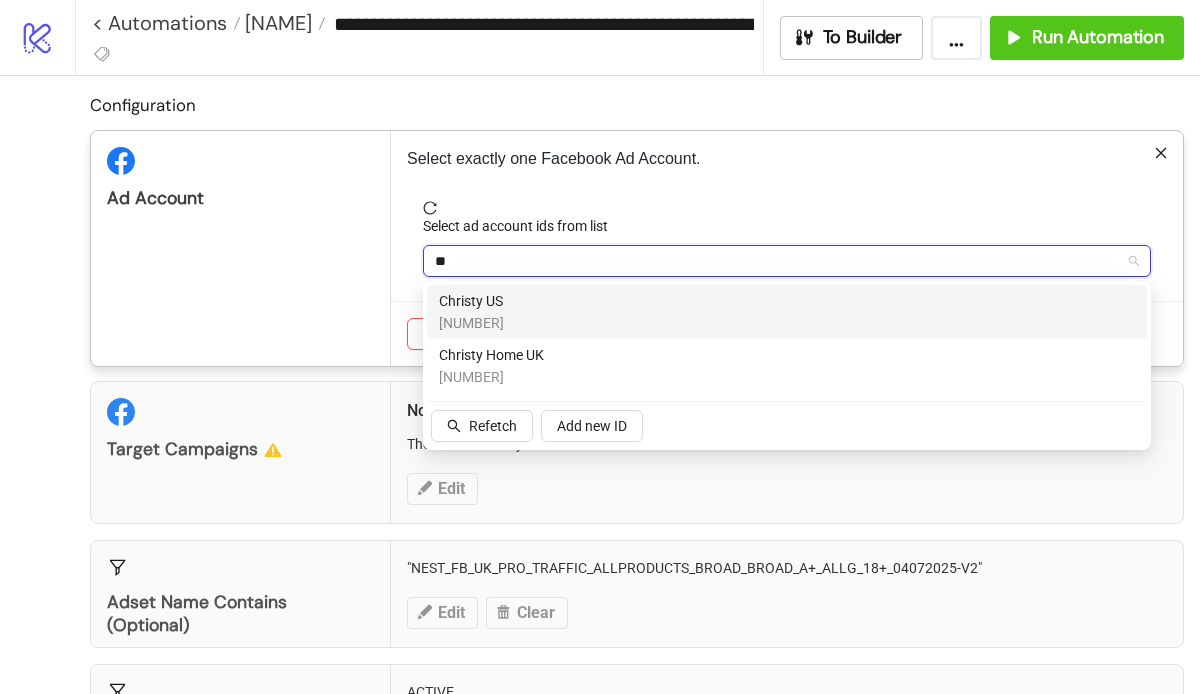 type on "***" 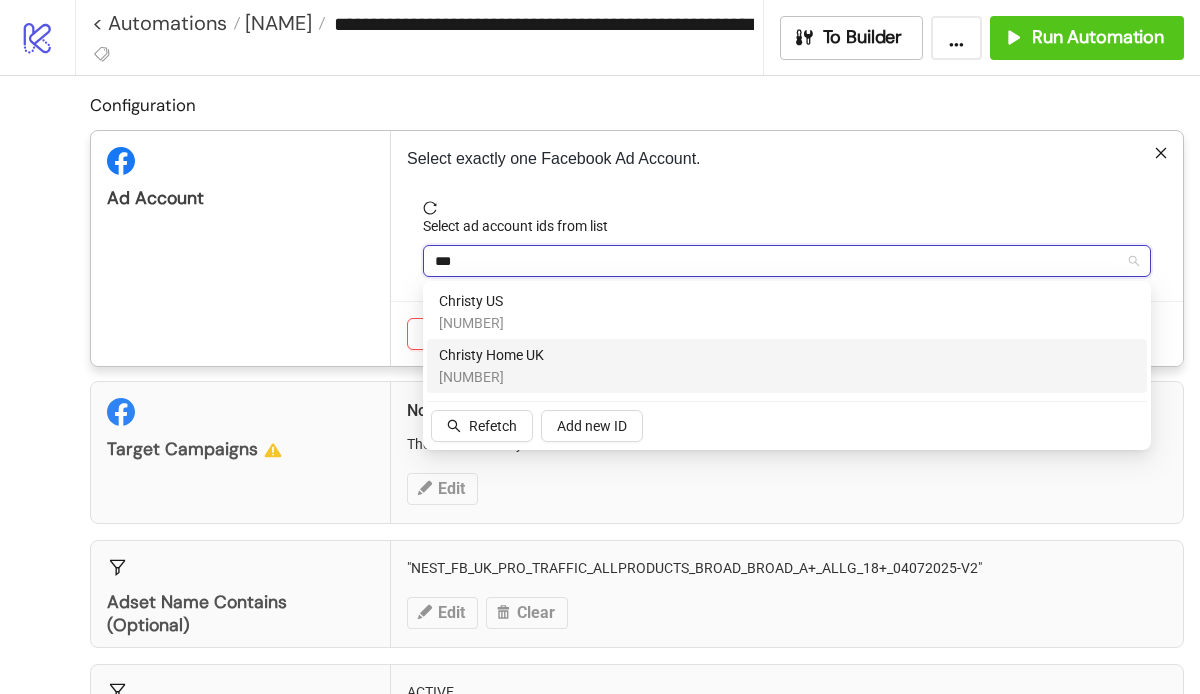 click on "Christy Home UK" at bounding box center (491, 355) 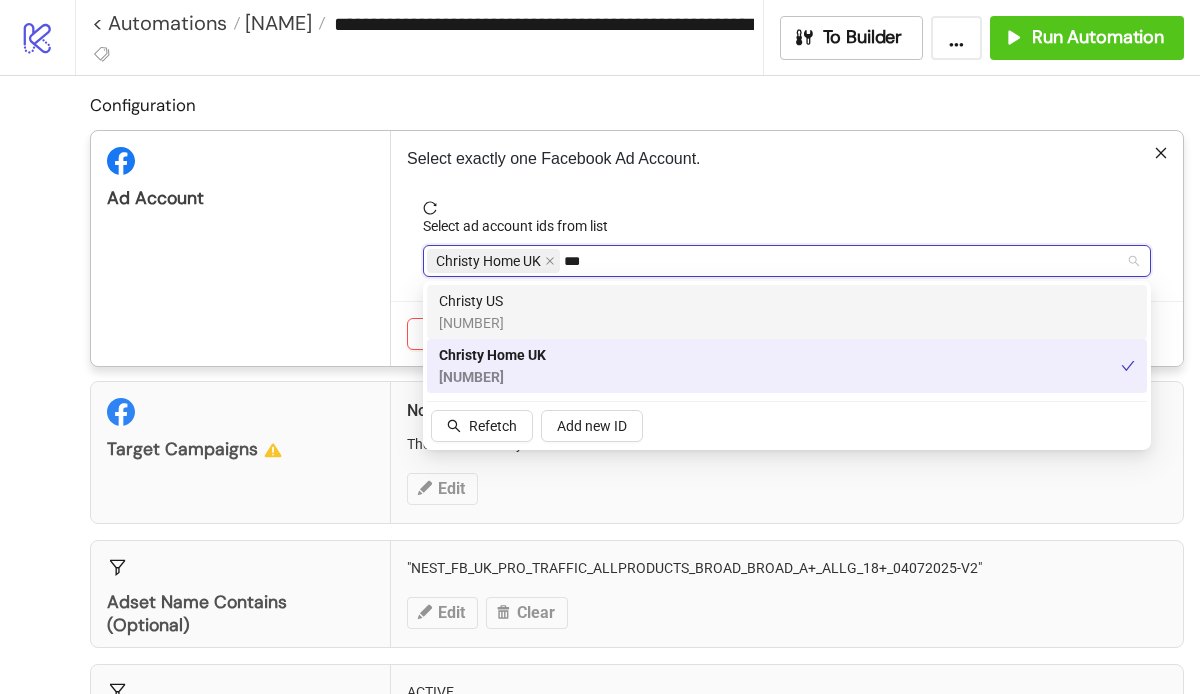 type 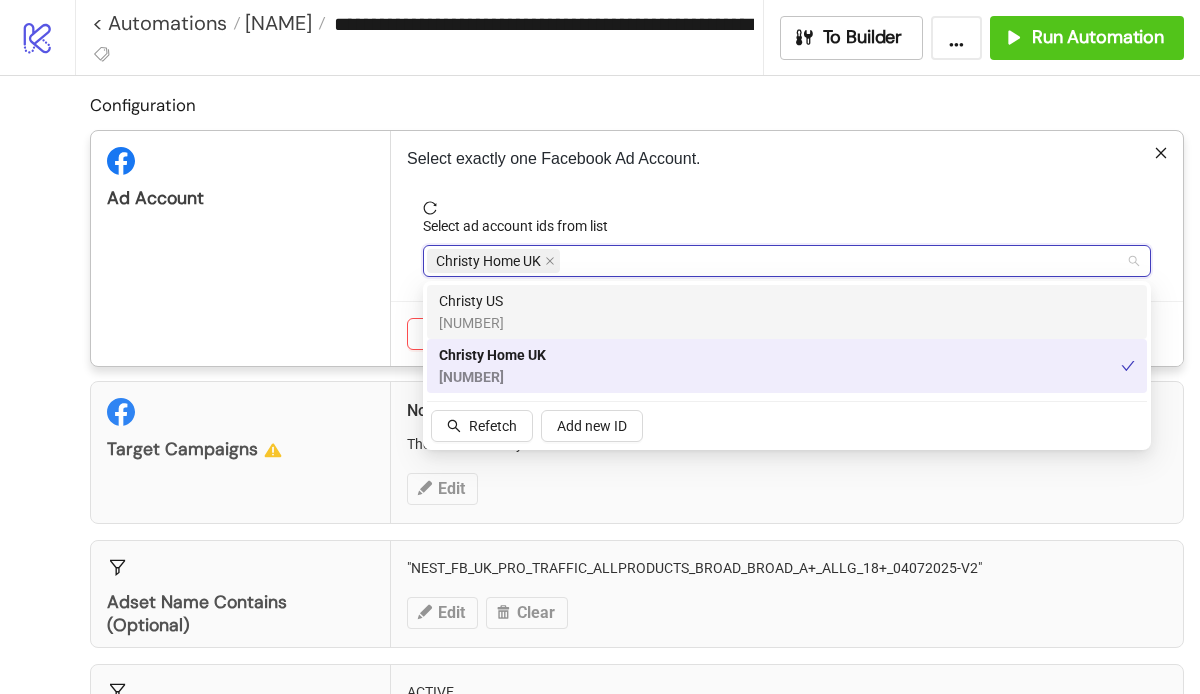 click at bounding box center [787, 208] 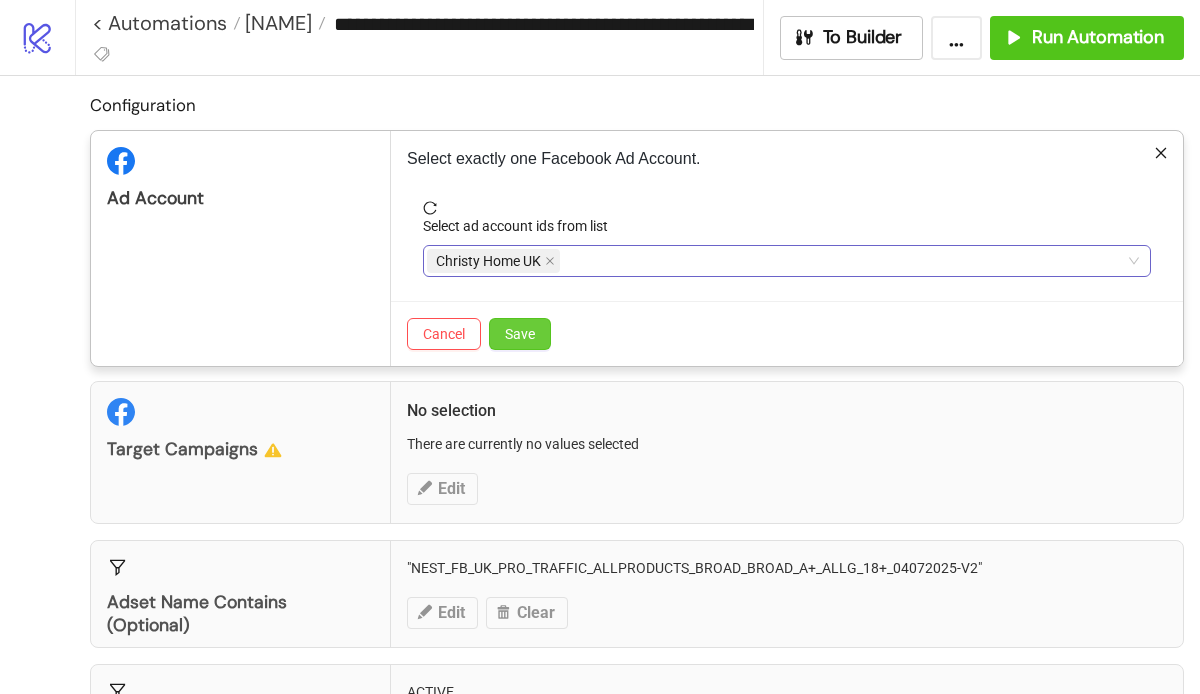 click on "Save" at bounding box center [520, 334] 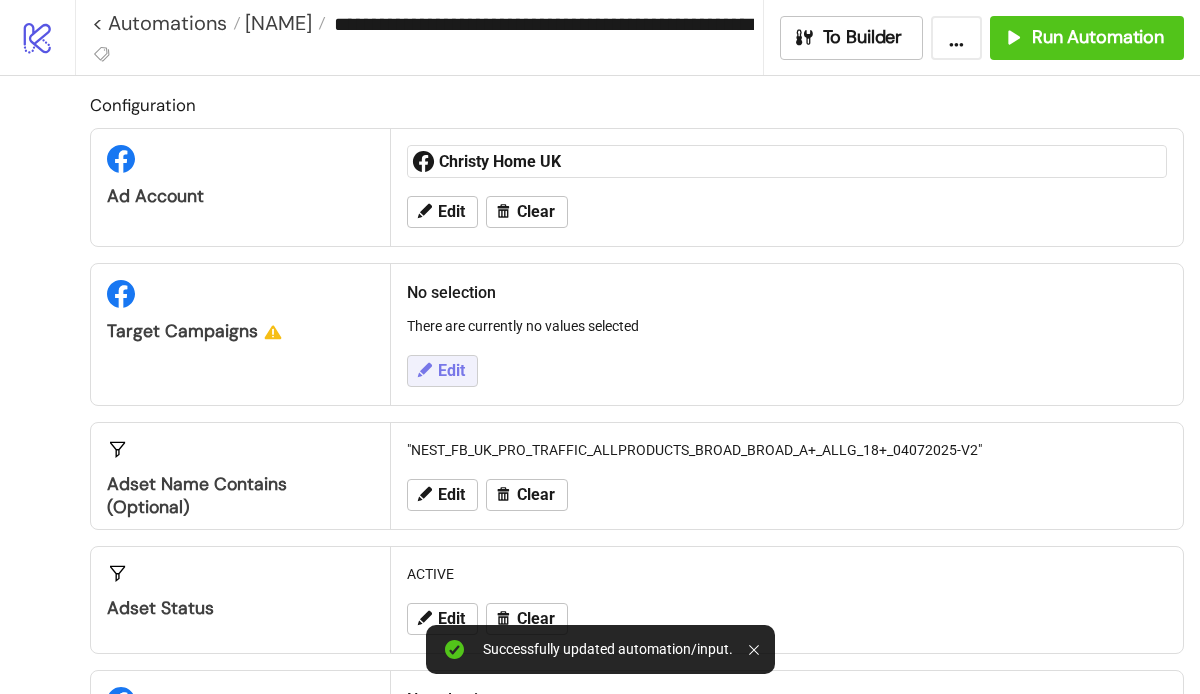 click on "Edit" at bounding box center [451, 371] 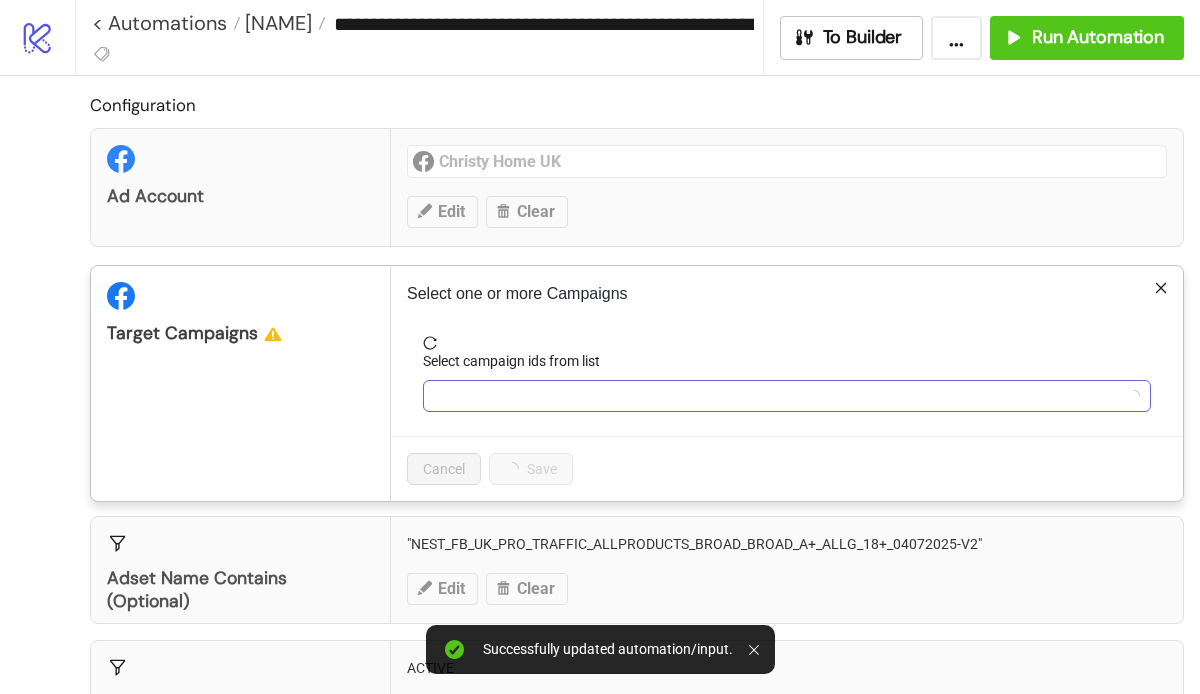 click at bounding box center [776, 396] 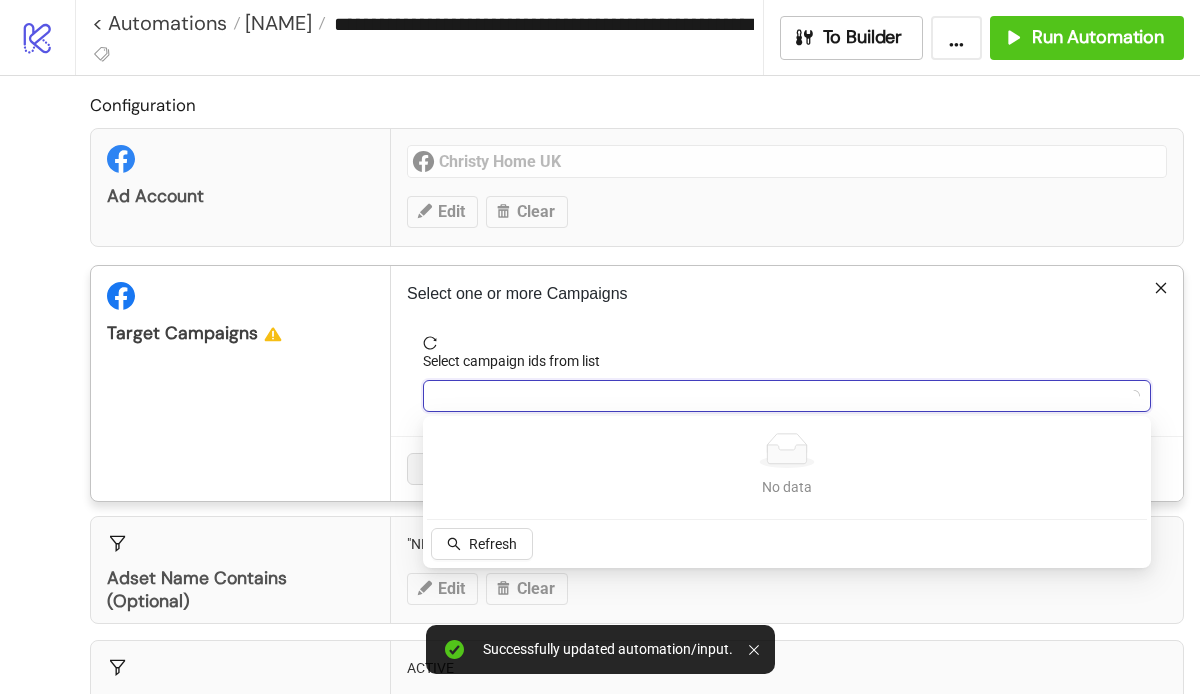 paste on "**********" 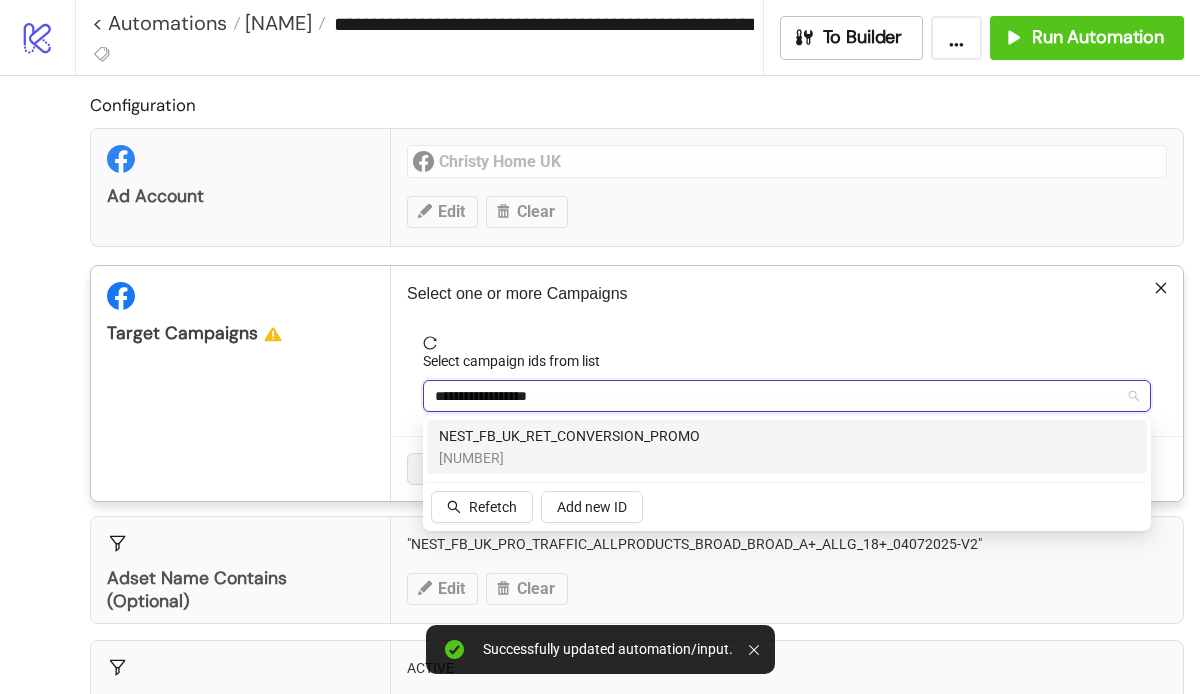 click on "NEST_FB_UK_RET_CONVERSION_PROMO" at bounding box center (569, 436) 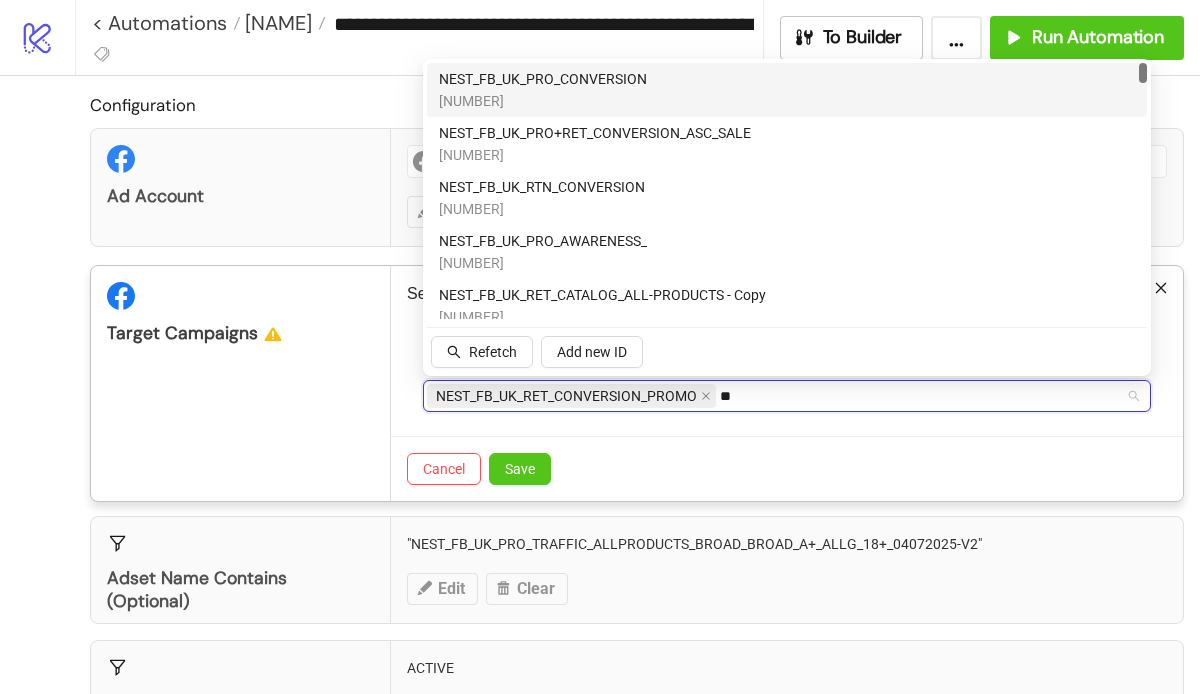 type on "*" 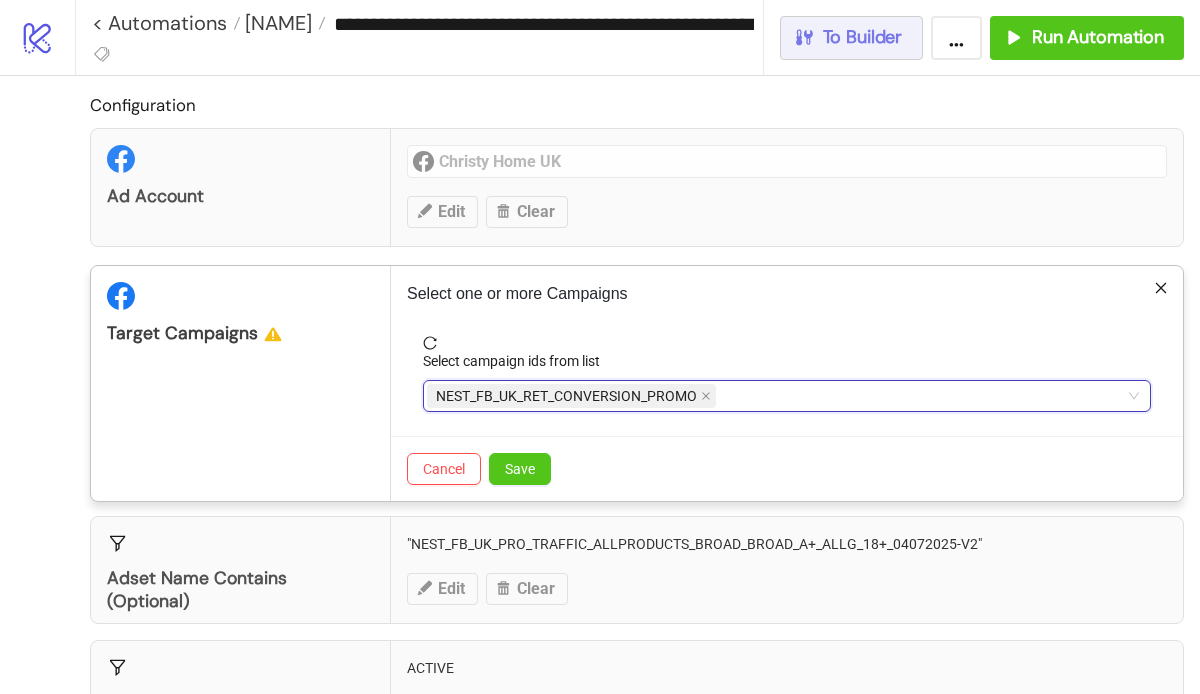 paste on "**********" 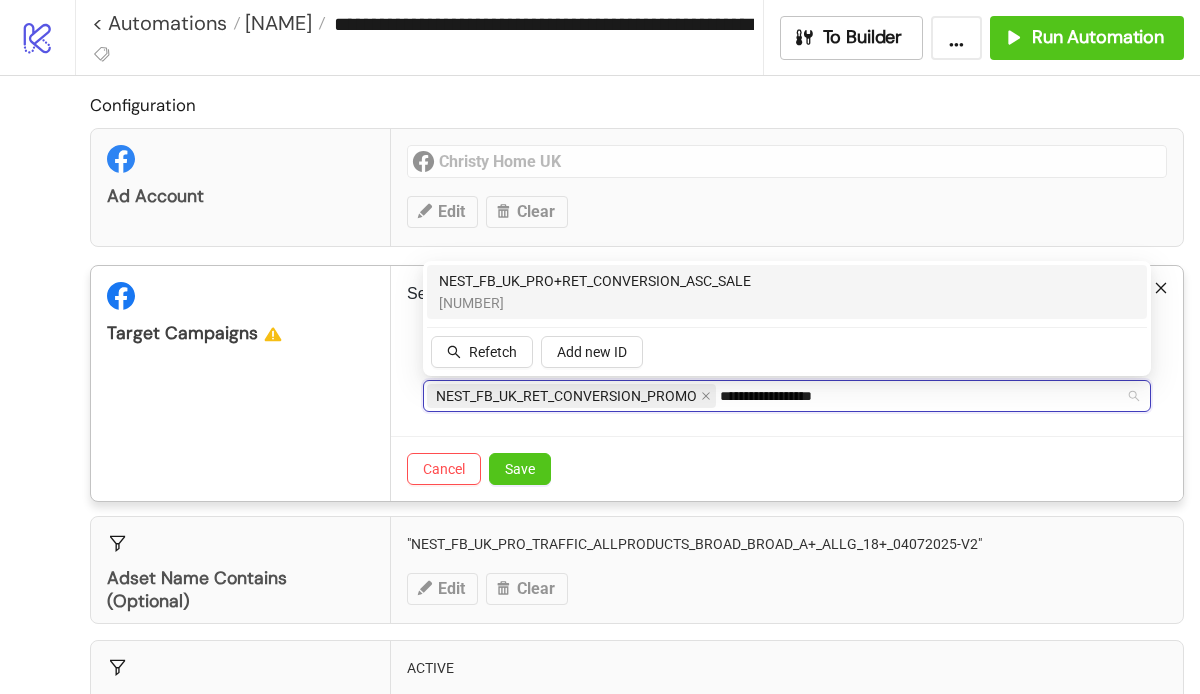click on "NEST_FB_UK_PRO+RET_CONVERSION_ASC_SALE" at bounding box center [595, 281] 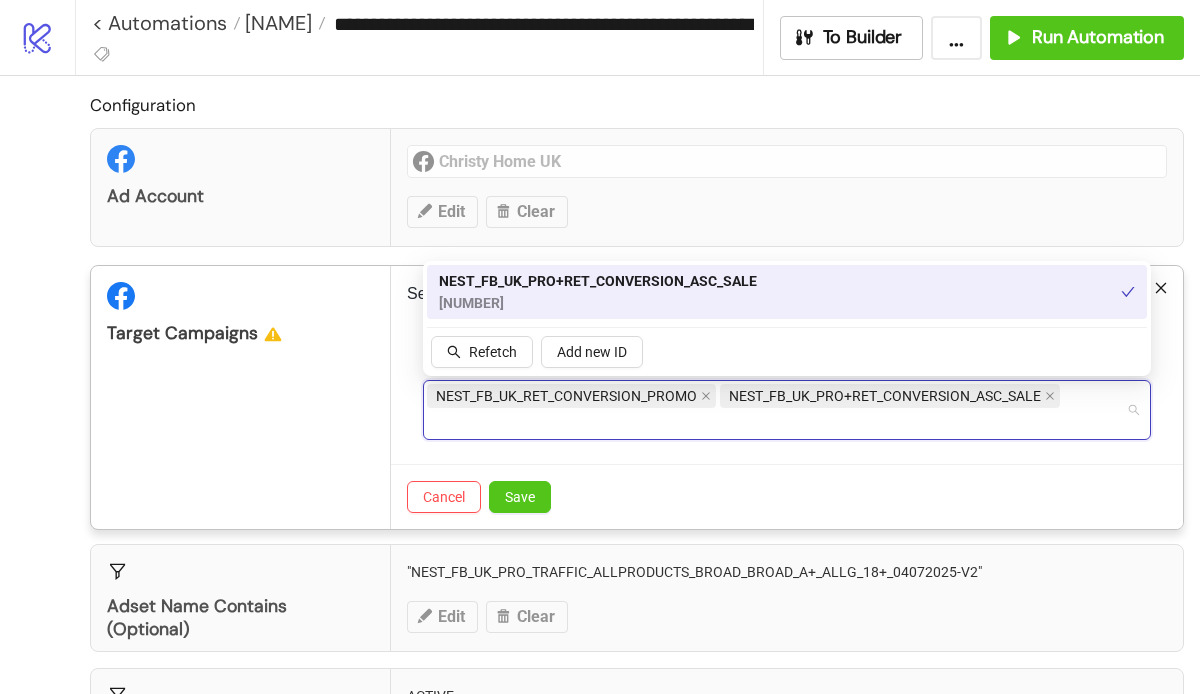 click on "Select one or more Campaigns Select campaign ids from list NEST_FB_UK_RET_CONVERSION_PROMO NEST_FB_UK_PRO+RET_CONVERSION_ASC_SALE [NUMBER]  Cancel Save" at bounding box center [787, 397] 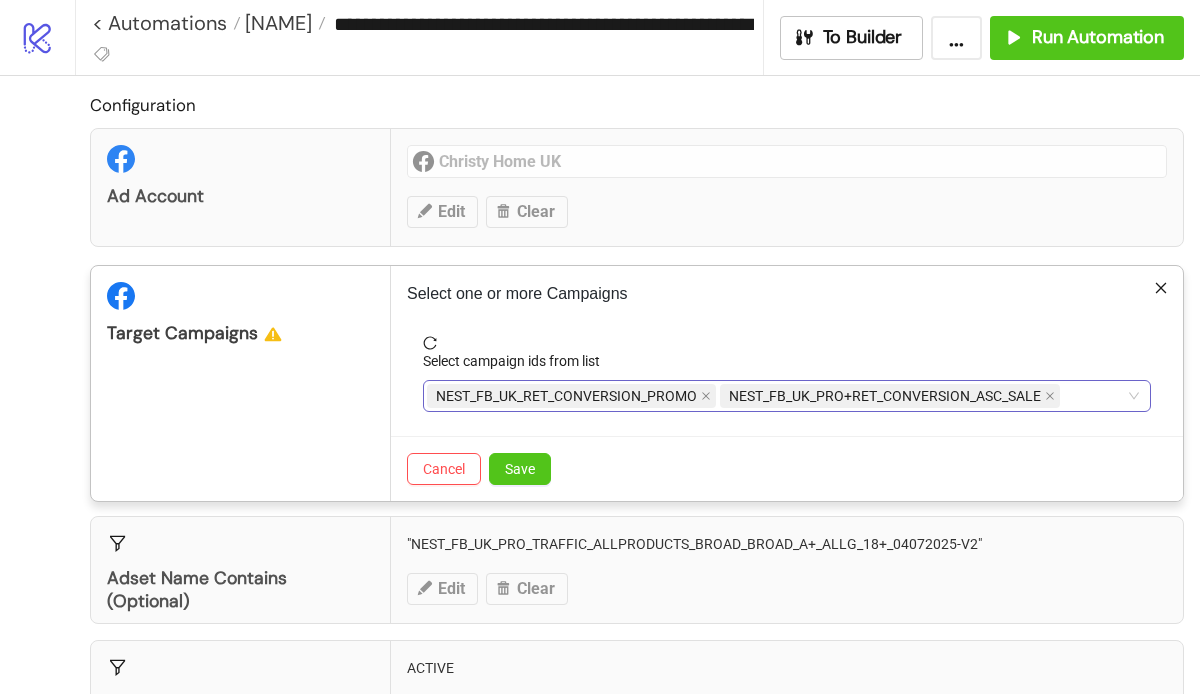 type on "**********" 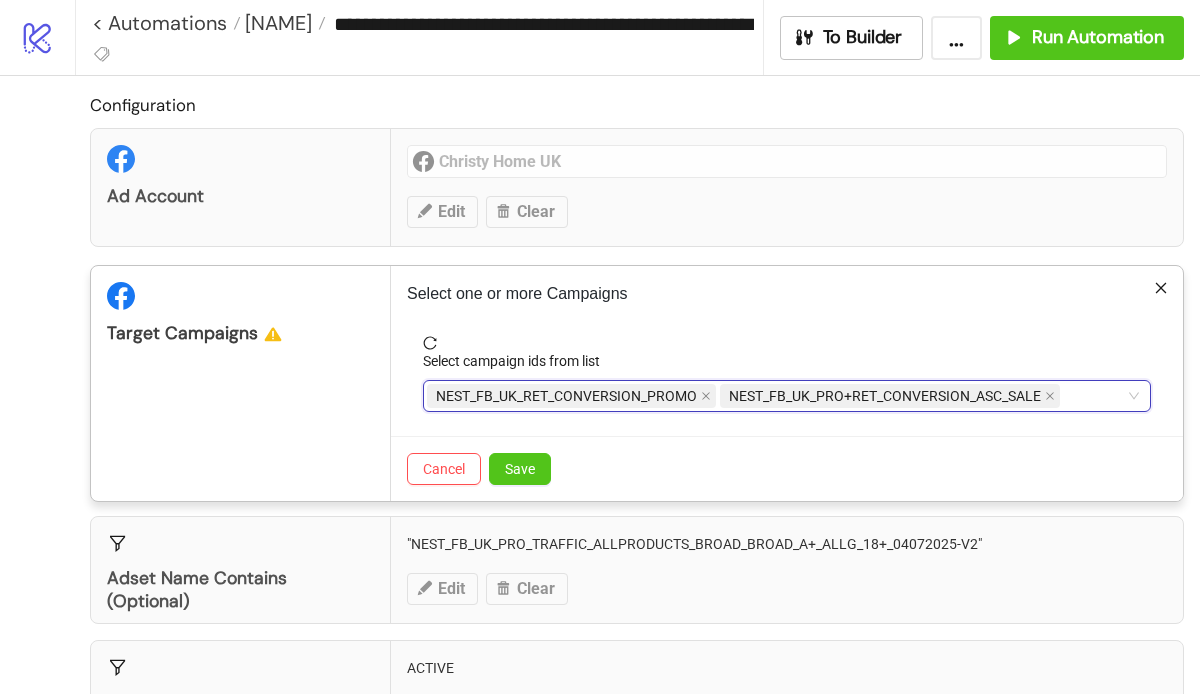 drag, startPoint x: 584, startPoint y: 426, endPoint x: 427, endPoint y: 422, distance: 157.05095 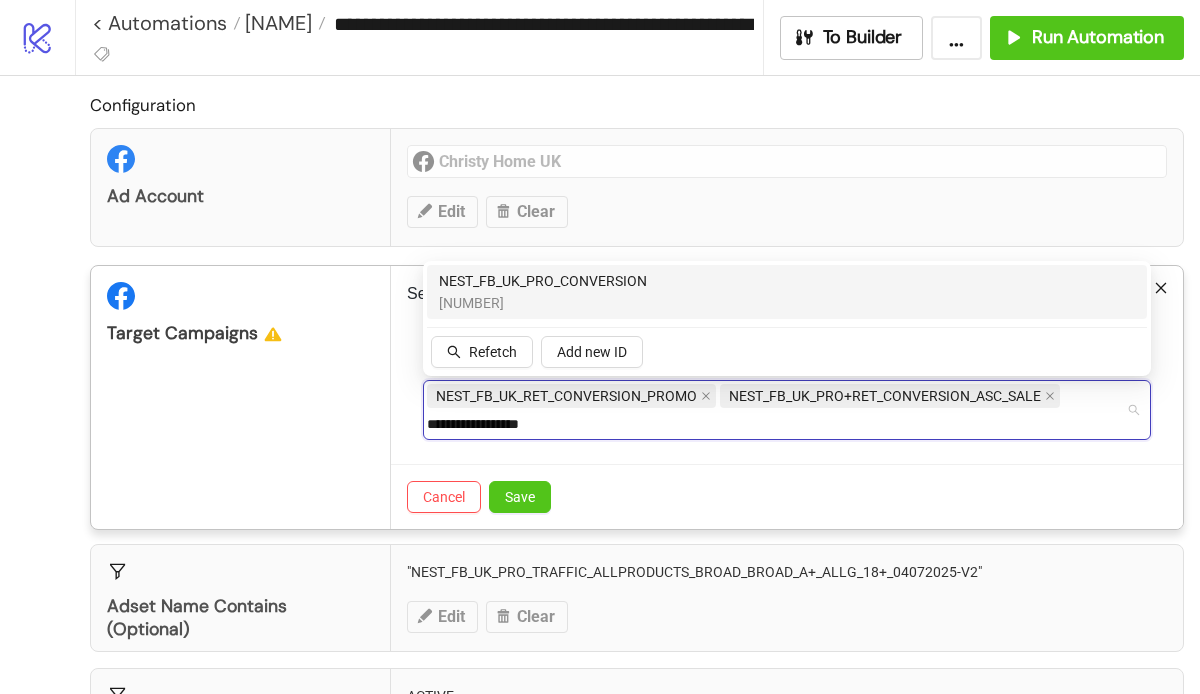 click on "NEST_FB_UK_PRO_CONVERSION" at bounding box center (543, 281) 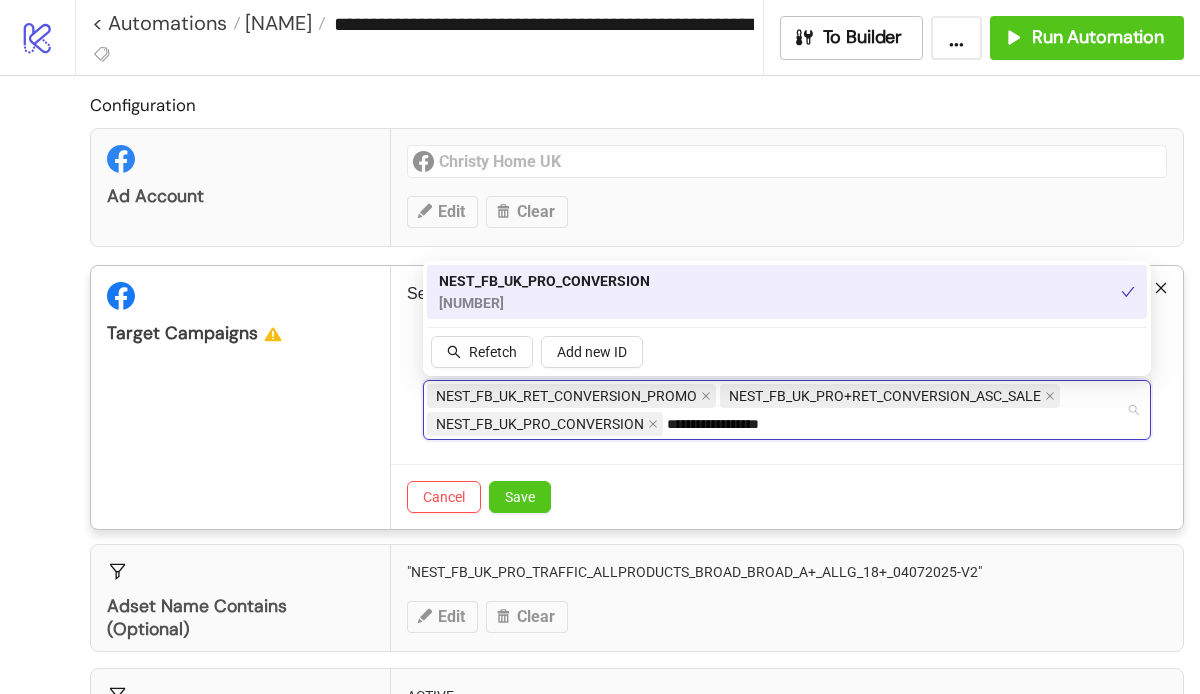 type 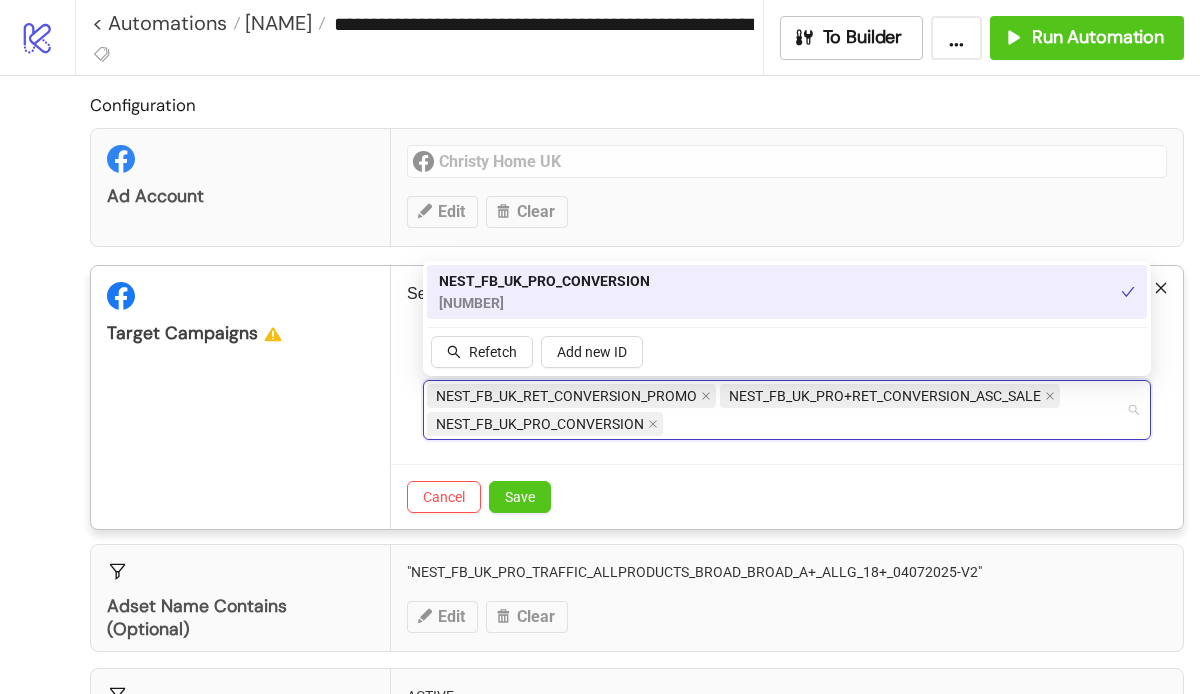 click on "Select campaign ids from list NEST_FB_UK_RET_CONVERSION_PROMO NEST_FB_UK_PRO+RET_CONVERSION_ASC_SALE NEST_FB_UK_PRO_CONVERSION [NUMBER]" at bounding box center (787, 400) 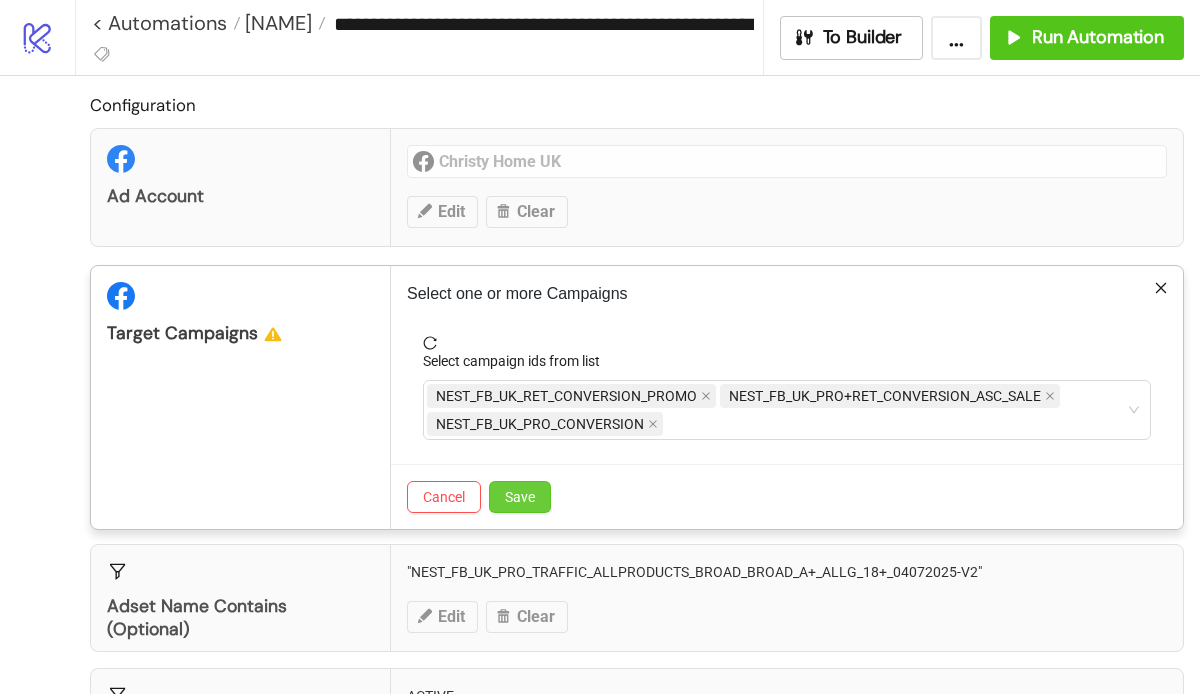 click on "Save" at bounding box center (520, 497) 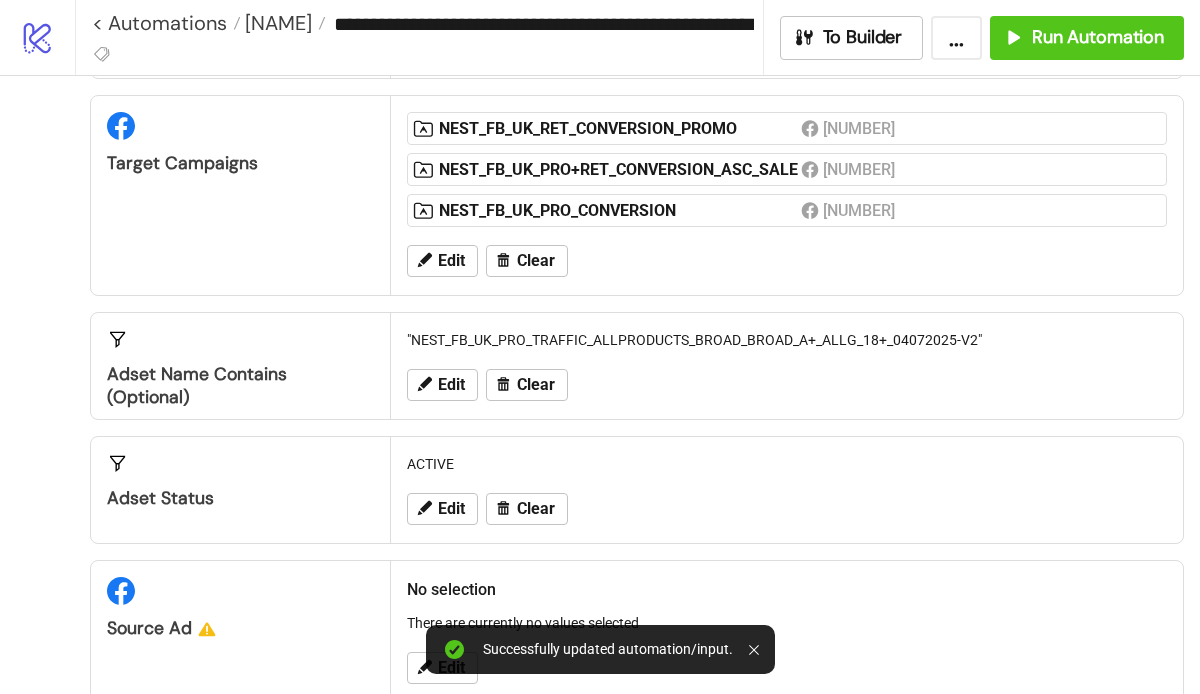 scroll, scrollTop: 169, scrollLeft: 0, axis: vertical 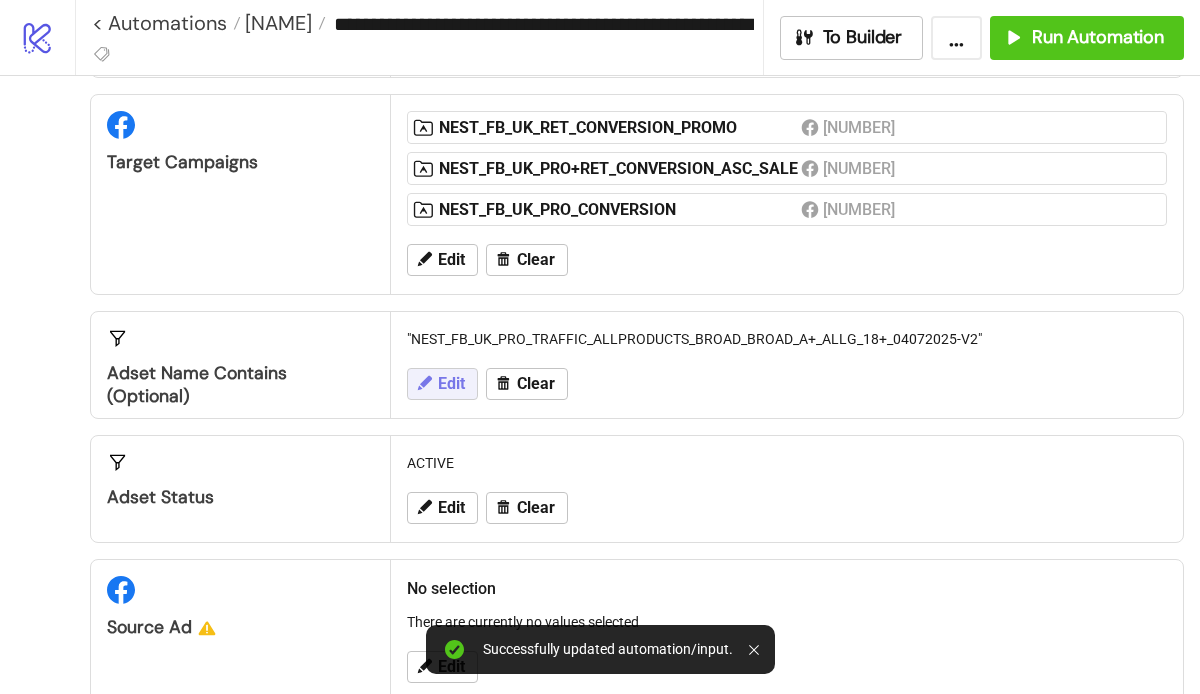 click on "Edit" at bounding box center [451, 384] 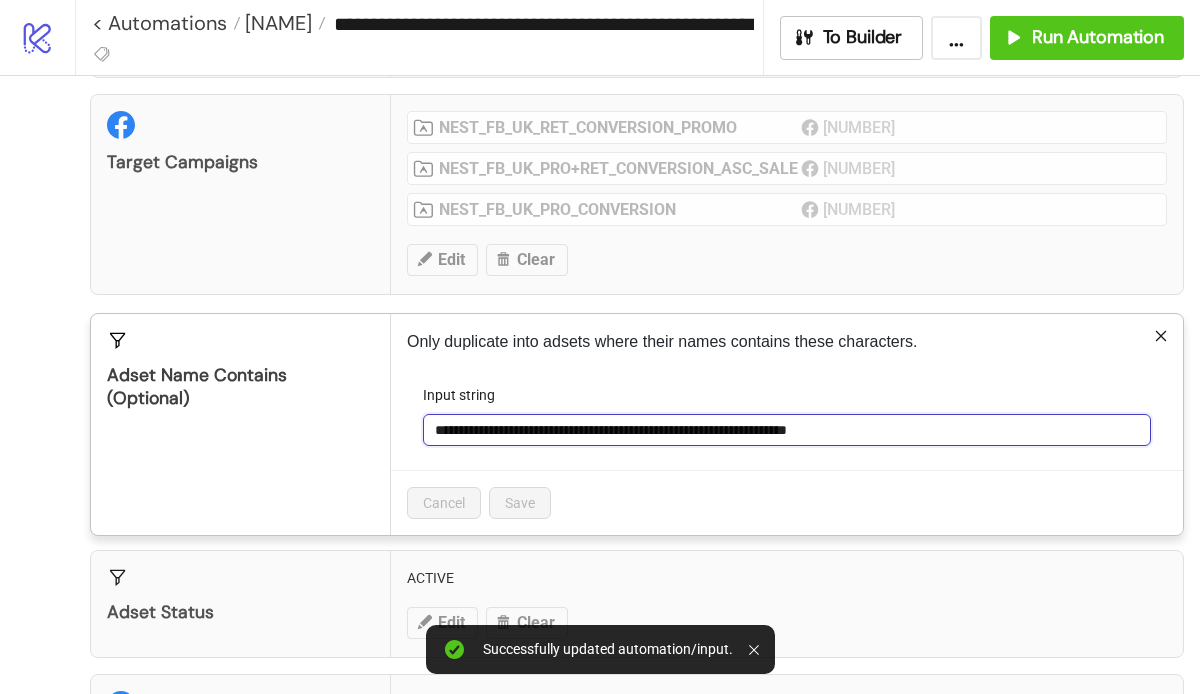 drag, startPoint x: 1004, startPoint y: 429, endPoint x: 373, endPoint y: 418, distance: 631.0959 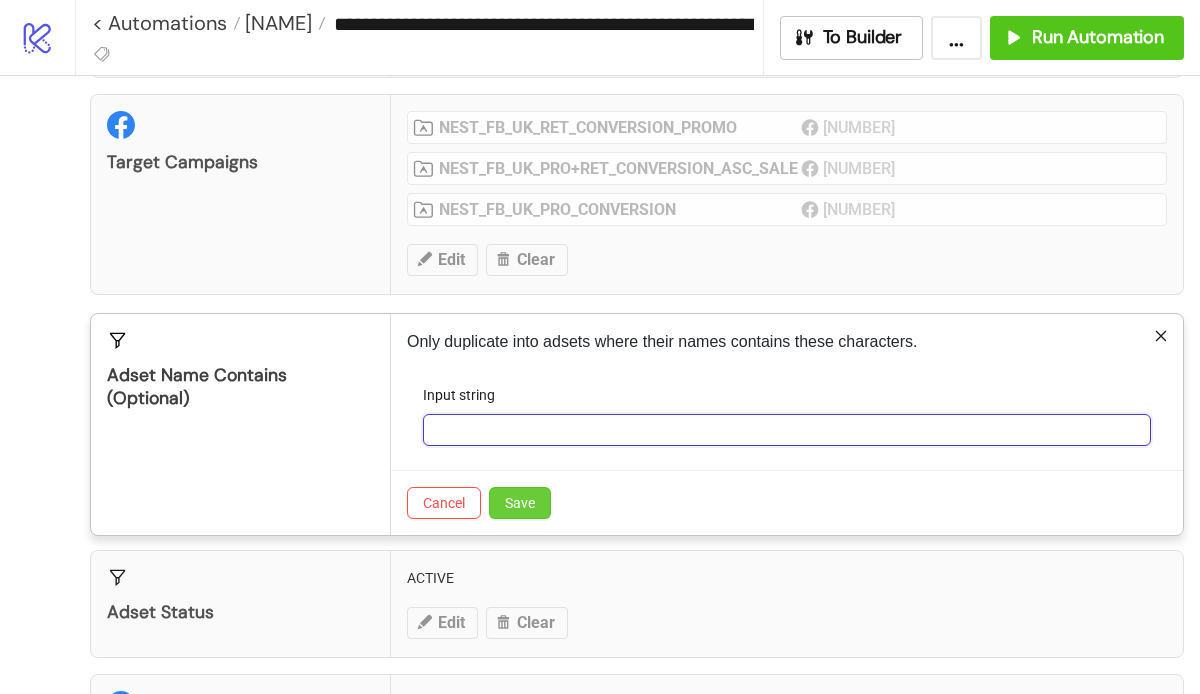 type 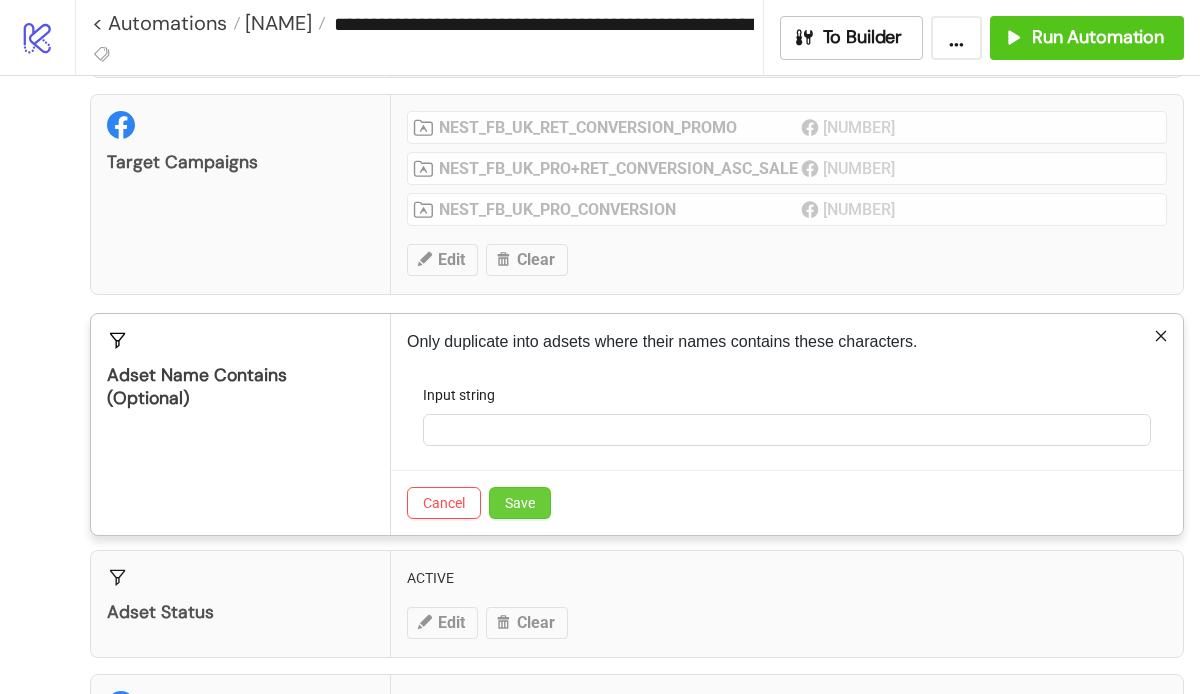 click on "Save" at bounding box center (520, 503) 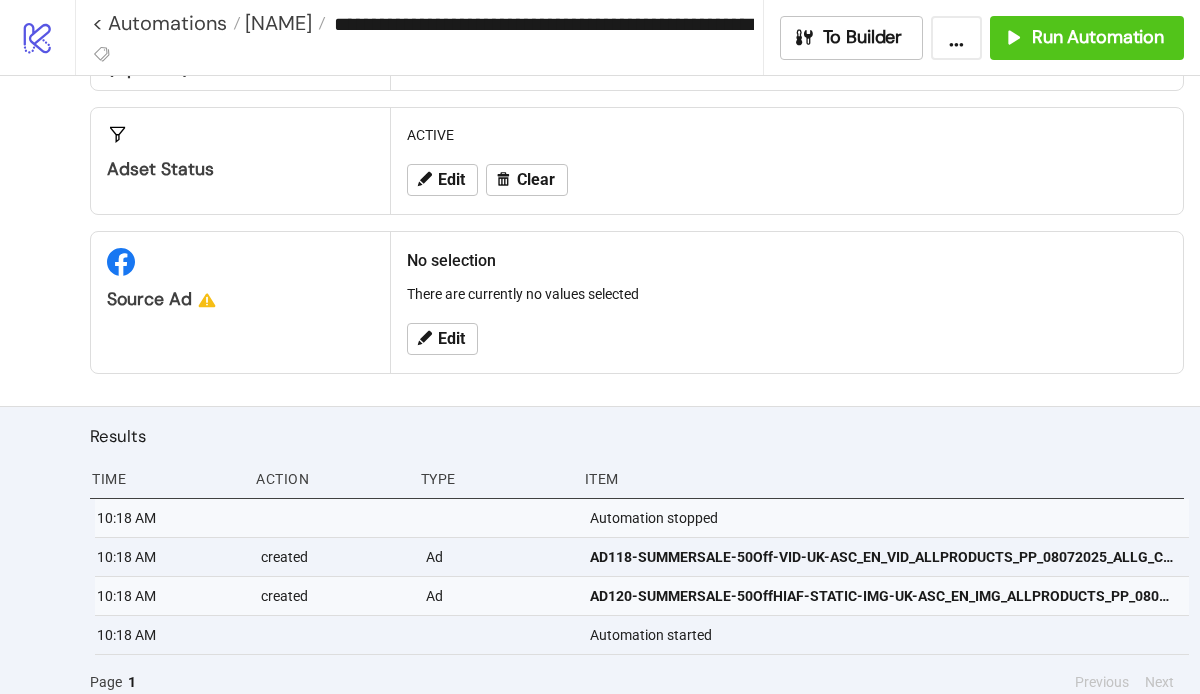 scroll, scrollTop: 496, scrollLeft: 0, axis: vertical 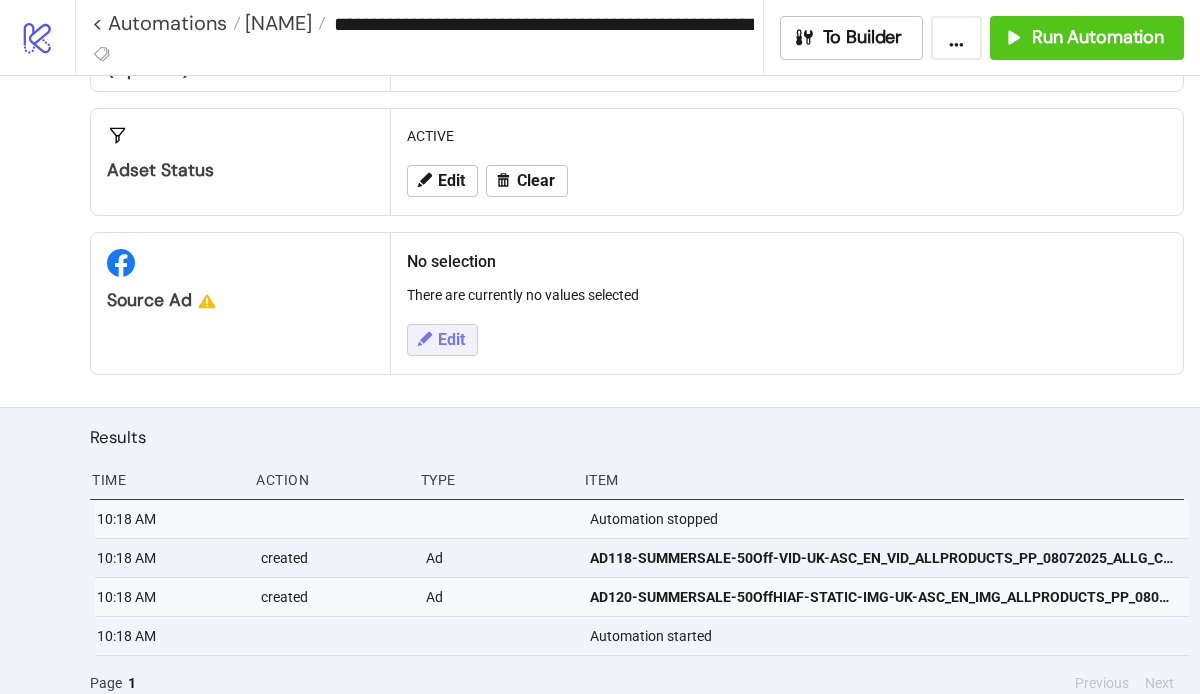 click on "Edit" at bounding box center (451, 340) 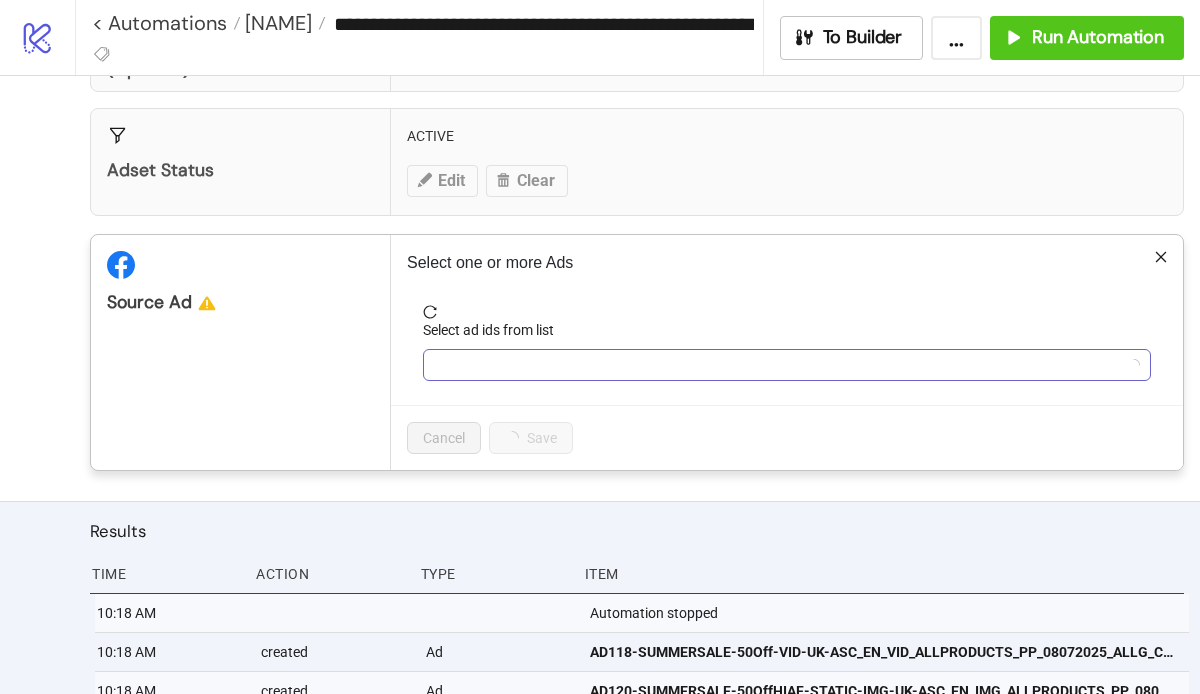 click at bounding box center (776, 365) 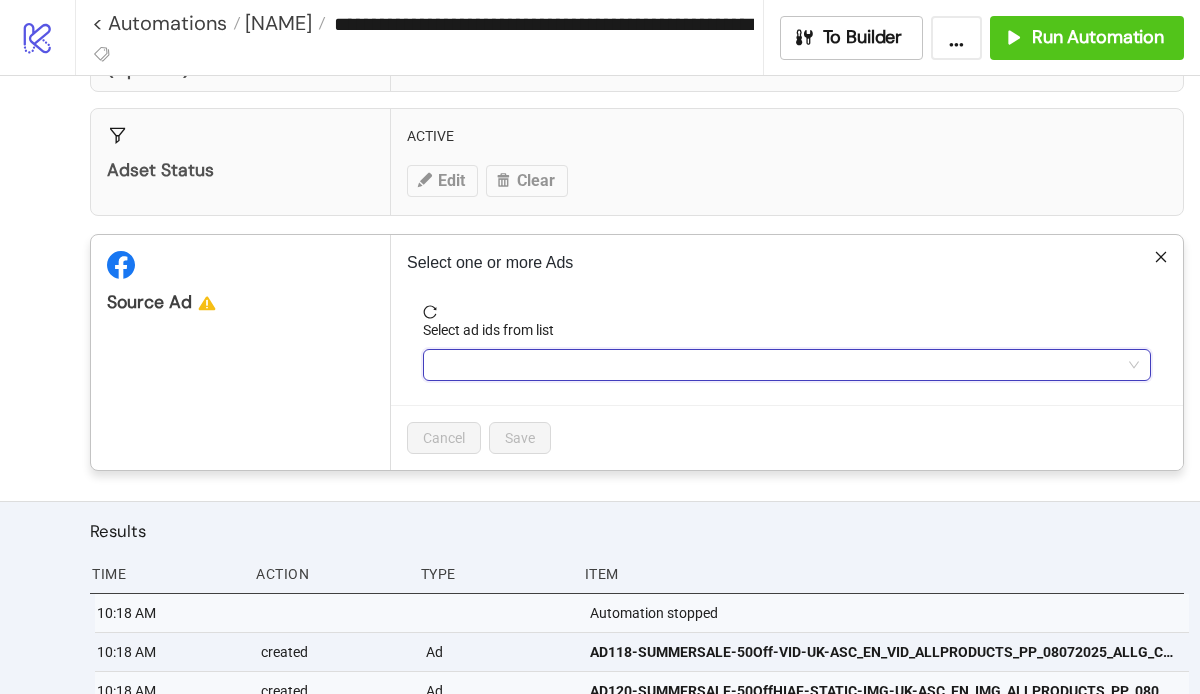 paste on "**********" 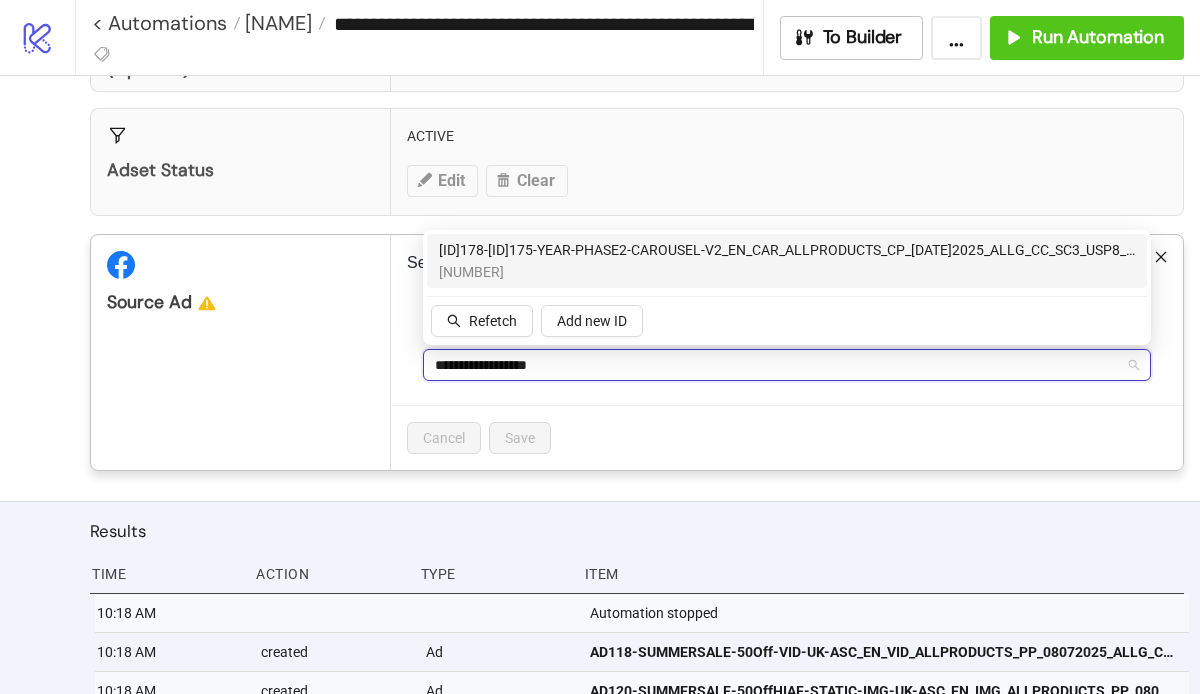 click on "[NUMBER]" at bounding box center [787, 272] 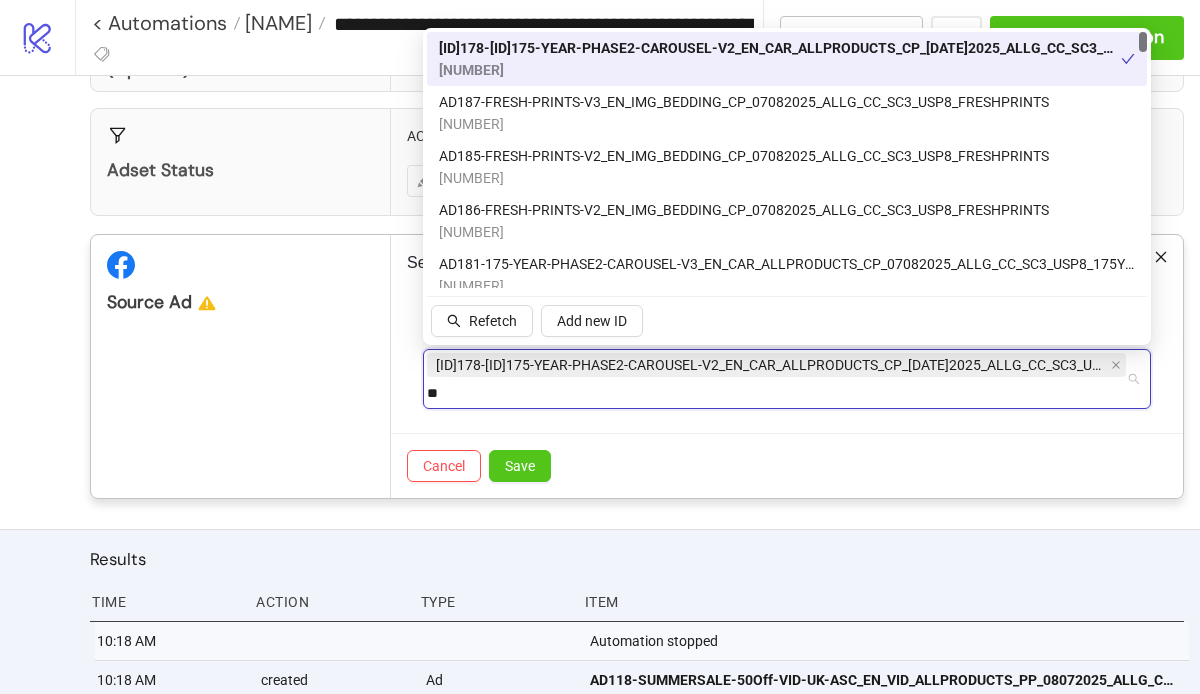 type on "*" 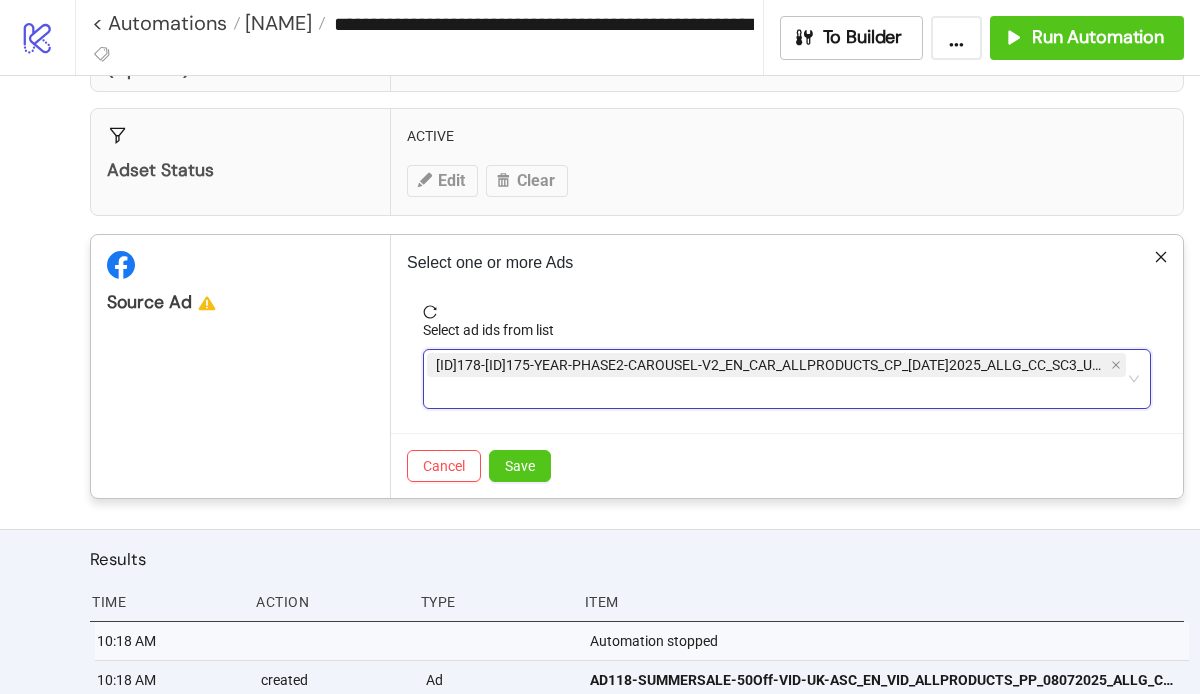paste on "**********" 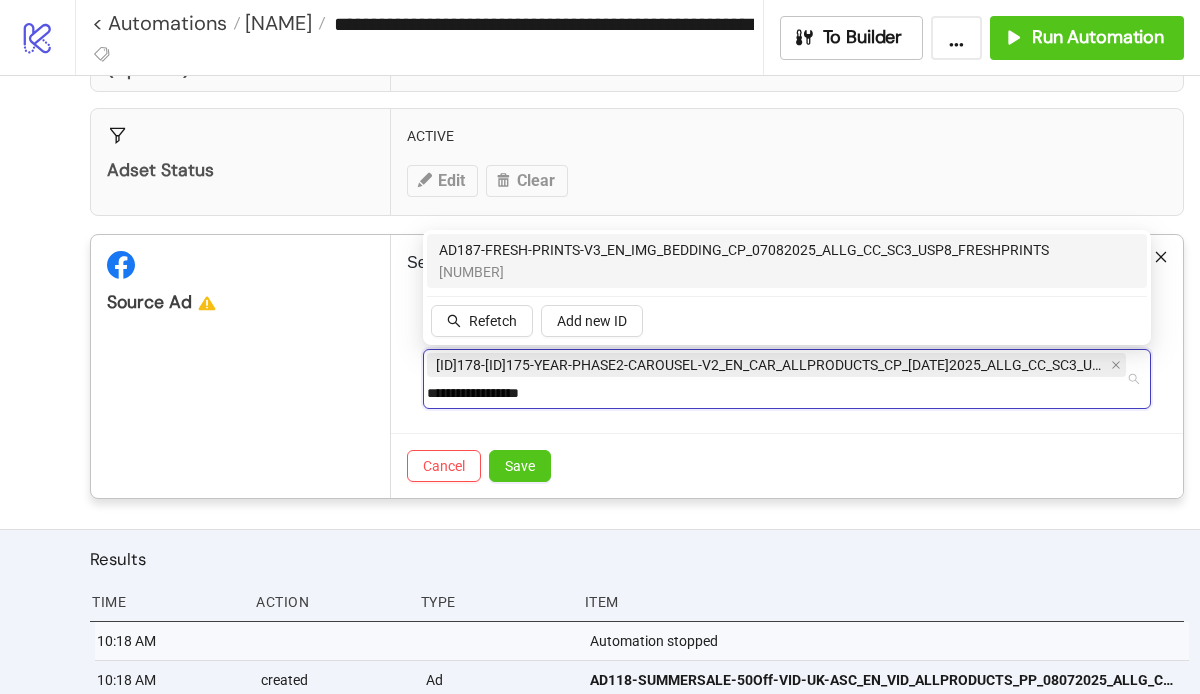 type on "**********" 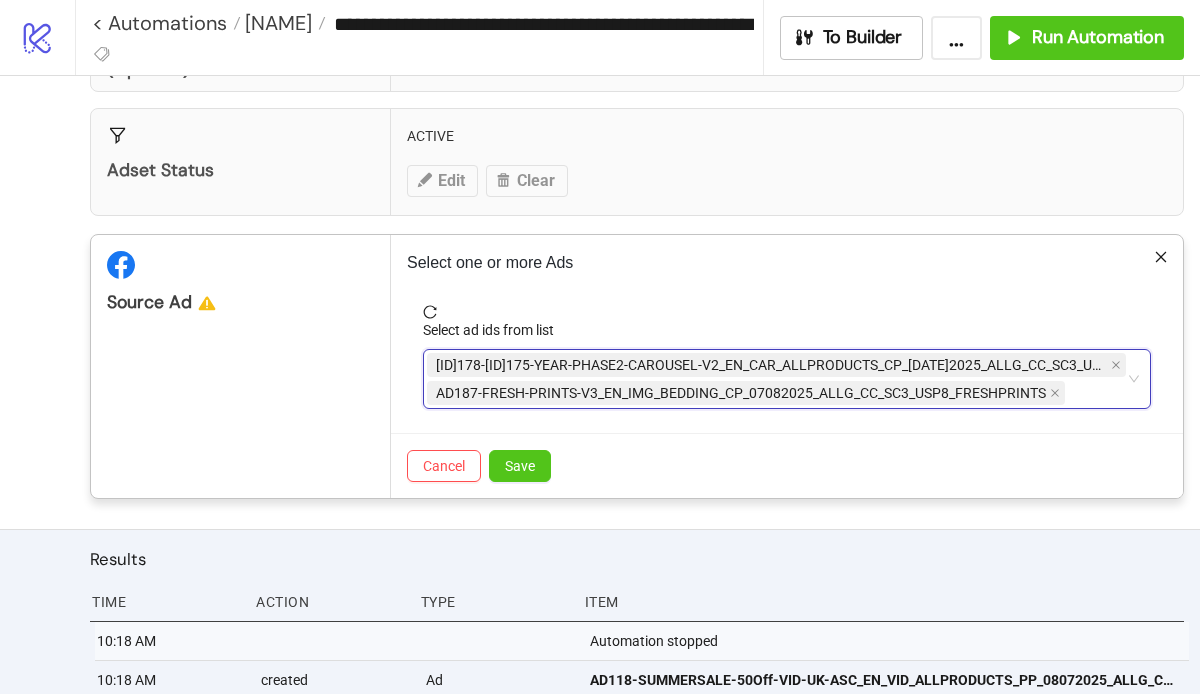 paste on "**********" 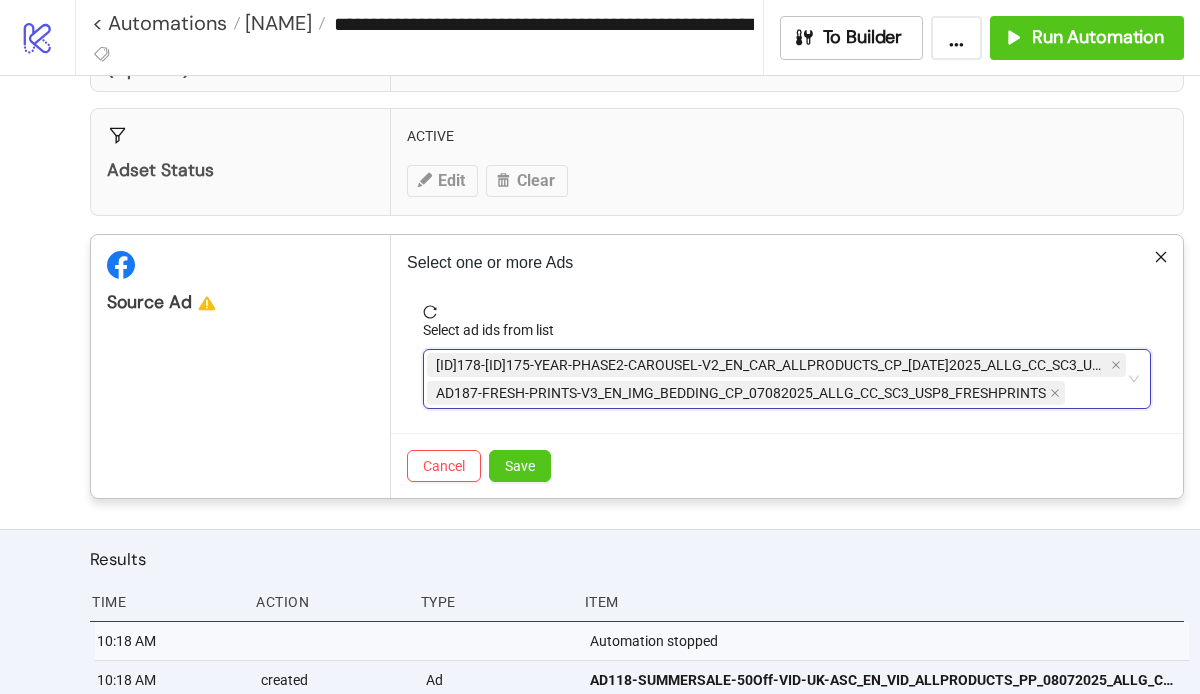 drag, startPoint x: 795, startPoint y: 421, endPoint x: 500, endPoint y: 414, distance: 295.08304 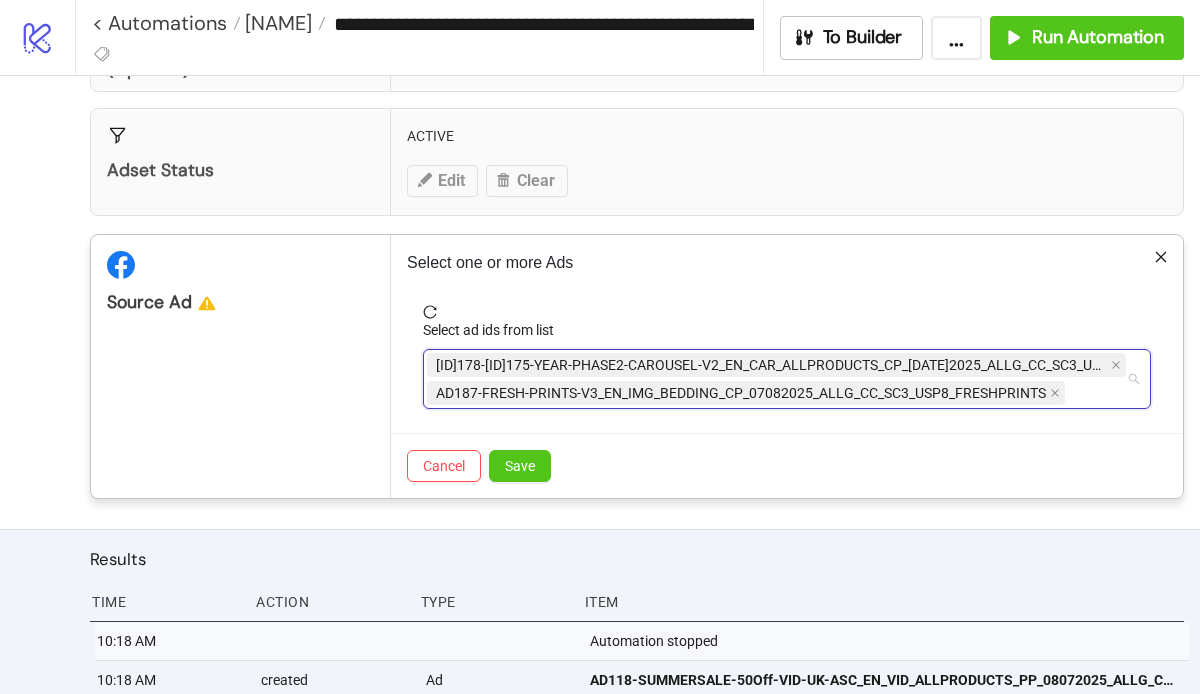 click on "AD178-175-YEAR-PHASE2-CAROUSEL-V2_EN_CAR_ALLPRODUCTS_CP_07082025_ALLG_CC_SC3_USP8_175YEAR AD187-FRESH-PRINTS-V3_EN_IMG_BEDDING_CP_07082025_ALLG_CC_SC3_USP8_FRESHPRINTS" at bounding box center [776, 379] 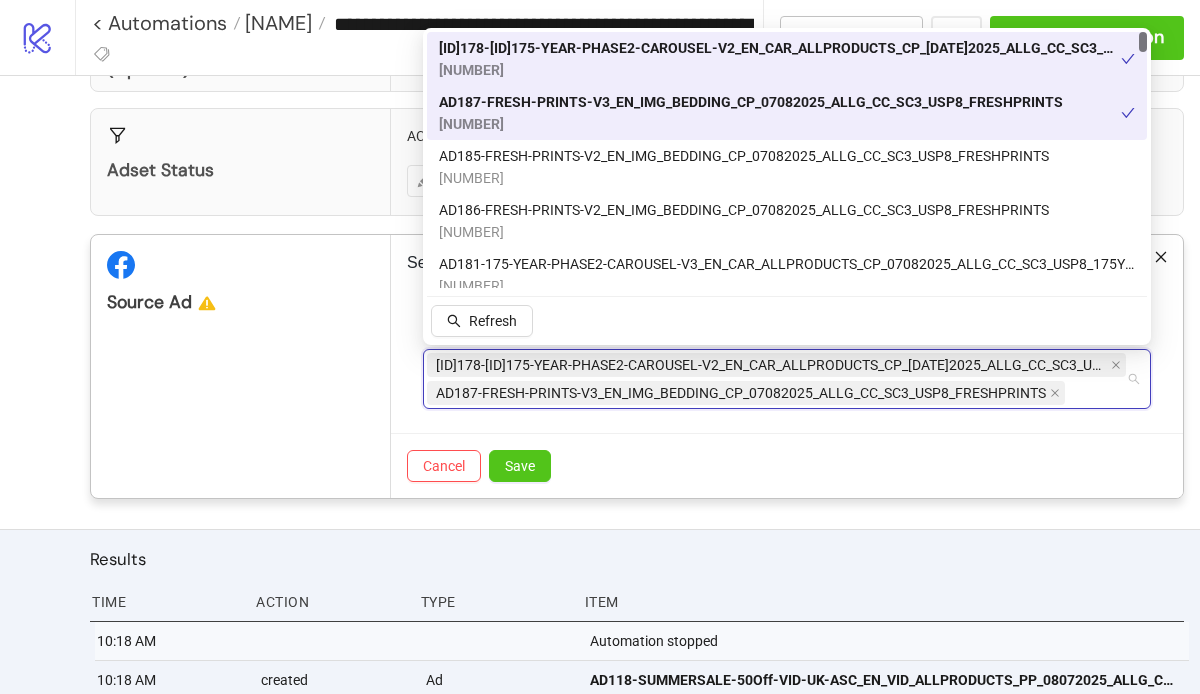 paste on "**********" 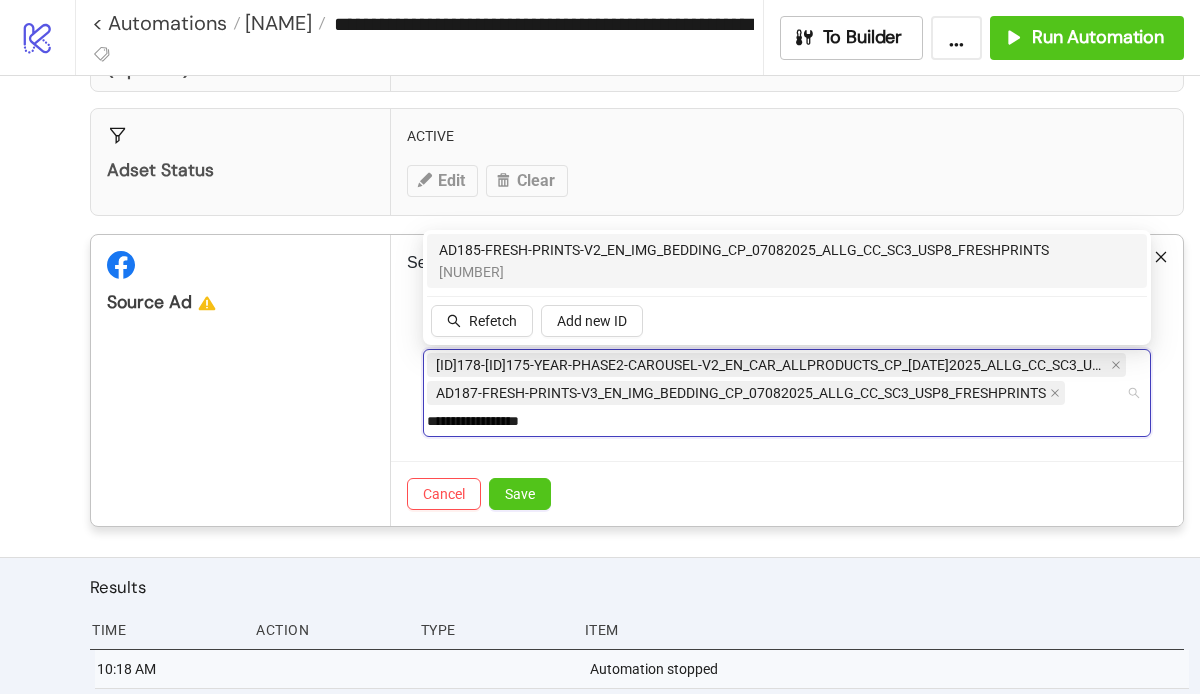 click on "[NUMBER]" at bounding box center [744, 272] 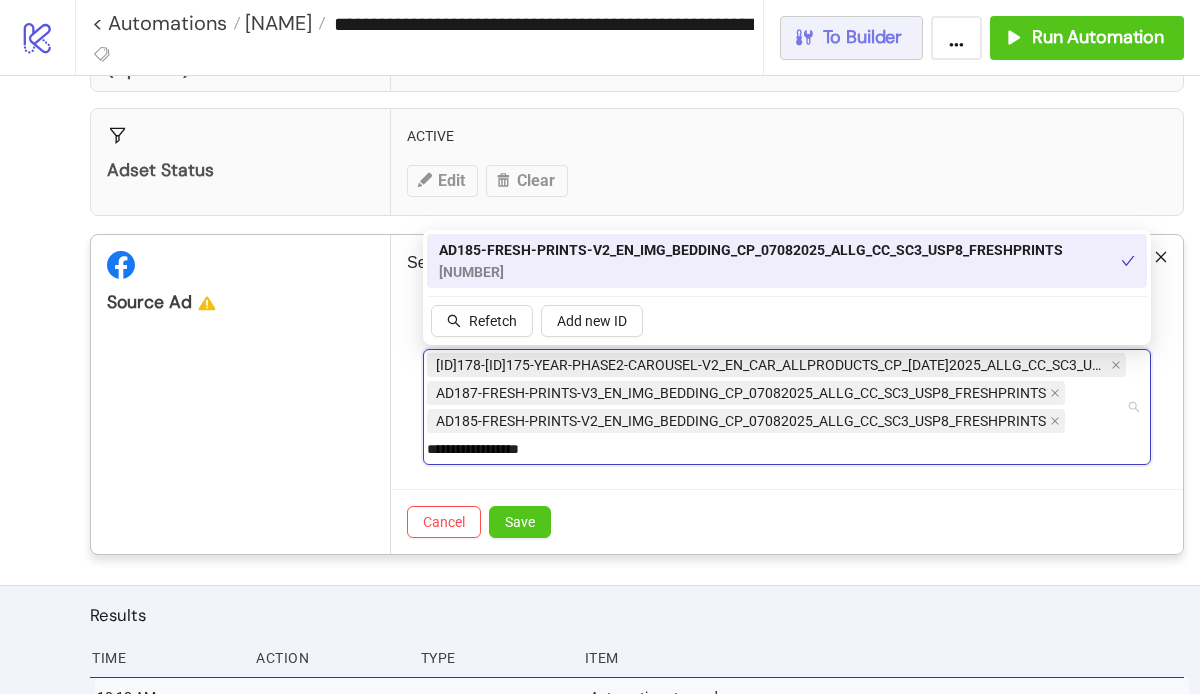 type on "**********" 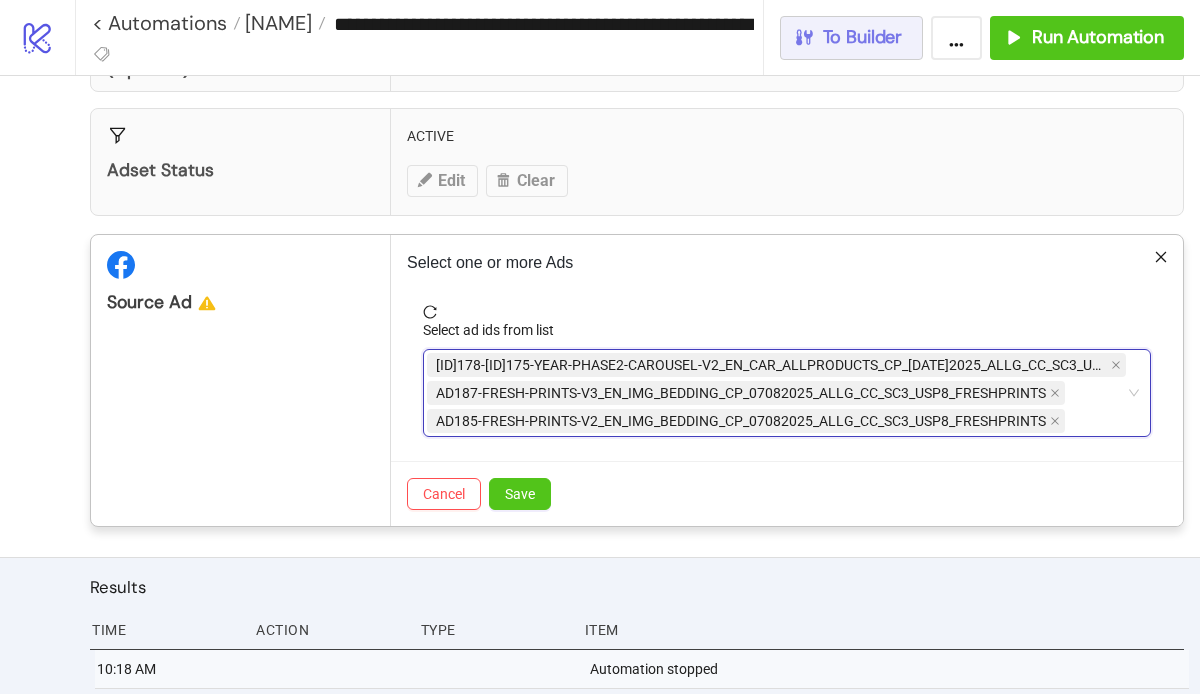 scroll, scrollTop: 572, scrollLeft: 0, axis: vertical 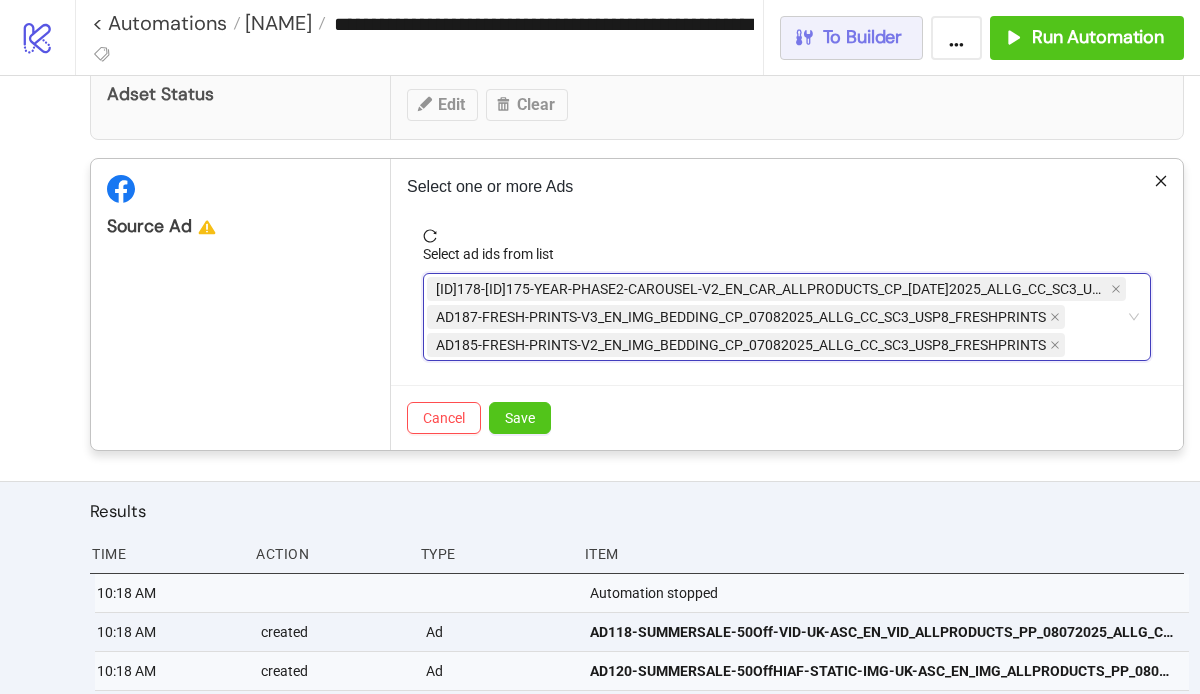 paste on "**********" 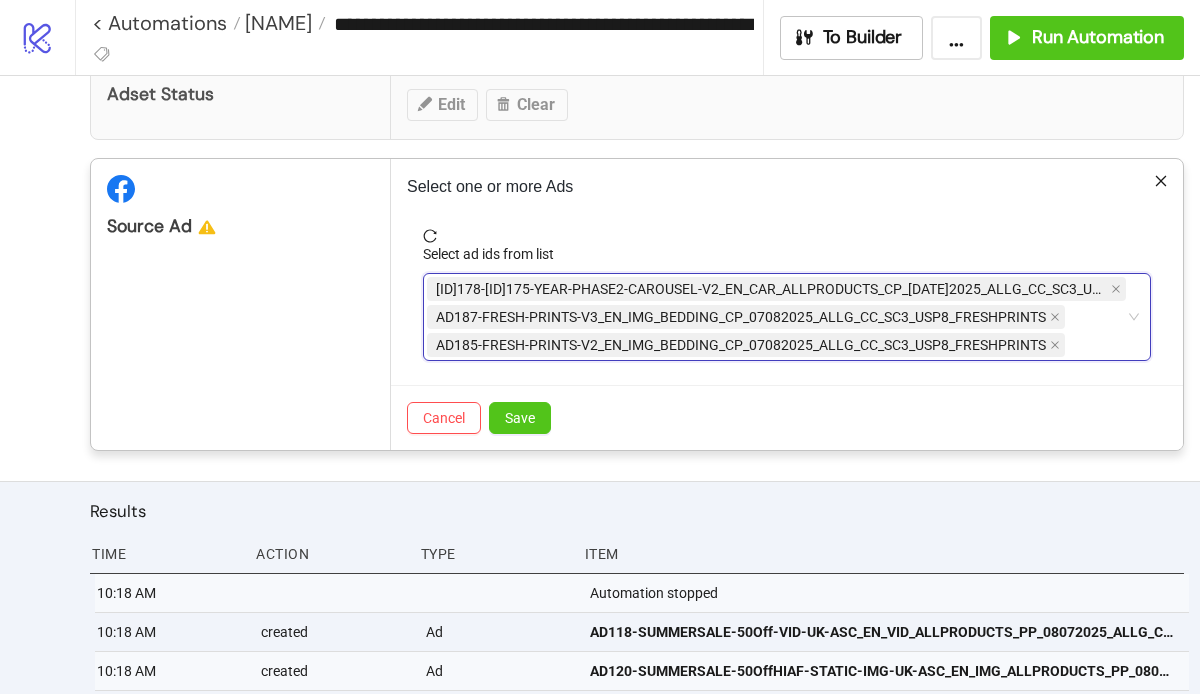 drag, startPoint x: 693, startPoint y: 376, endPoint x: 438, endPoint y: 368, distance: 255.12546 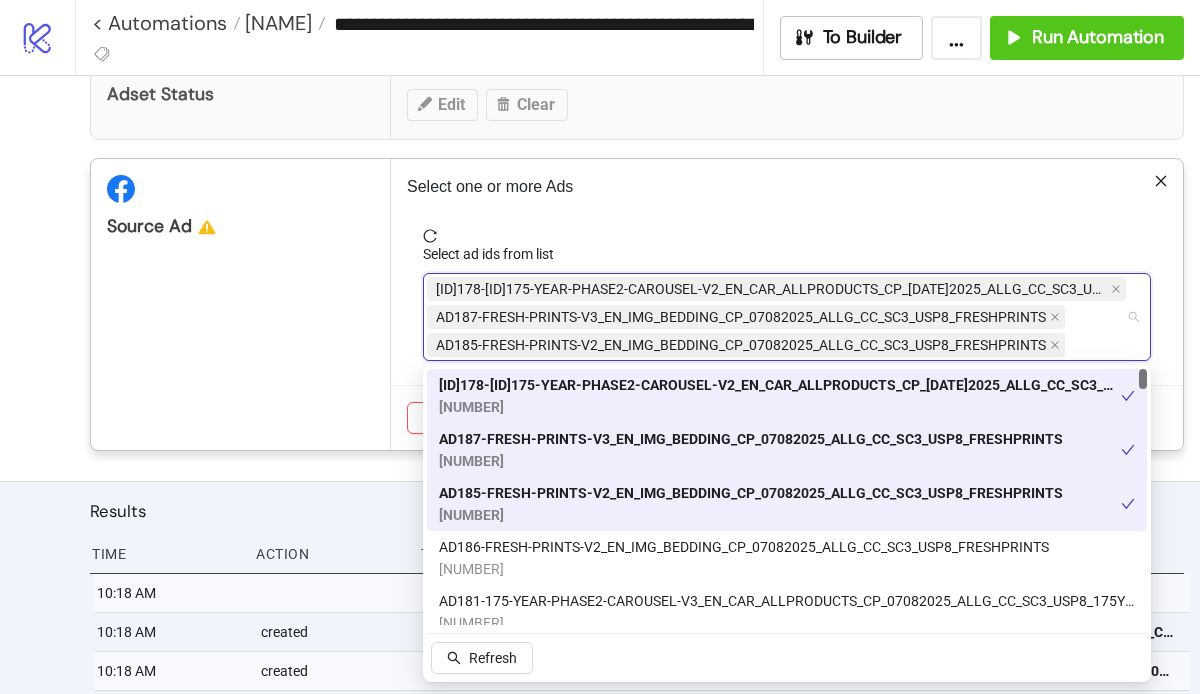 paste on "**********" 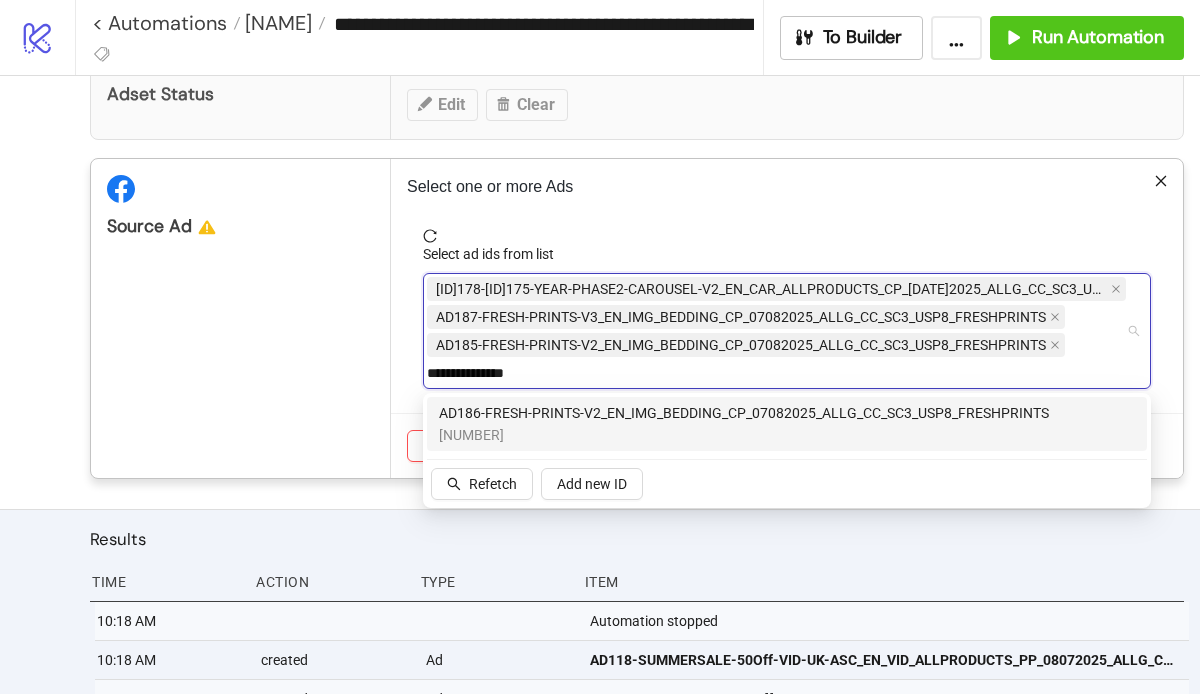 click on "[NUMBER]" at bounding box center [744, 435] 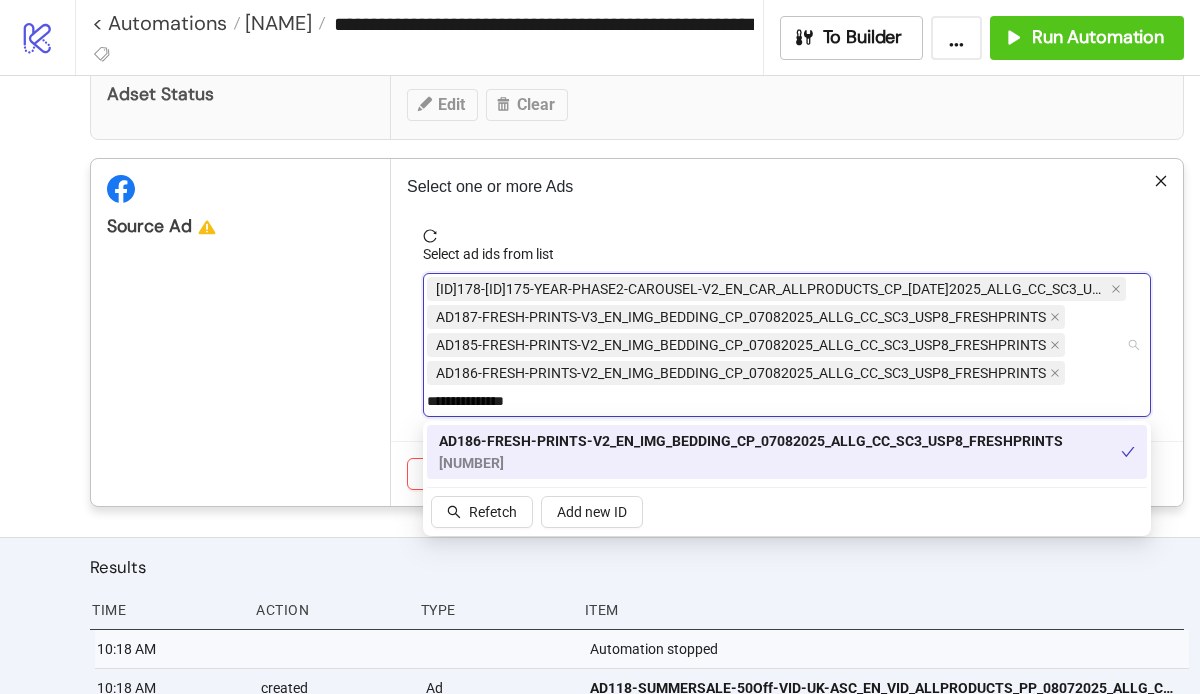type on "**********" 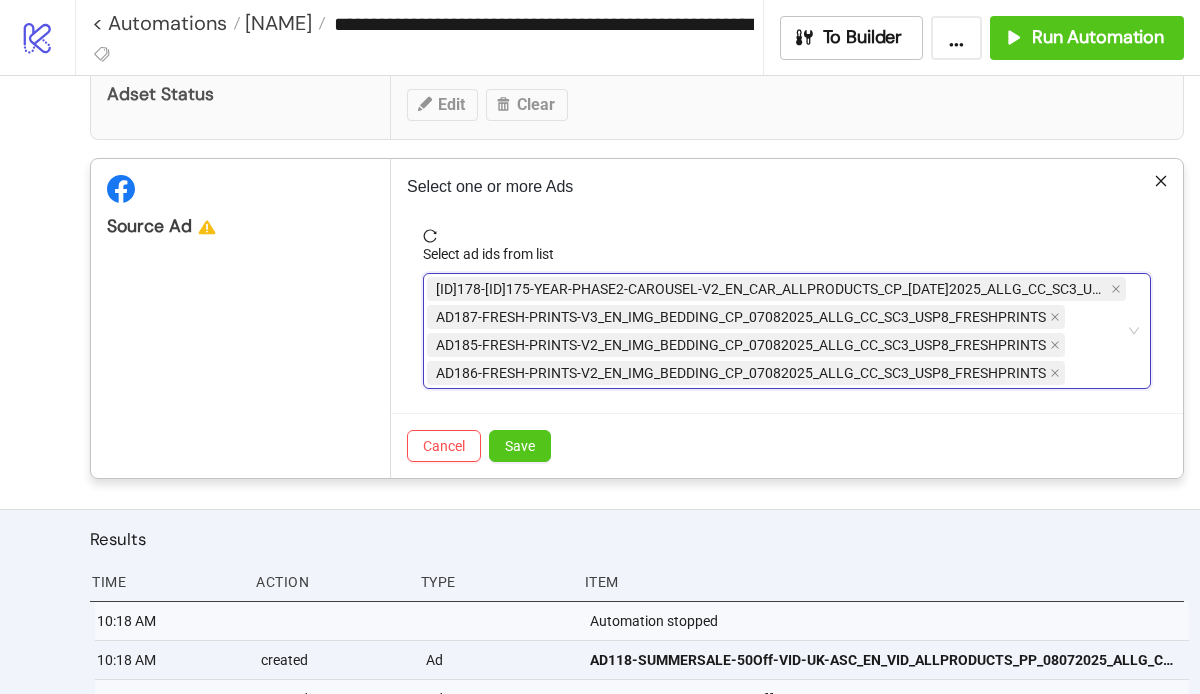type on "**********" 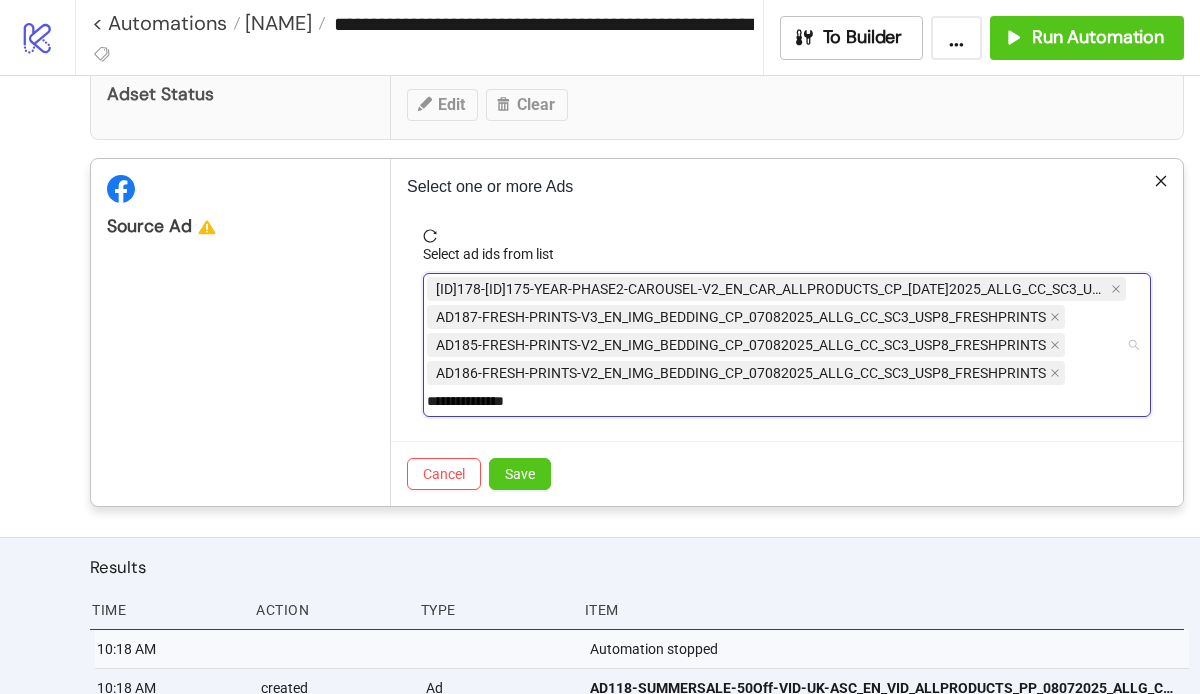 click on "**********" at bounding box center (776, 345) 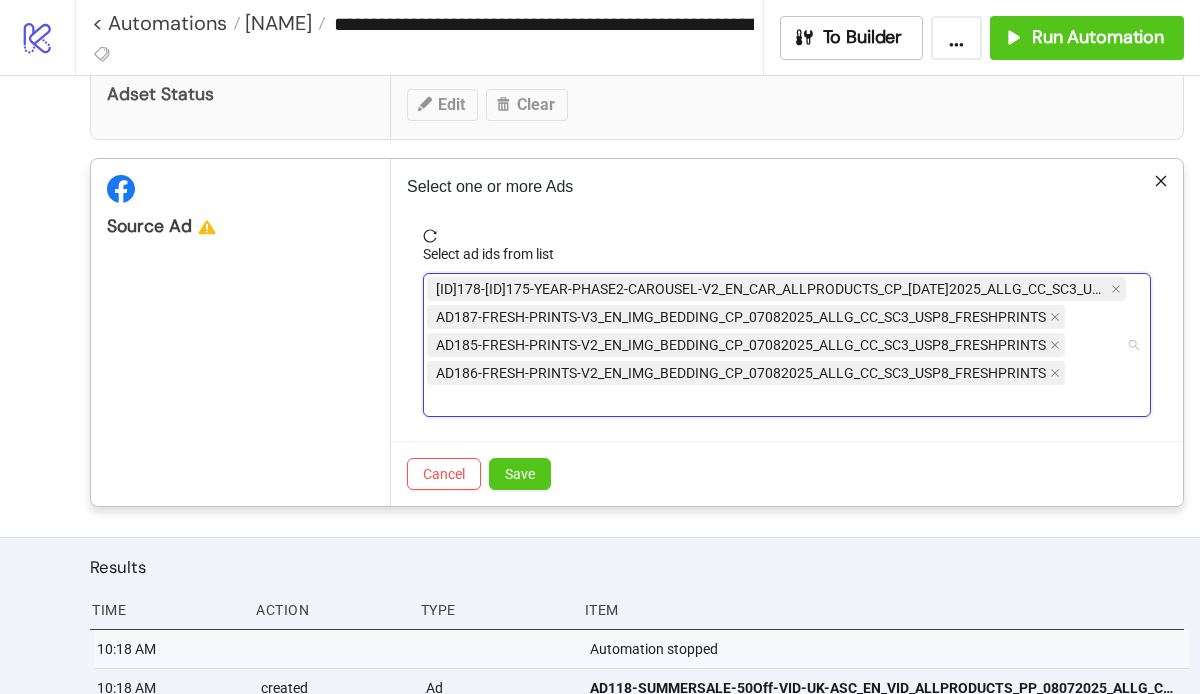 click on "AD178-175-YEAR-PHASE2-CAROUSEL-V2_EN_CAR_ALLPRODUCTS_CP_07082025_ALLG_CC_SC3_USP8_175YEAR AD187-FRESH-PRINTS-V3_EN_IMG_BEDDING_CP_07082025_ALLG_CC_SC3_USP8_FRESHPRINTS AD185-FRESH-PRINTS-V2_EN_IMG_BEDDING_CP_07082025_ALLG_CC_SC3_USP8_FRESHPRINTS AD186-FRESH-PRINTS-V2_EN_IMG_BEDDING_CP_07082025_ALLG_CC_SC3_USP8_FRESHPRINTS [NUMBER]" at bounding box center (776, 345) 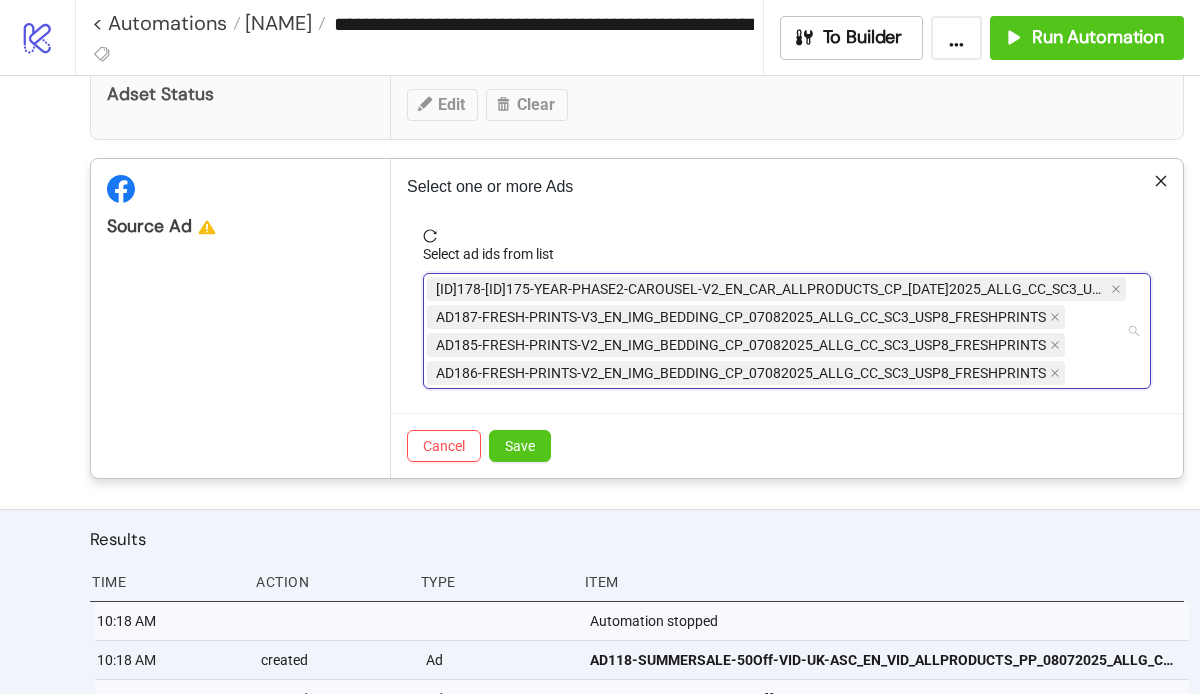 click on "Select ad ids from list" at bounding box center (1071, 373) 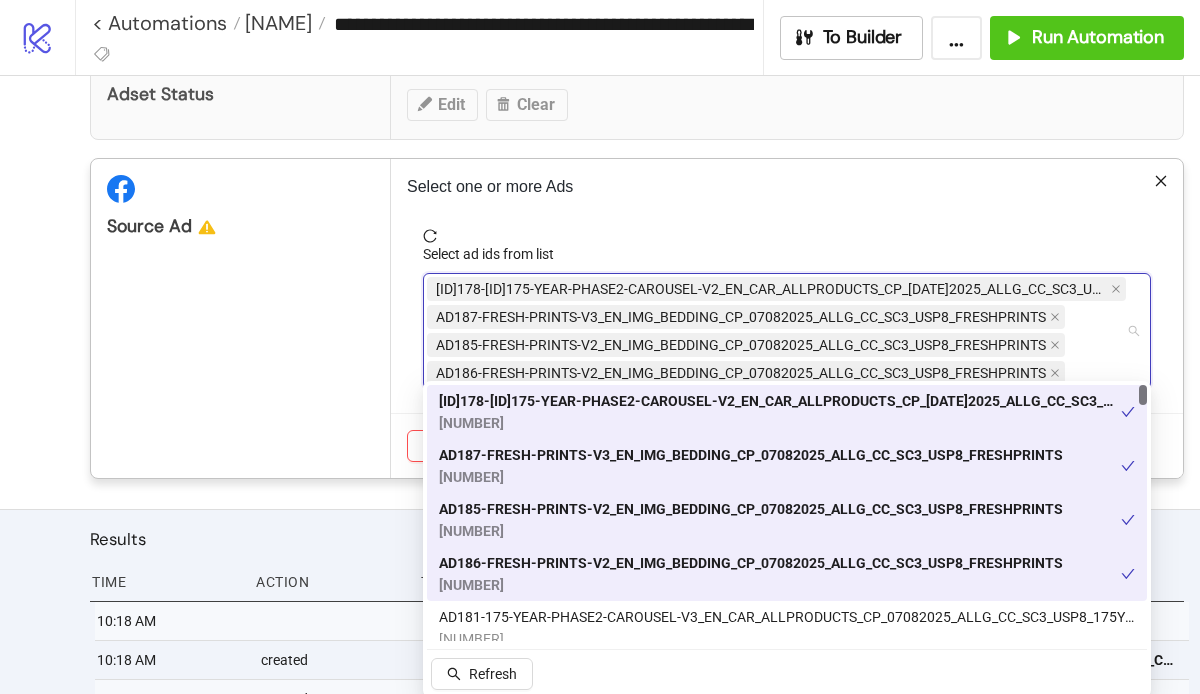 paste on "**********" 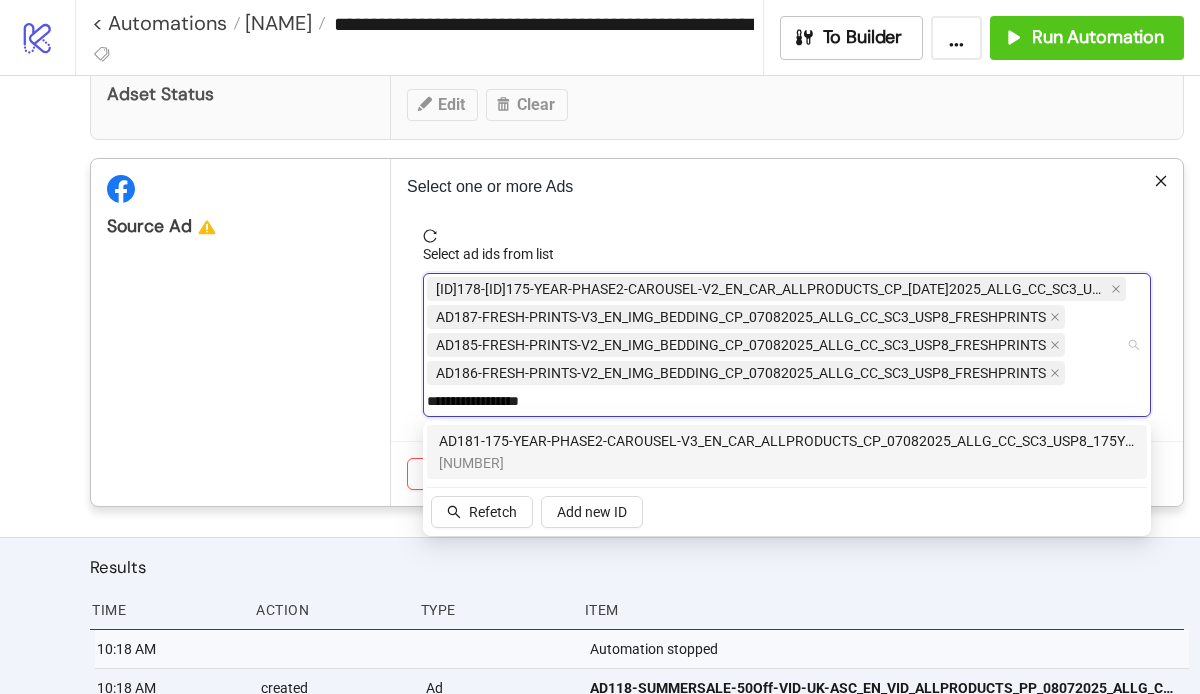 click on "AD181-175-YEAR-PHASE2-CAROUSEL-V3_EN_CAR_ALLPRODUCTS_CP_07082025_ALLG_CC_SC3_USP8_175YEAR" at bounding box center [787, 441] 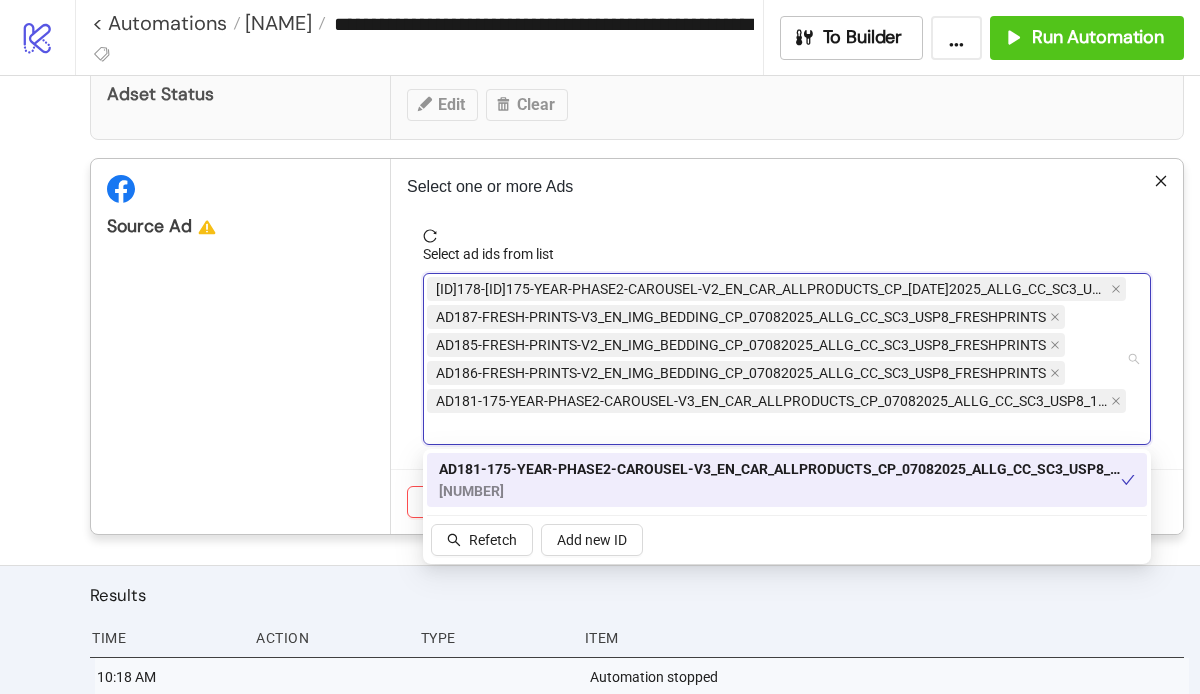 click on "AD178-175-YEAR-PHASE2-CAROUSEL-V2_EN_CAR_ALLPRODUCTS_CP_07082025_ALLG_CC_SC3_USP8_175YEAR AD187-FRESH-PRINTS-V3_EN_IMG_BEDDING_CP_07082025_ALLG_CC_SC3_USP8_FRESHPRINTS AD185-FRESH-PRINTS-V2_EN_IMG_BEDDING_CP_07082025_ALLG_CC_SC3_USP8_FRESHPRINTS AD186-FRESH-PRINTS-V2_EN_IMG_BEDDING_CP_07082025_ALLG_CC_SC3_USP8_FRESHPRINTS AD181-175-YEAR-PHASE2-CAROUSEL-V3_EN_CAR_ALLPRODUCTS_CP_07082025_ALLG_CC_SC3_USP8_175YEAR [NUMBER]" at bounding box center [776, 359] 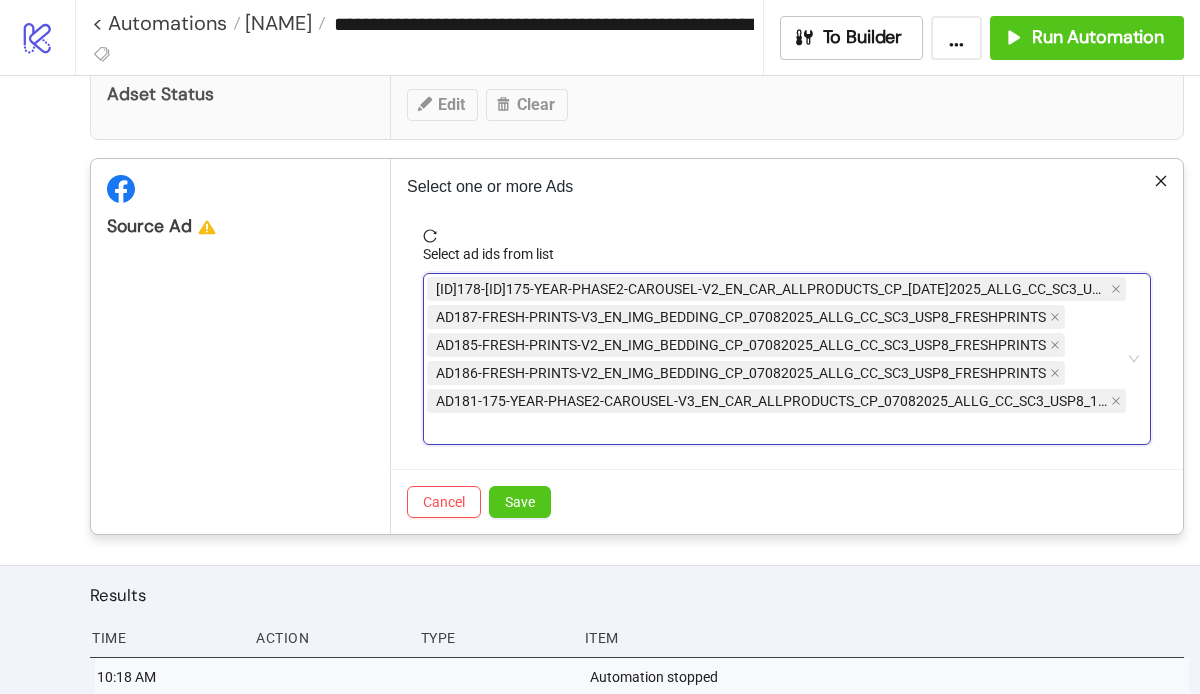paste on "**********" 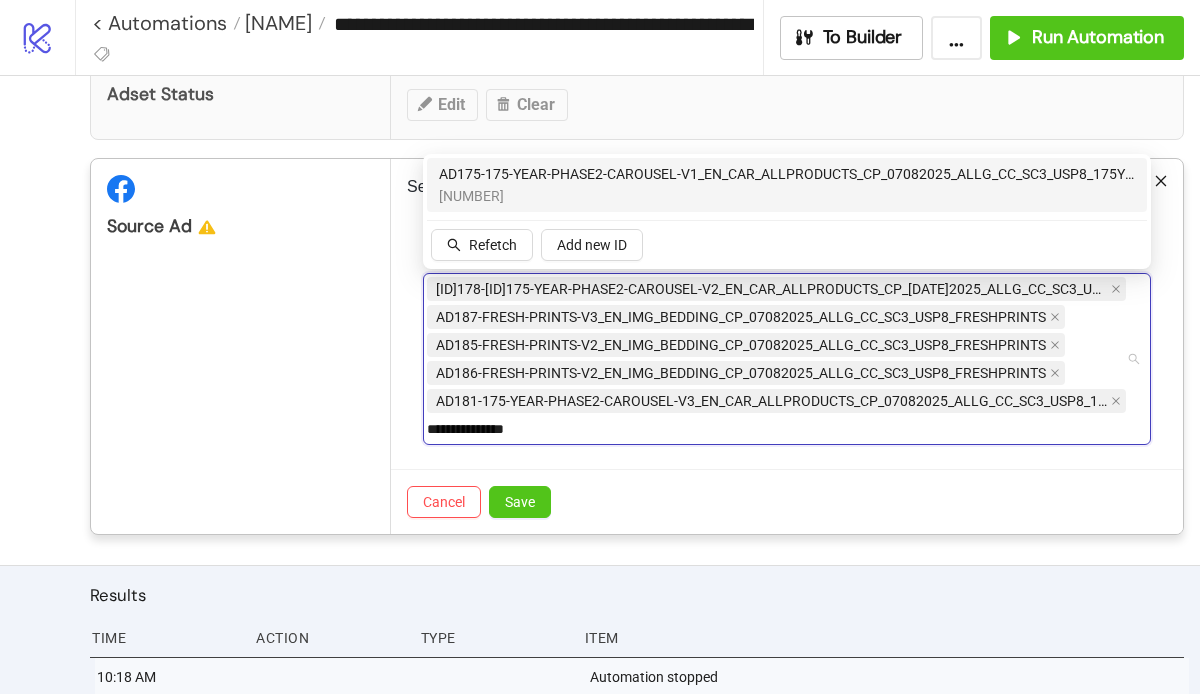 click on "[NUMBER]" at bounding box center [787, 196] 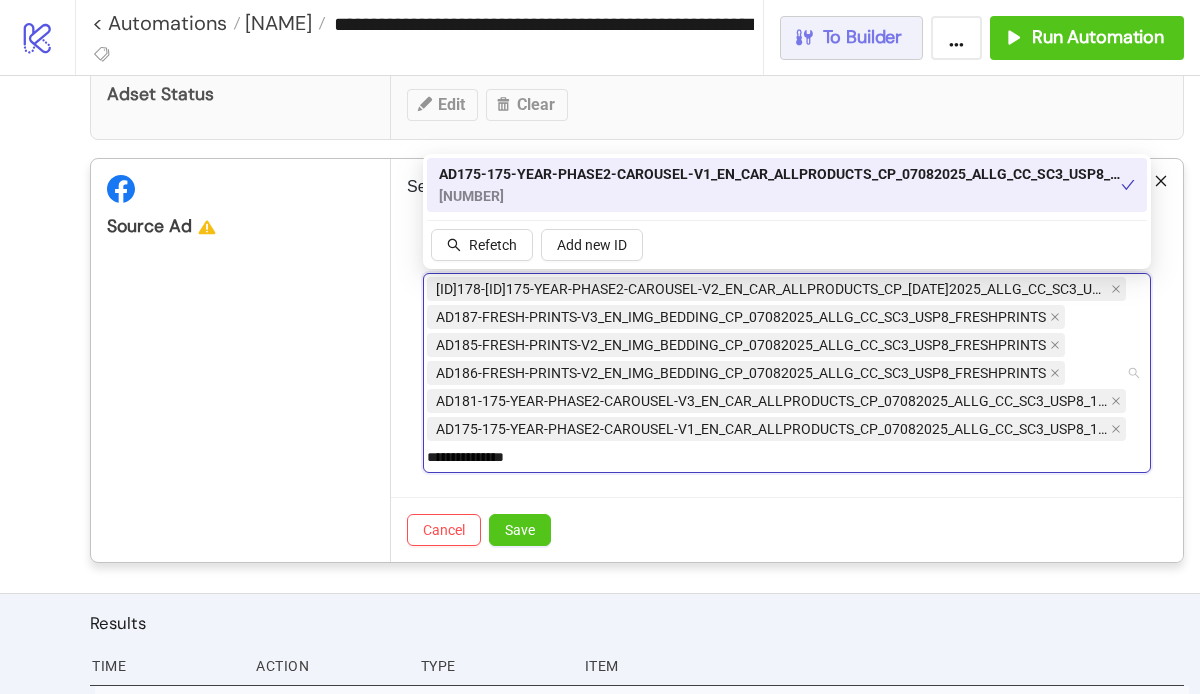 type on "**********" 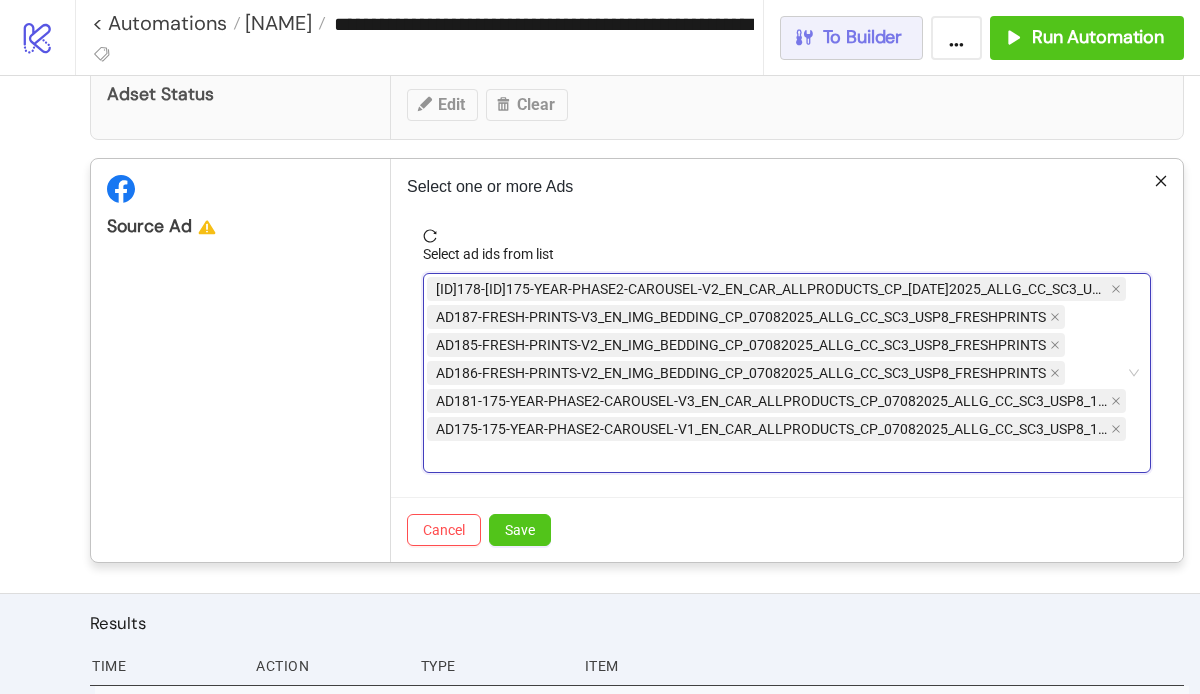 paste on "**********" 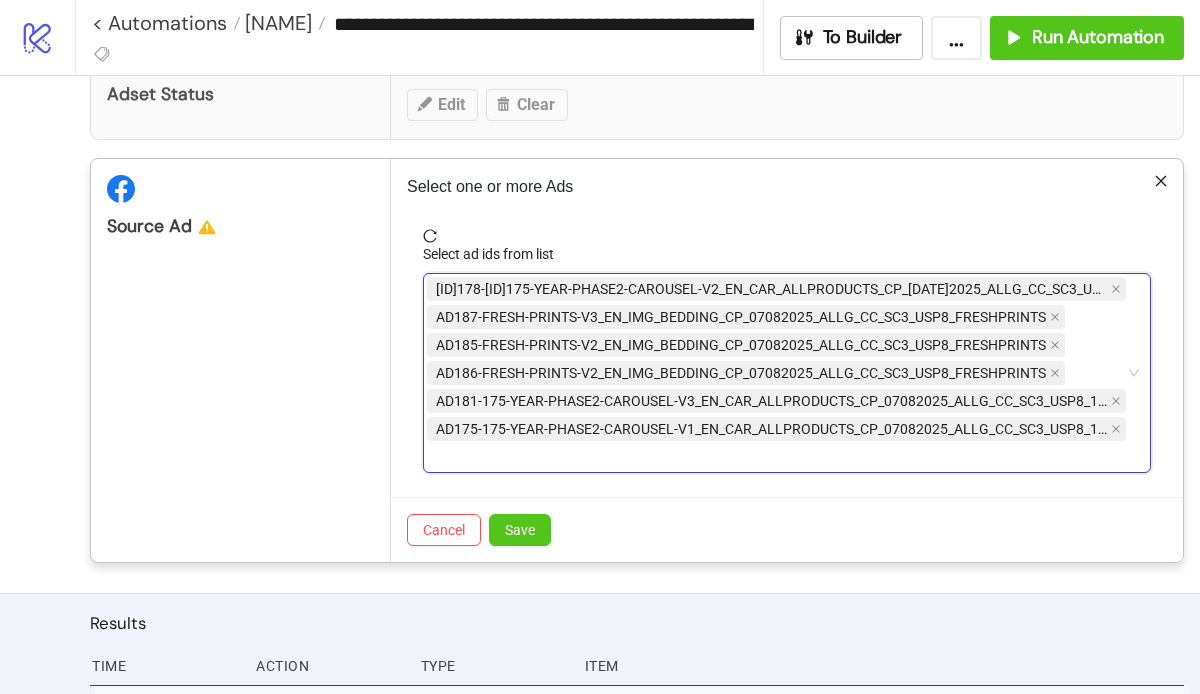 drag, startPoint x: 699, startPoint y: 461, endPoint x: 453, endPoint y: 461, distance: 246 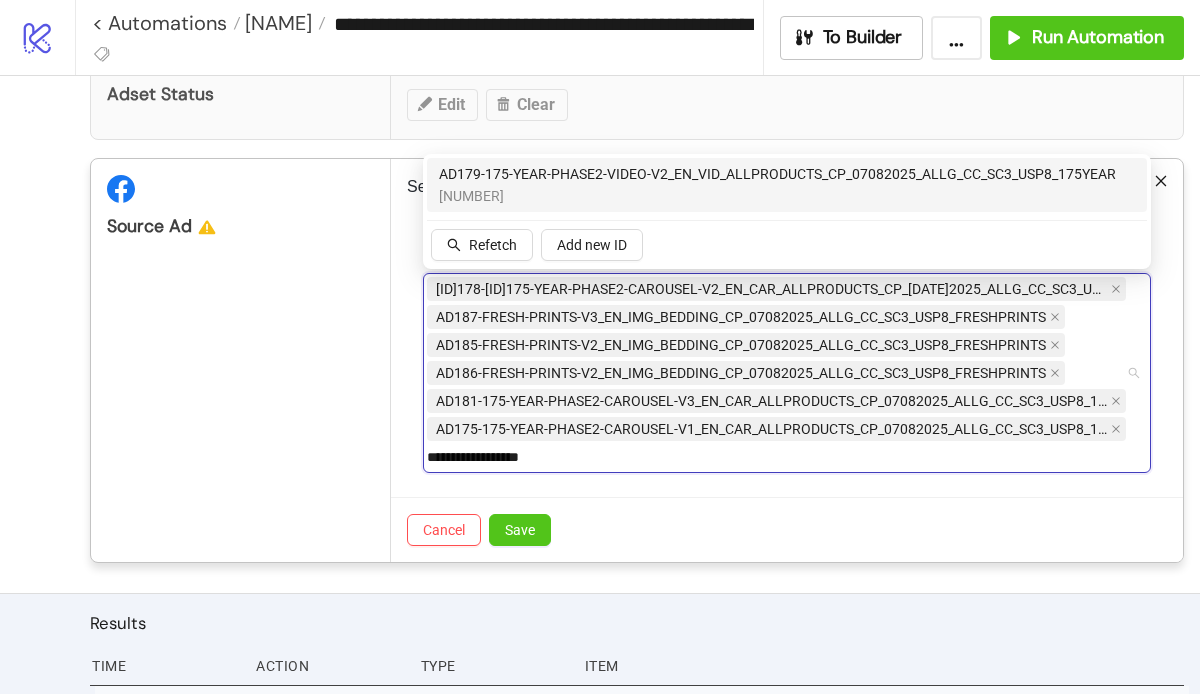 click on "AD179-175-YEAR-PHASE2-VIDEO-V2_EN_VID_ALLPRODUCTS_CP_07082025_ALLG_CC_SC3_USP8_175YEAR" at bounding box center (777, 174) 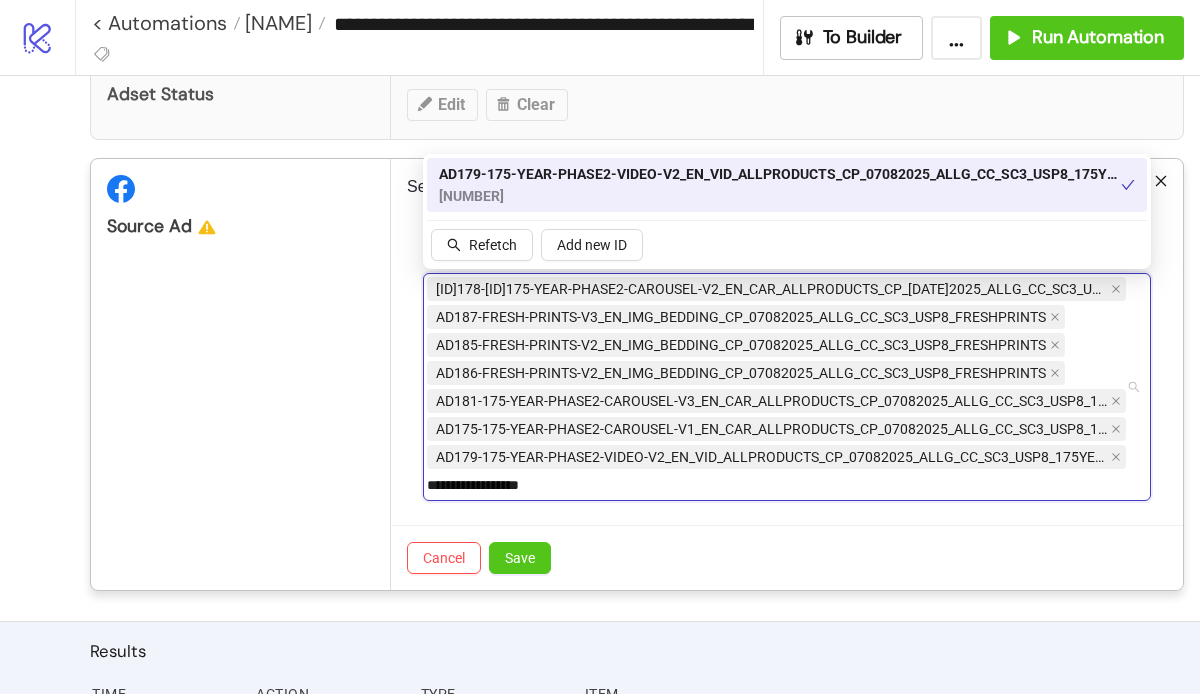 type on "**********" 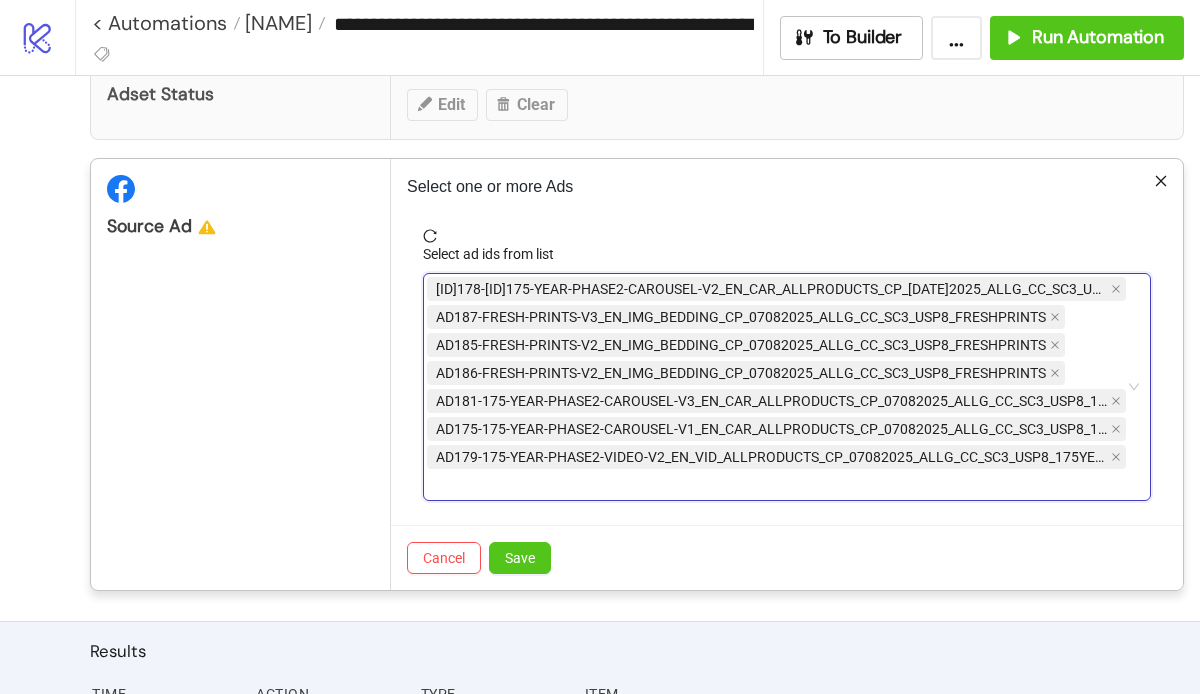 paste on "**********" 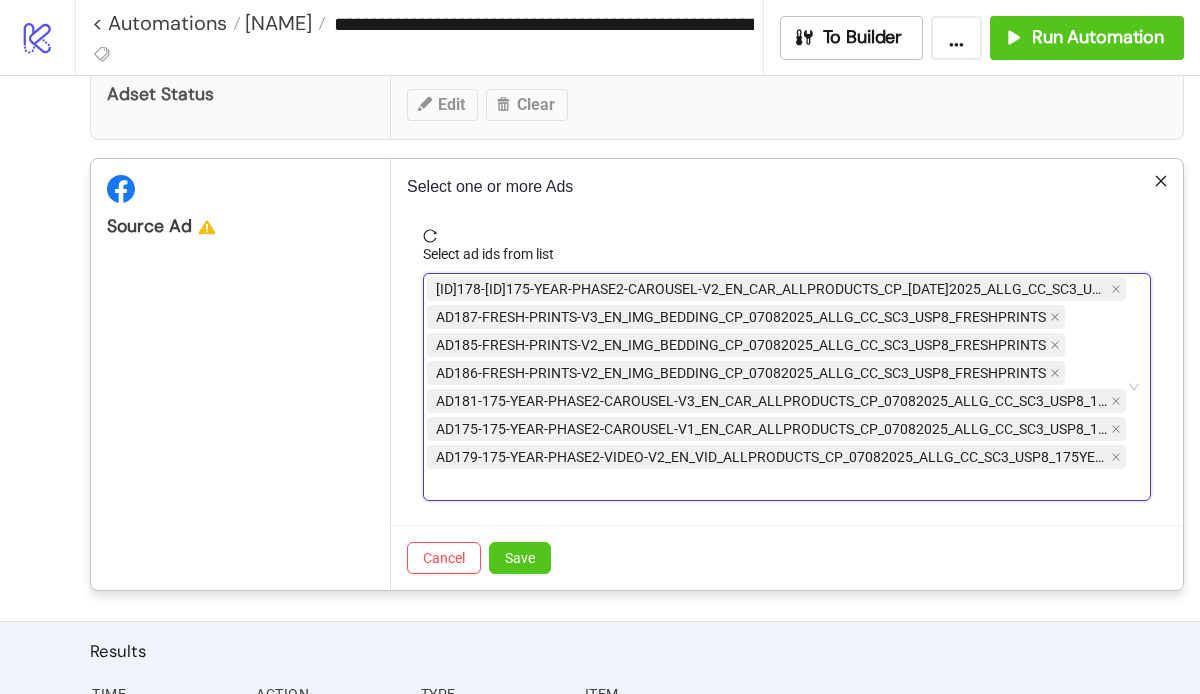 click on "[ID]178-[ID]175-YEAR-PHASE2-CAROUSEL-V2_EN_CAR_ALLPRODUCTS_CP_[DATE]2025_ALLG_CC_SC3_USP8_[ID]175YEAR [ID]187-FRESH-PRINTS-V3_EN_IMG_BEDDING_CP_[DATE]2025_ALLG_CC_SC3_USP8_FRESHPRINTS [ID]185-FRESH-PRINTS-V2_EN_IMG_BEDDING_CP_[DATE]2025_ALLG_CC_SC3_USP8_FRESHPRINTS [ID]186-FRESH-PRINTS-V2_EN_IMG_BEDDING_CP_[DATE]2025_ALLG_CC_SC3_USP8_FRESHPRINTS [ID]181-[ID]175-YEAR-PHASE2-CAROUSEL-V3_EN_CAR_ALLPRODUCTS_CP_[DATE]2025_ALLG_CC_SC3_USP8_[ID]175YEAR [ID]175-[ID]175-YEAR-PHASE2-CAROUSEL-V1_EN_CAR_ALLPRODUCTS_CP_[DATE]2025_ALLG_CC_SC3_USP8_[ID]175YEAR [ID]179-[ID]175-YEAR-PHASE2-VIDEO-V2_EN_VID_ALLPRODUCTS_CP_[DATE]2025_ALLG_CC_SC3_USP8_[ID]175YEAR" at bounding box center (776, 387) 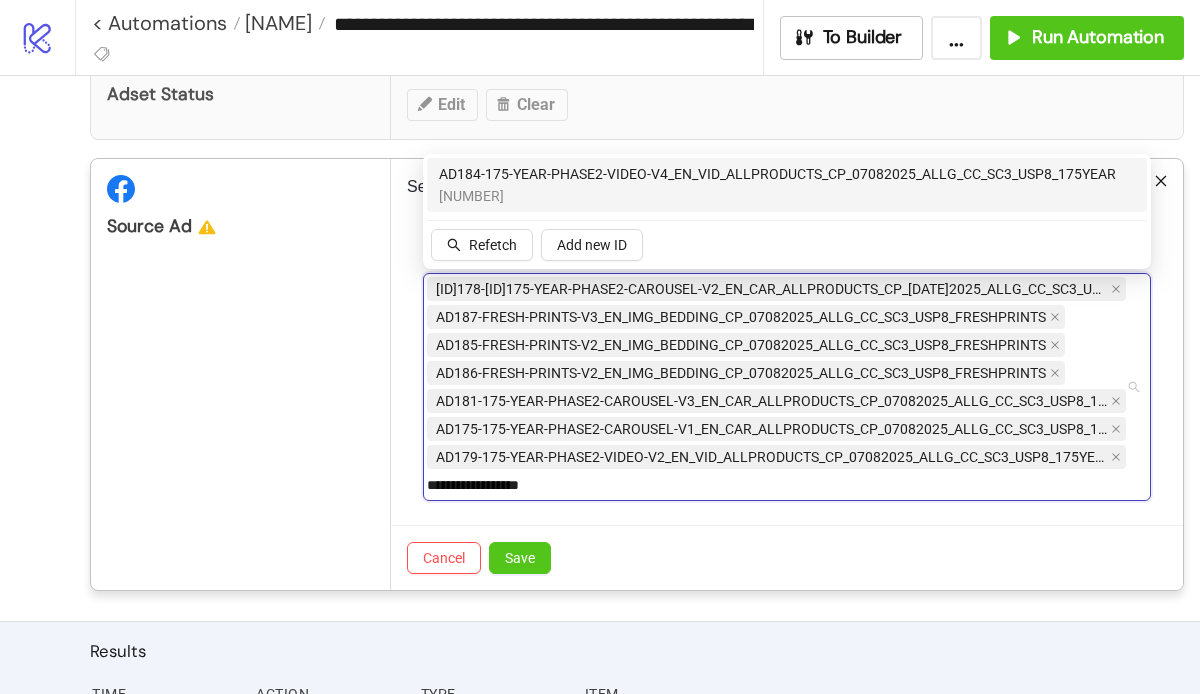 click on "[NUMBER]" at bounding box center (777, 196) 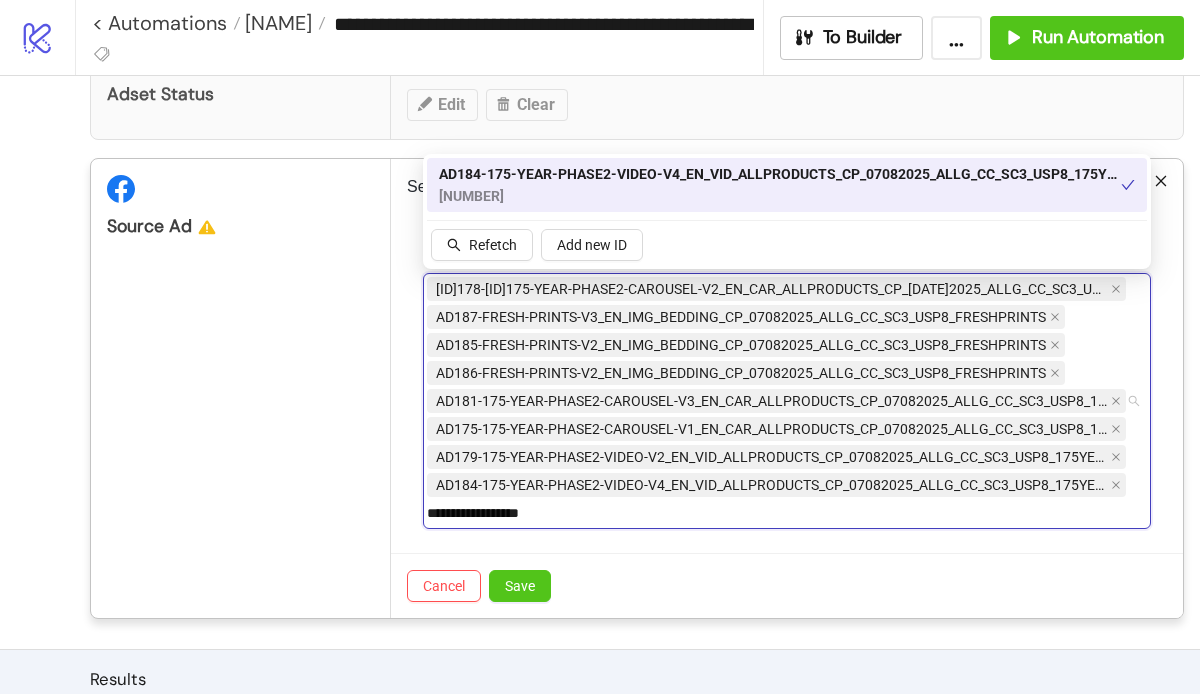 type on "**********" 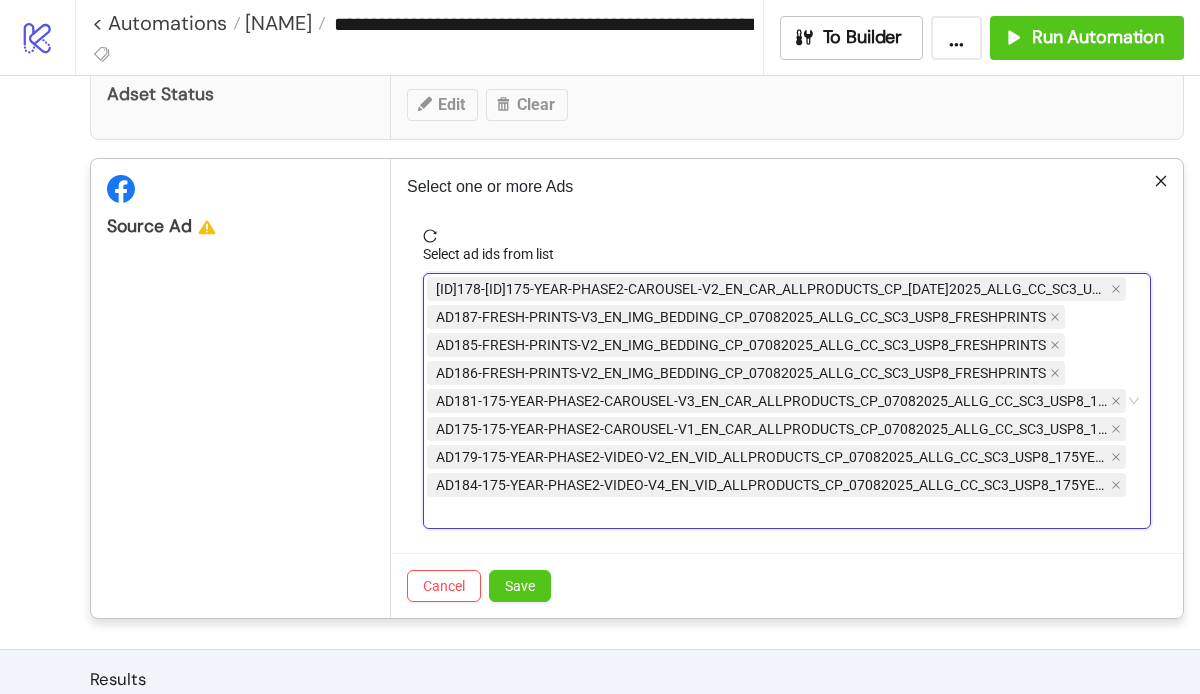 paste on "**********" 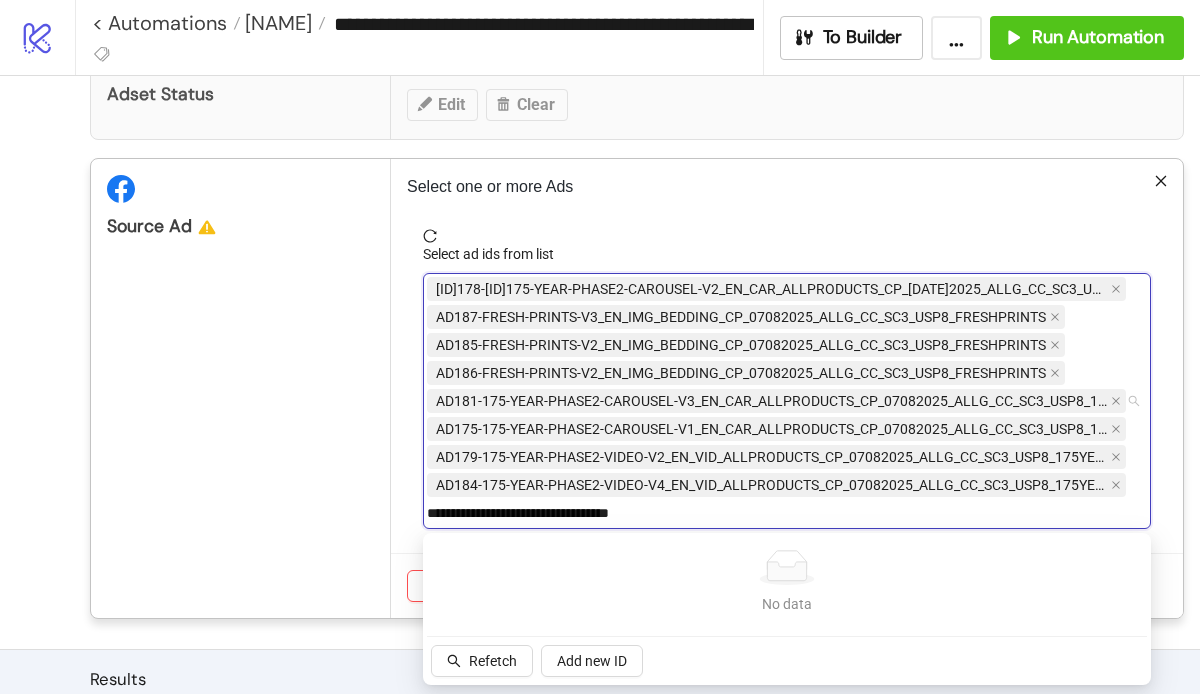 click on "**********" at bounding box center [570, 513] 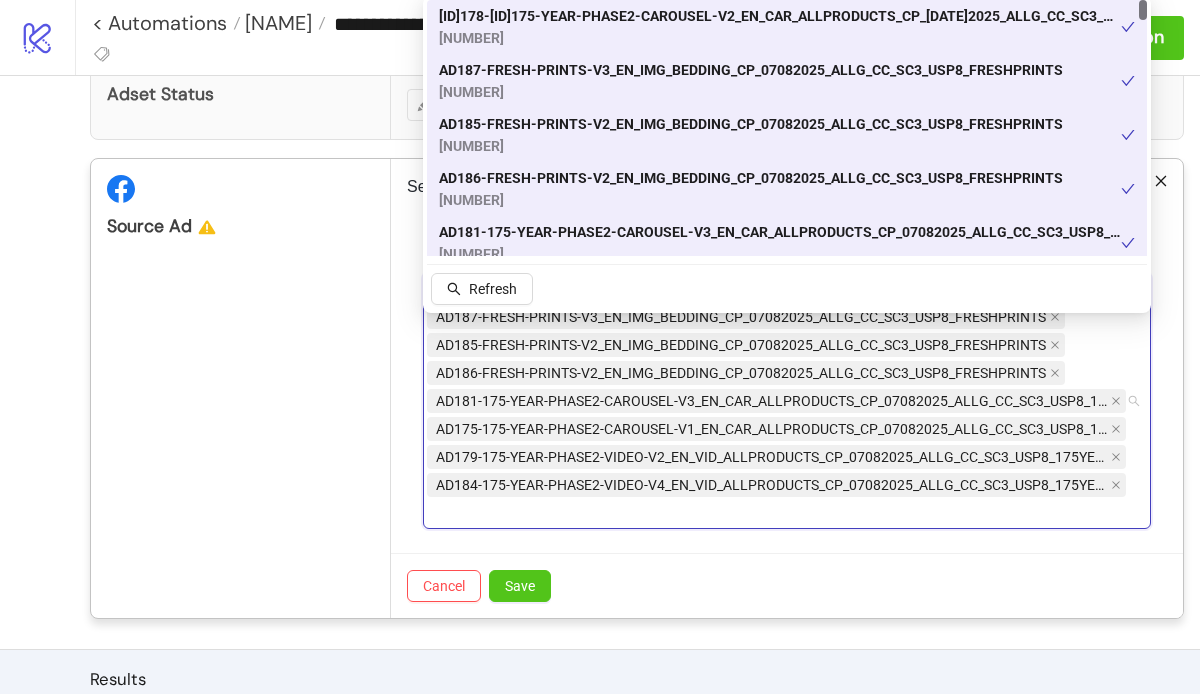 paste on "**********" 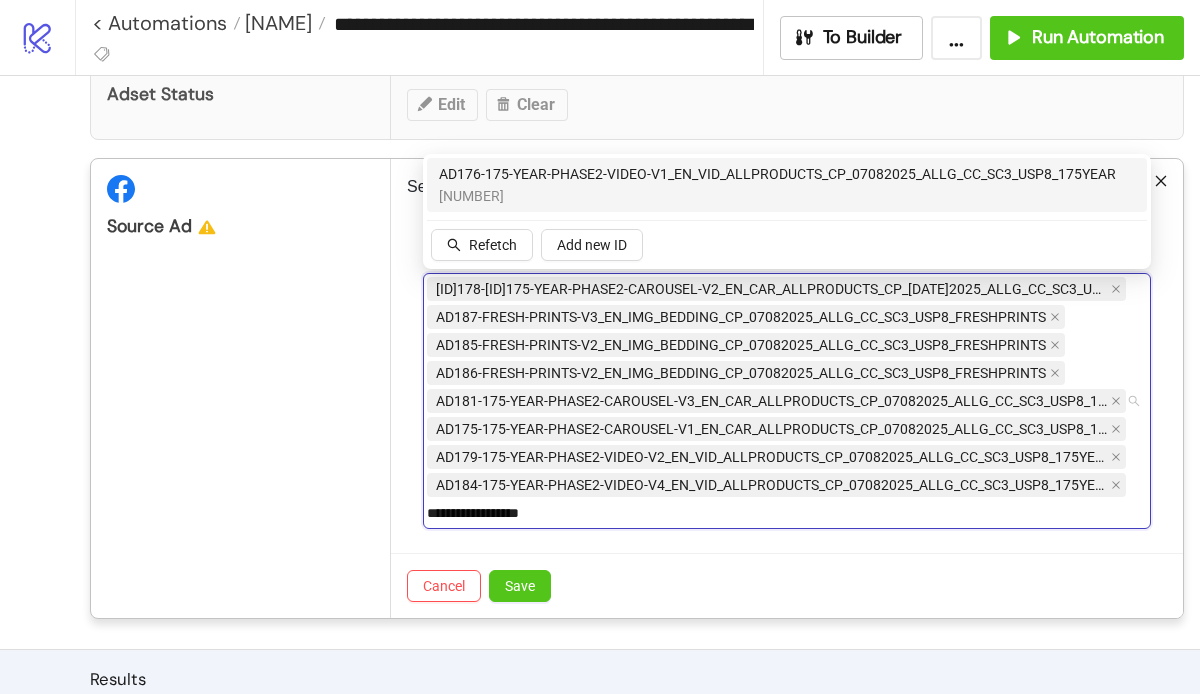 click on "[NUMBER]" at bounding box center (777, 196) 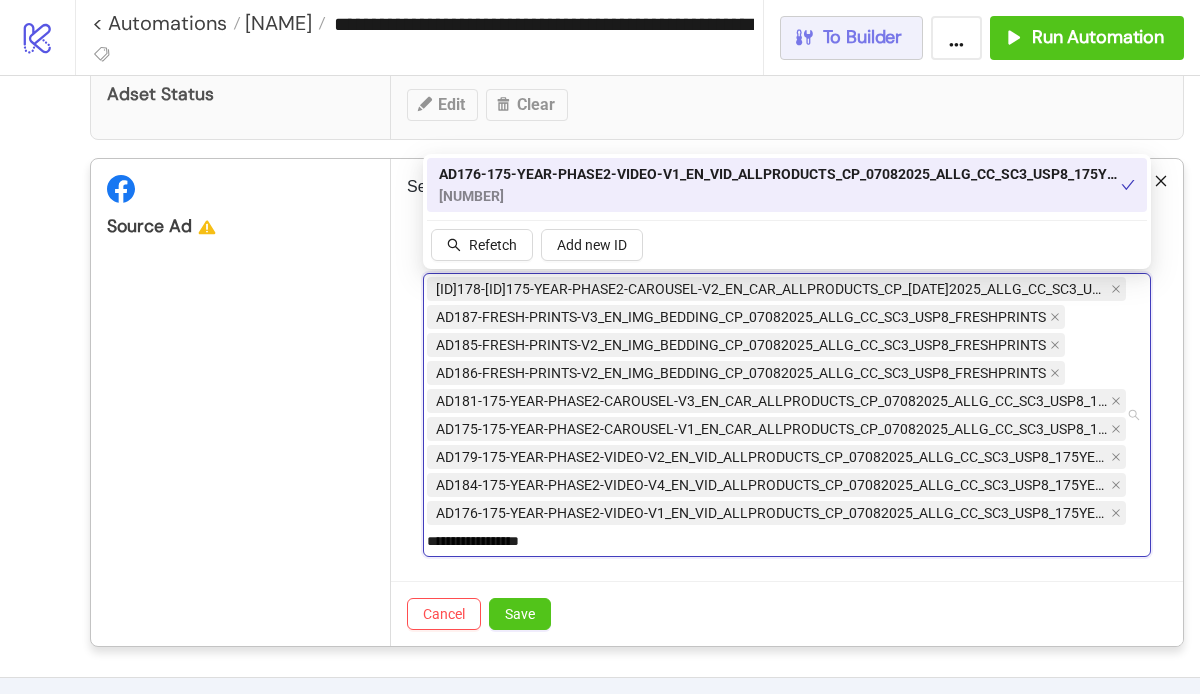 type on "**********" 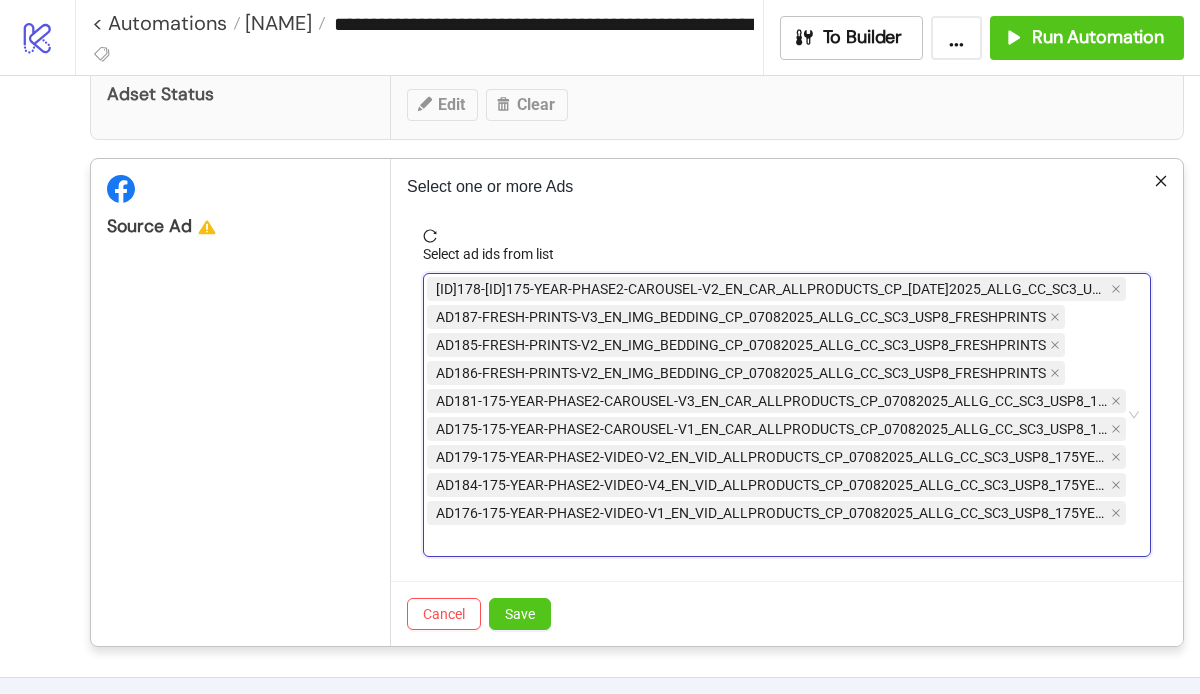 paste on "**********" 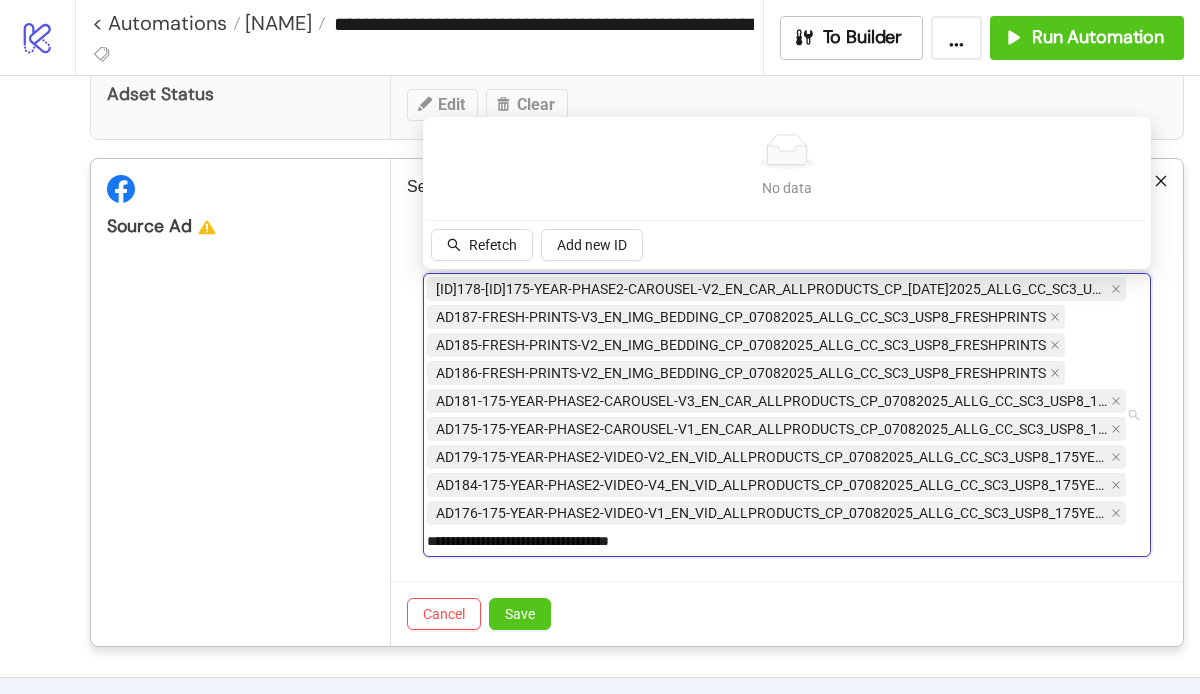 click on "**********" at bounding box center (570, 541) 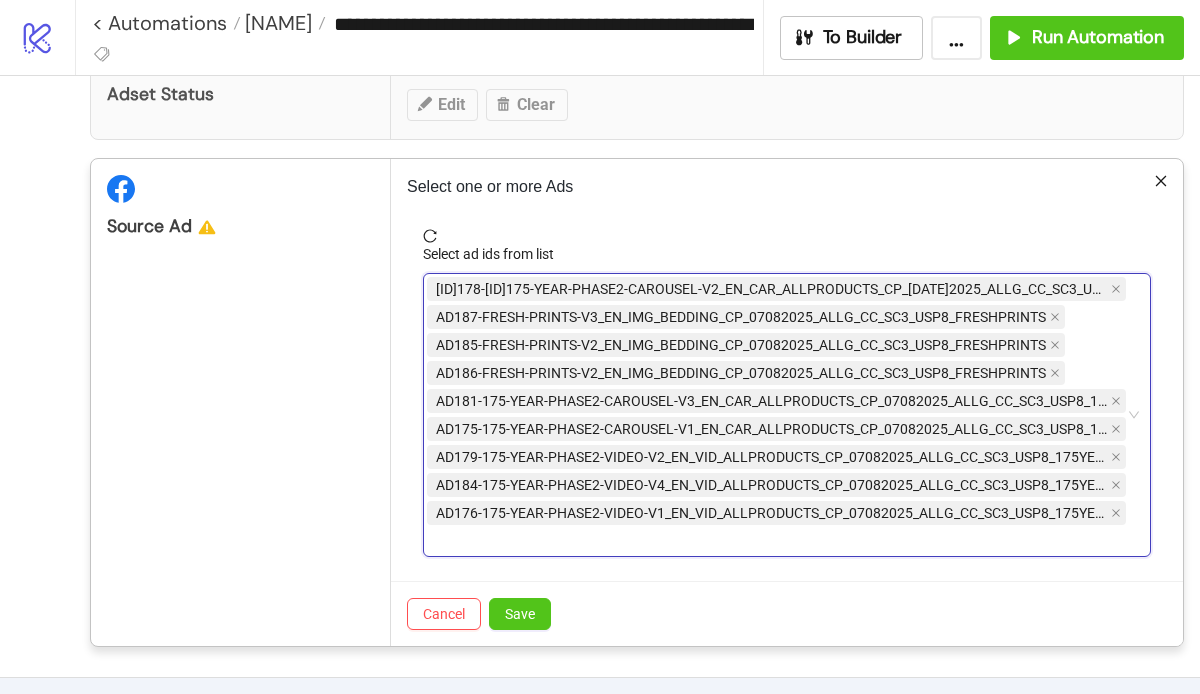 drag, startPoint x: 713, startPoint y: 545, endPoint x: 429, endPoint y: 532, distance: 284.2974 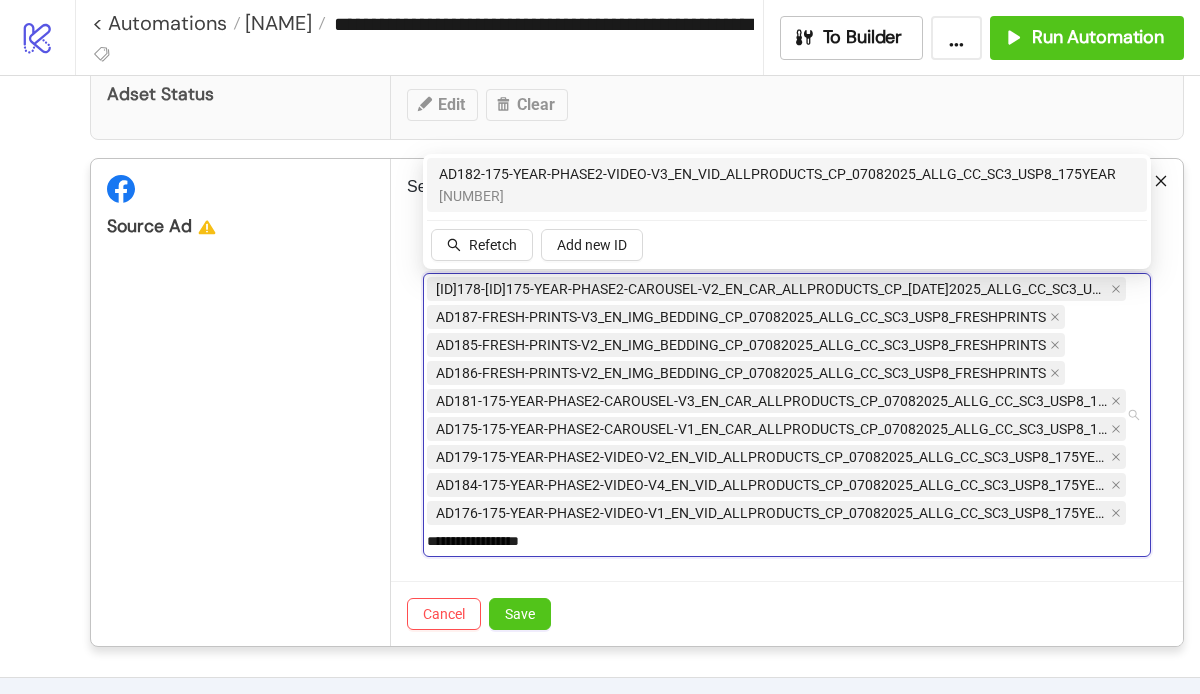 click on "AD182-175-YEAR-PHASE2-VIDEO-V3_EN_VID_ALLPRODUCTS_CP_07082025_ALLG_CC_SC3_USP8_175YEAR" at bounding box center [777, 174] 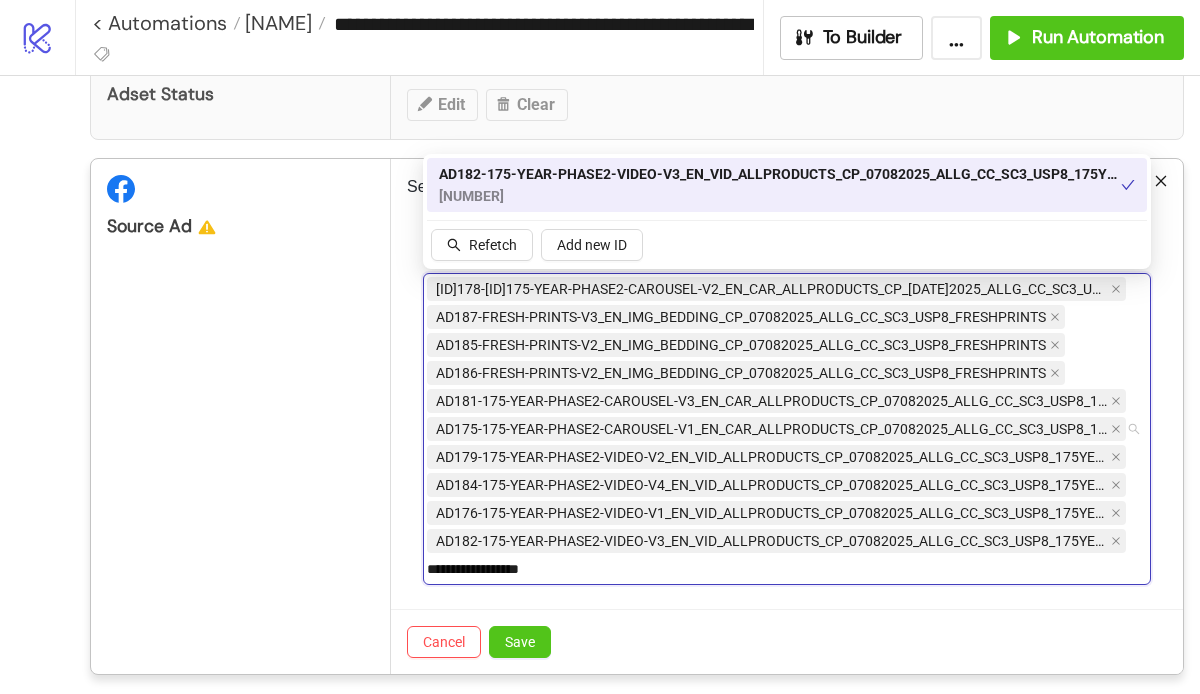 type on "**********" 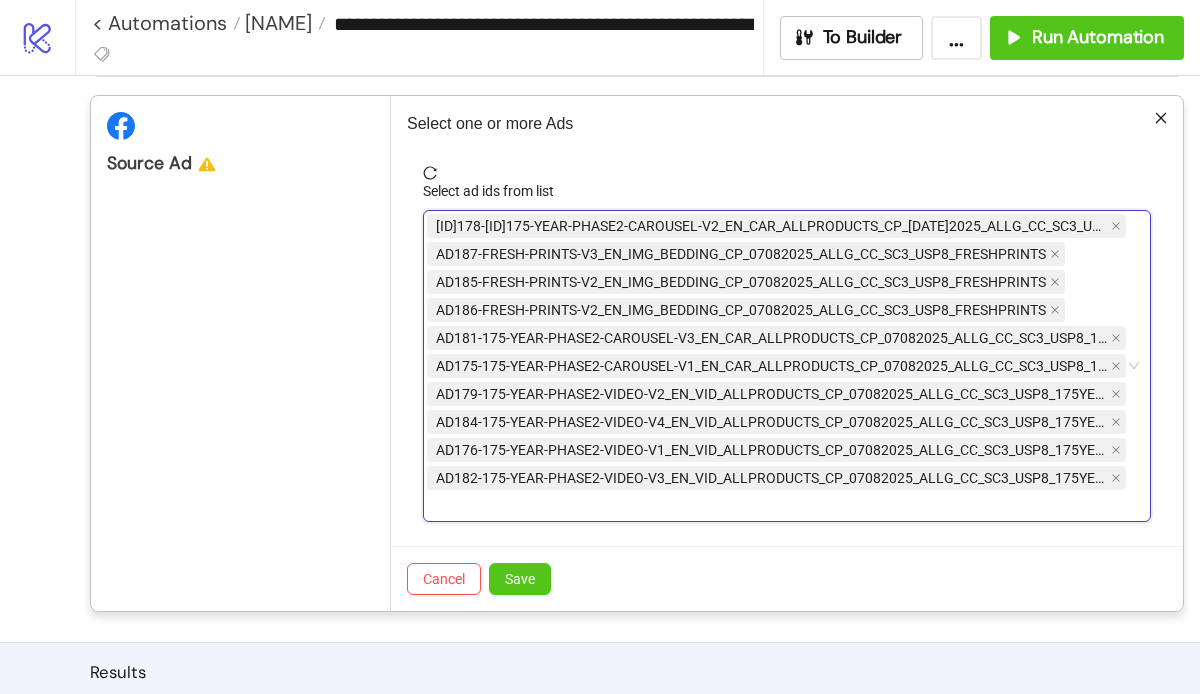 scroll, scrollTop: 651, scrollLeft: 0, axis: vertical 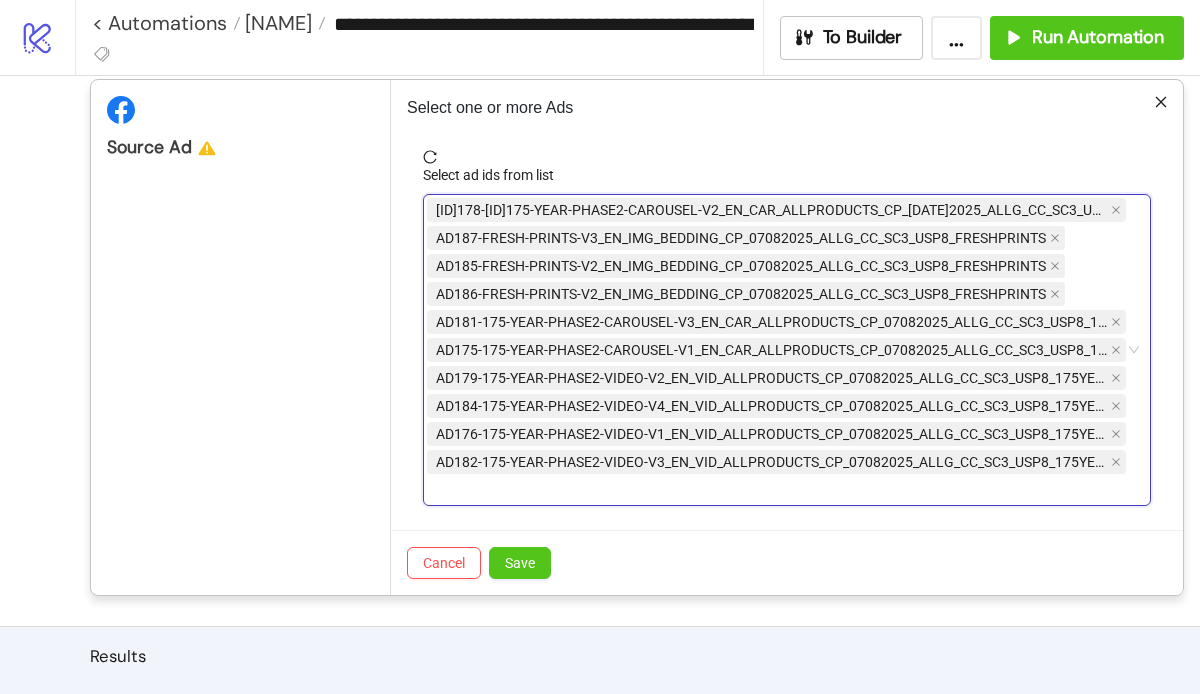 paste on "**********" 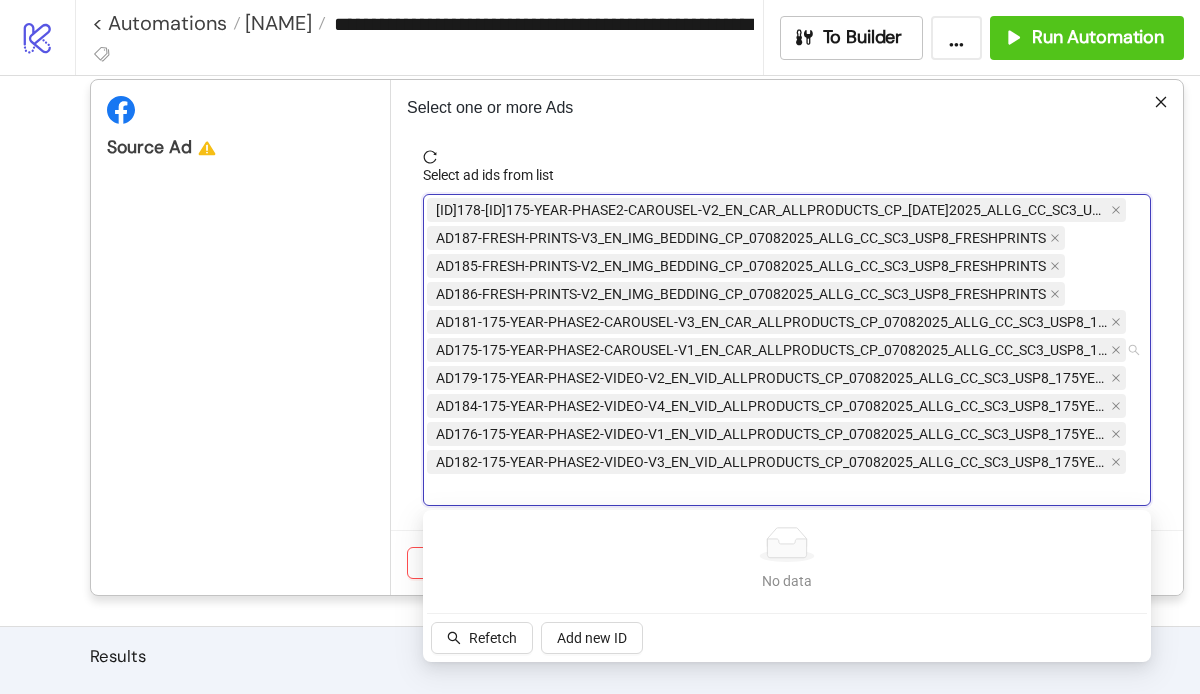 click on "AD178-175-YEAR-PHASE2-CAROUSEL-V2_EN_CAR_ALLPRODUCTS_CP_07082025_ALLG_CC_SC3_USP8_175YEAR AD187-FRESH-PRINTS-V3_EN_IMG_BEDDING_CP_07082025_ALLG_CC_SC3_USP8_FRESHPRINTS AD185-FRESH-PRINTS-V2_EN_IMG_BEDDING_CP_07082025_ALLG_CC_SC3_USP8_FRESHPRINTS AD186-FRESH-PRINTS-V2_EN_IMG_BEDDING_CP_07082025_ALLG_CC_SC3_USP8_FRESHPRINTS AD181-175-YEAR-PHASE2-CAROUSEL-V3_EN_CAR_ALLPRODUCTS_CP_07082025_ALLG_CC_SC3_USP8_175YEAR AD175-175-YEAR-PHASE2-CAROUSEL-V1_EN_CAR_ALLPRODUCTS_CP_07082025_ALLG_CC_SC3_USP8_175YEAR AD179-175-YEAR-PHASE2-VIDEO-V2_EN_VID_ALLPRODUCTS_CP_07082025_ALLG_CC_SC3_USP8_175YEAR AD184-175-YEAR-PHASE2-VIDEO-V4_EN_VID_ALLPRODUCTS_CP_07082025_ALLG_CC_SC3_USP8_175YEAR AD176-175-YEAR-PHASE2-VIDEO-V1_EN_VID_ALLPRODUCTS_CP_07082025_ALLG_CC_SC3_USP8_175YEAR AD182-175-YEAR-PHASE2-VIDEO-V3_EN_VID_ALLPRODUCTS_CP_07082025_ALLG_CC_SC3_USP8_175YEAR [NUMBER]" at bounding box center [776, 350] 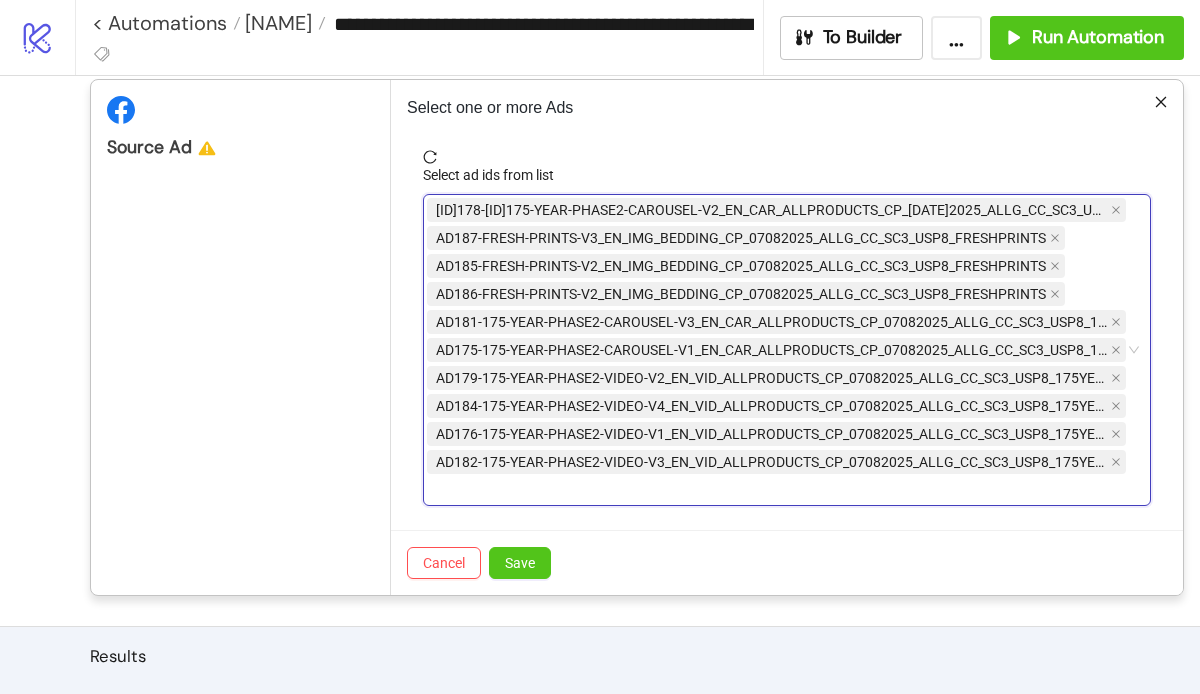 paste on "**********" 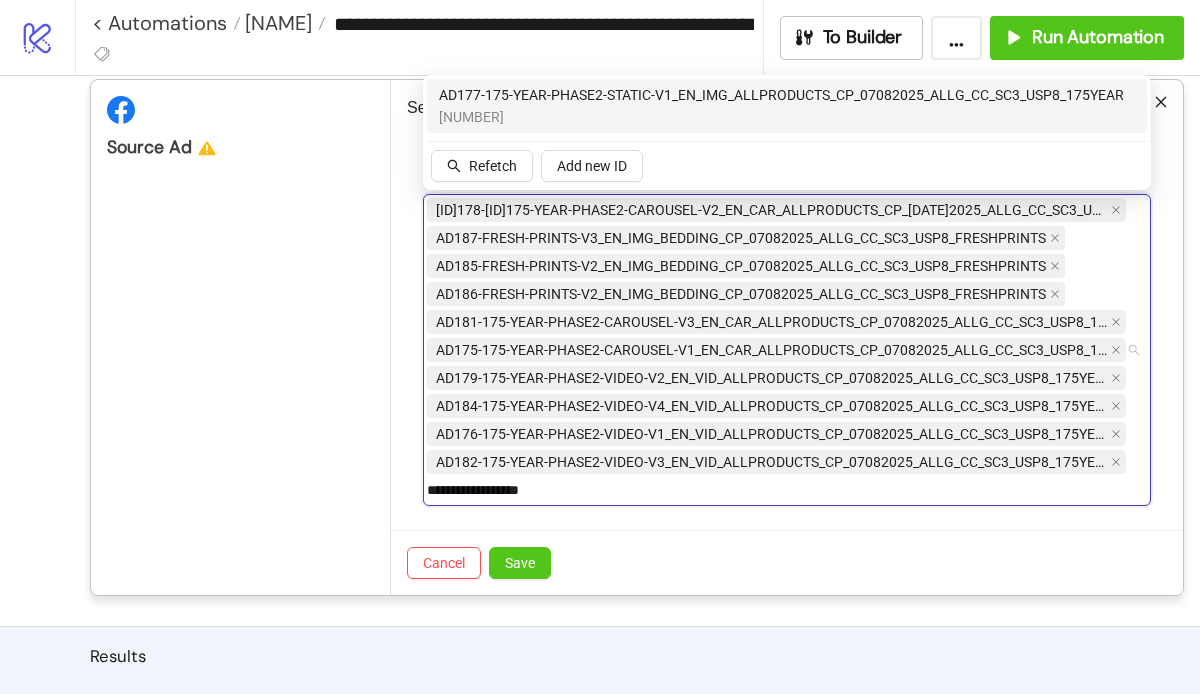 click on "[NUMBER]" at bounding box center [781, 117] 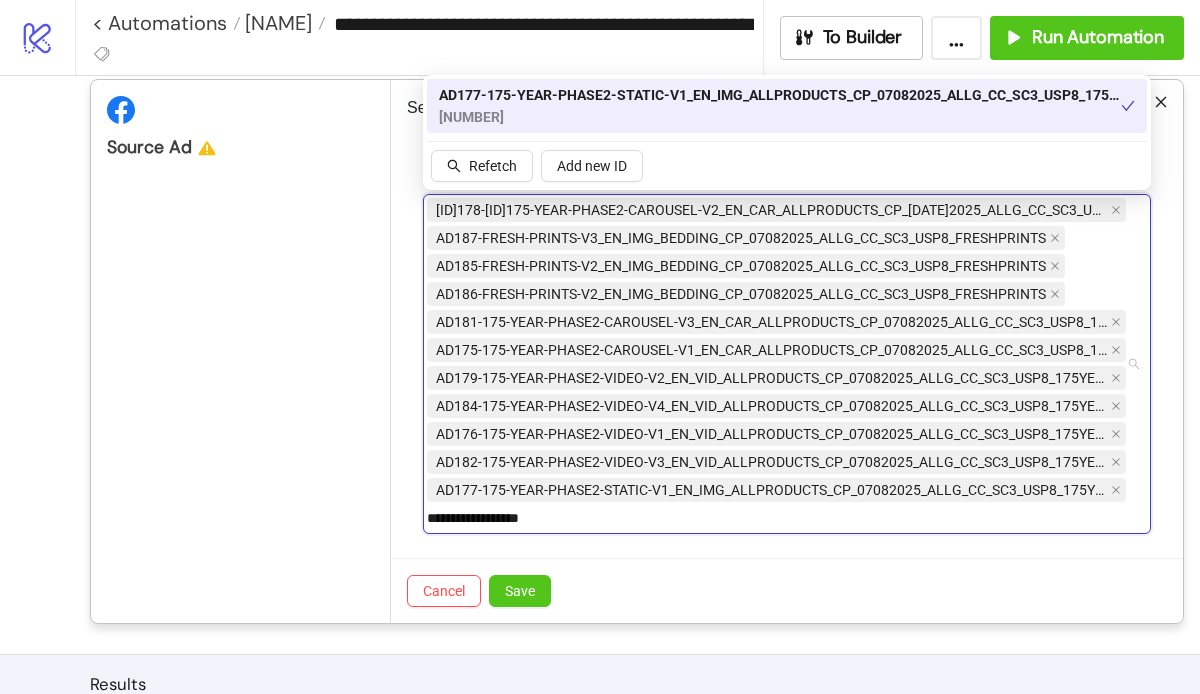 type on "**********" 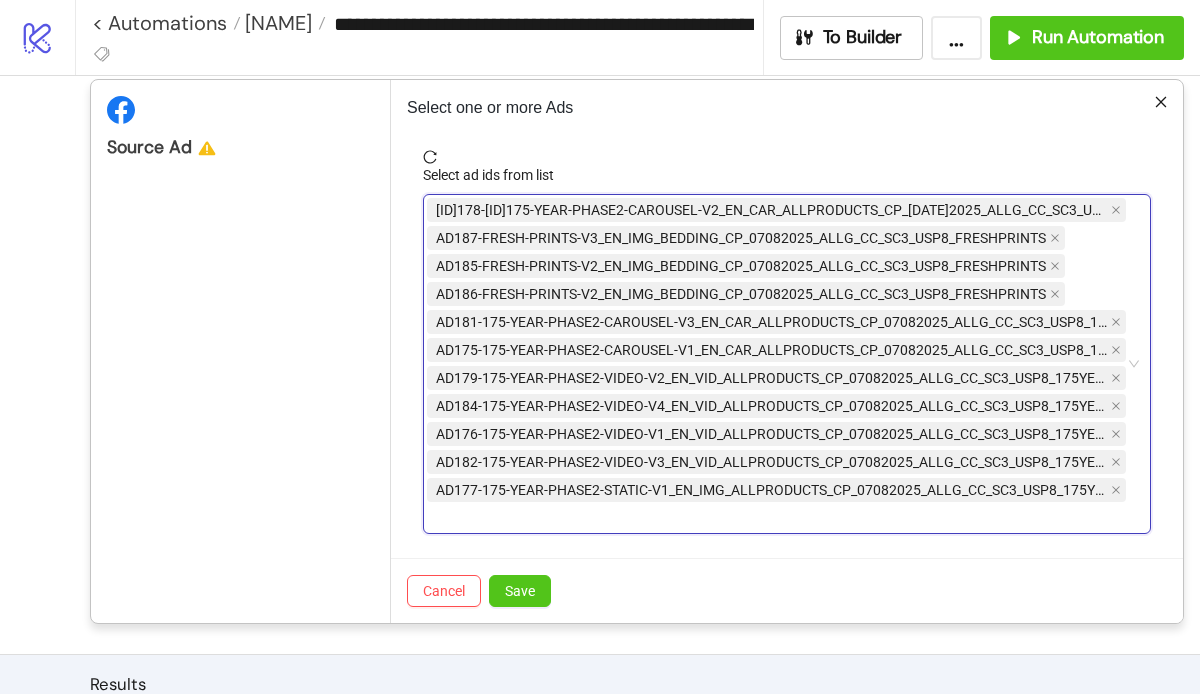 scroll, scrollTop: 788, scrollLeft: 0, axis: vertical 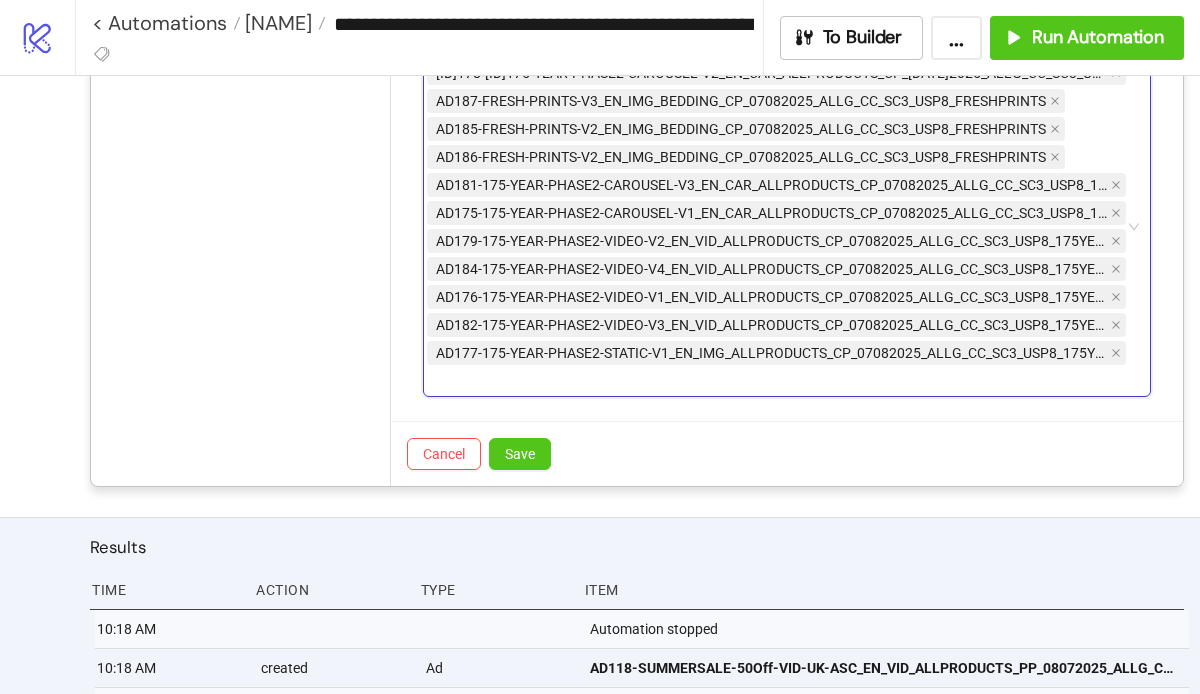 type on "**********" 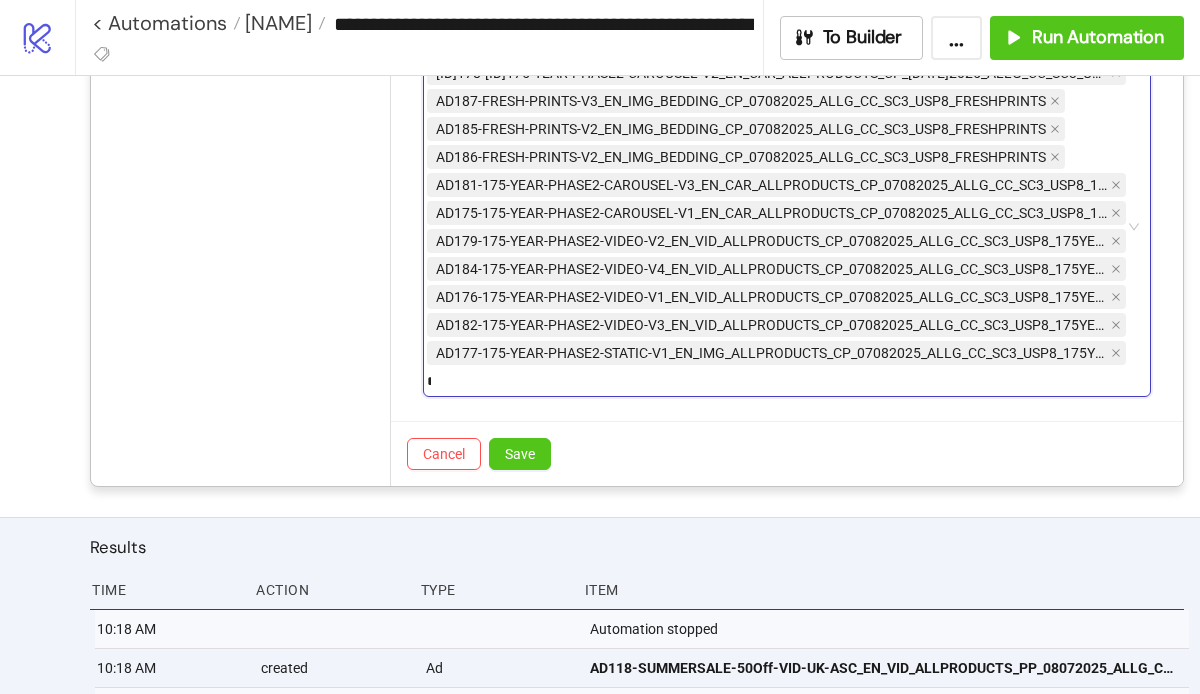 click on "**********" at bounding box center [776, 227] 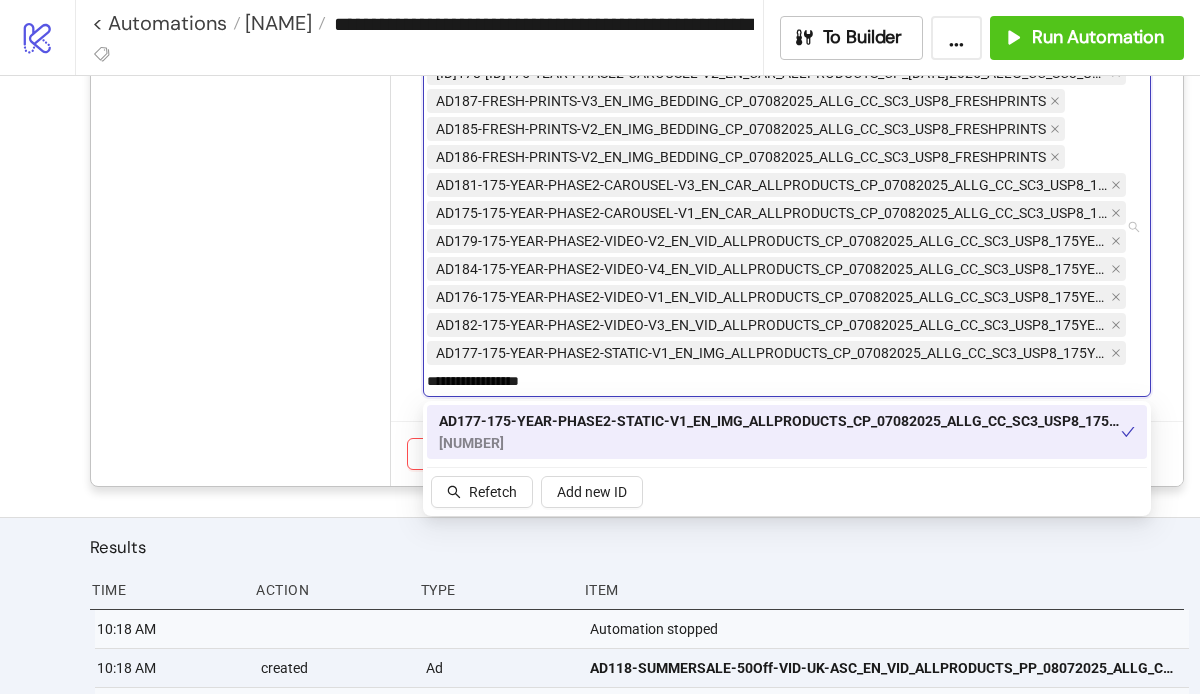 click on "**********" at bounding box center (499, 381) 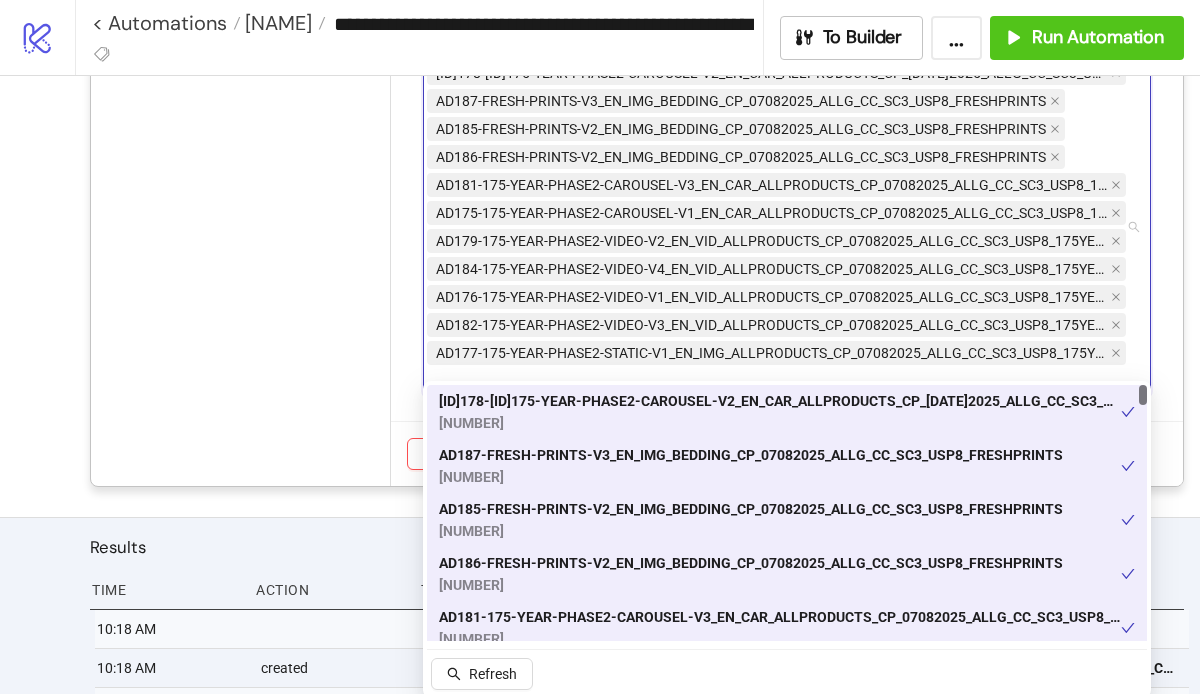 paste on "**********" 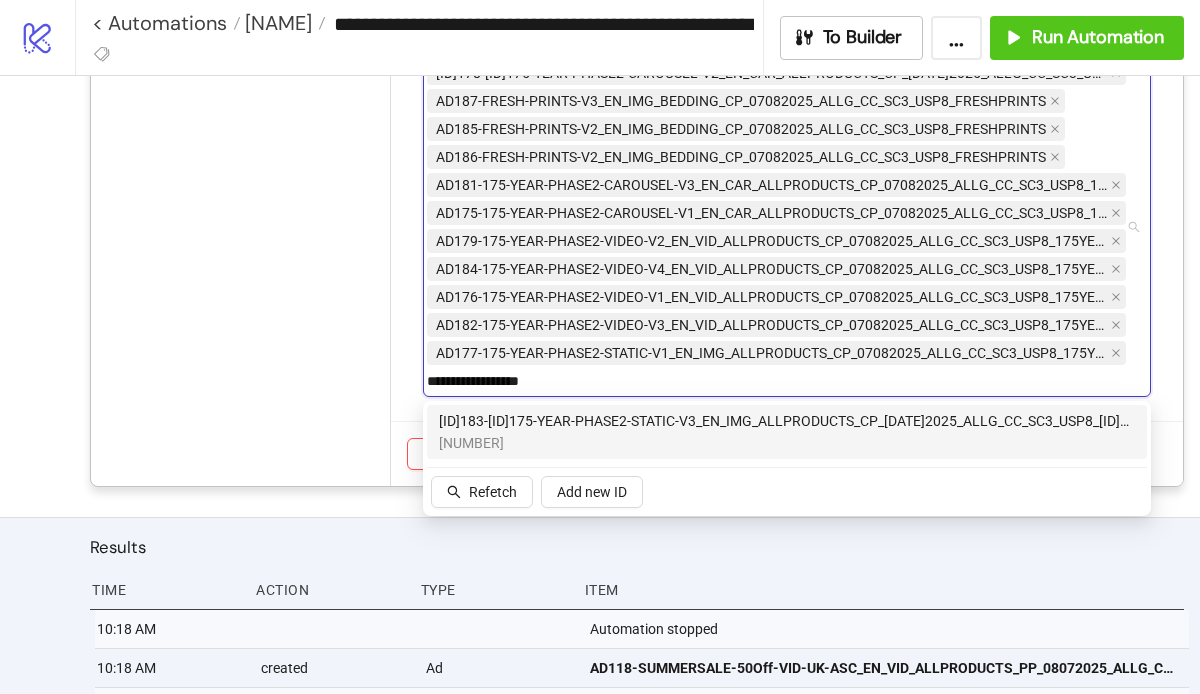click on "[ID]183-[ID]175-YEAR-PHASE2-STATIC-V3_EN_IMG_ALLPRODUCTS_CP_[DATE]2025_ALLG_CC_SC3_USP8_[ID]175YEAR" at bounding box center [787, 421] 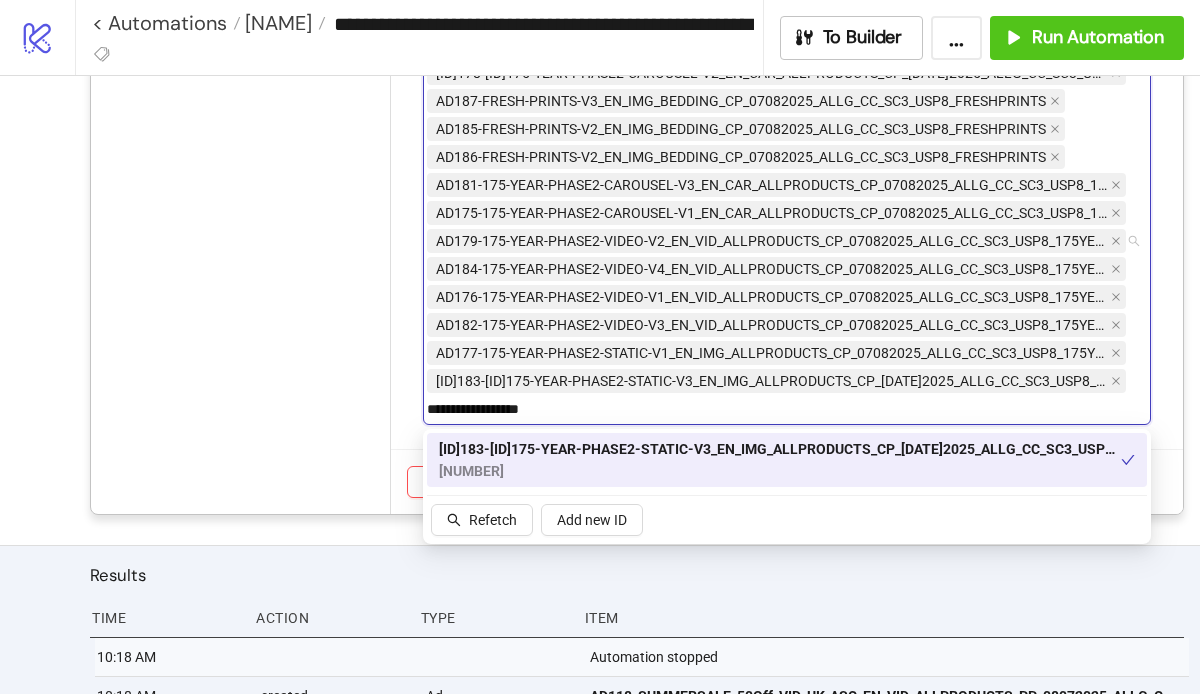 type on "**********" 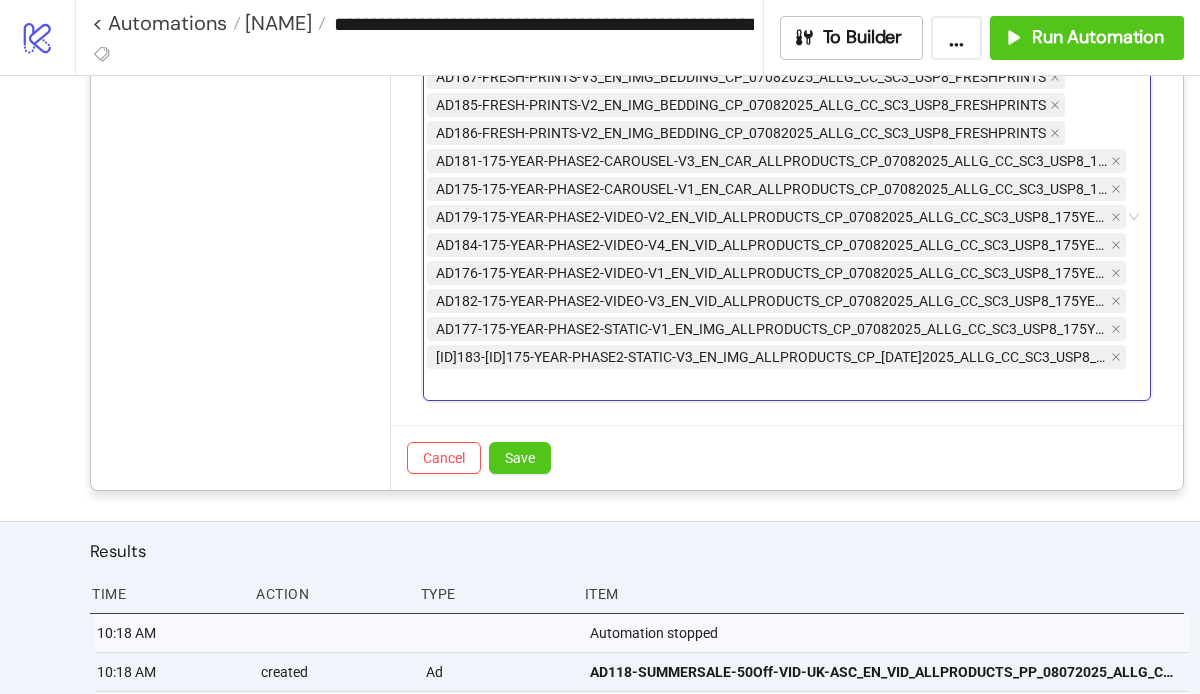 scroll, scrollTop: 816, scrollLeft: 0, axis: vertical 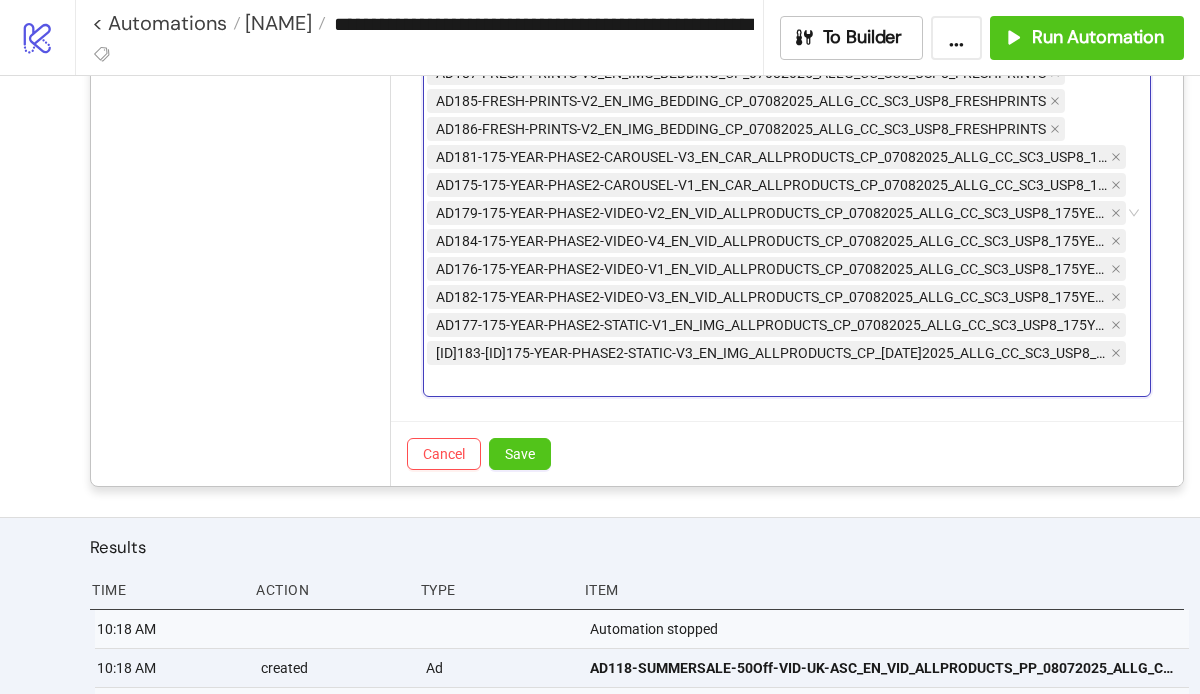 paste on "**********" 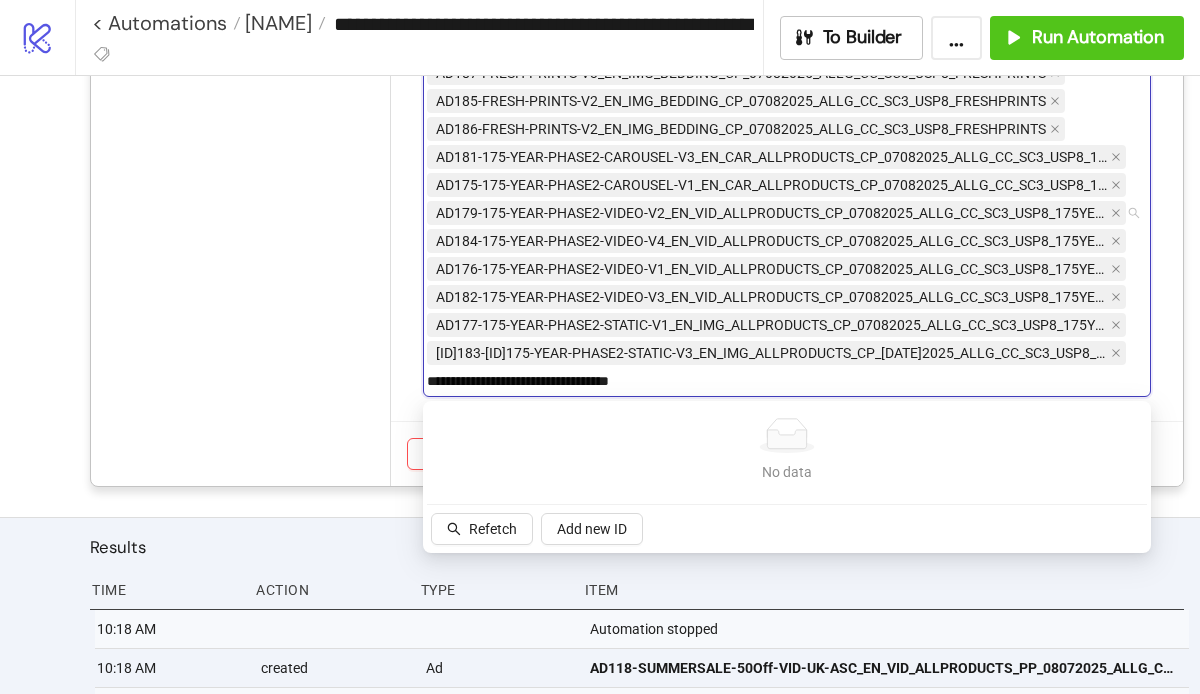 click on "**********" at bounding box center [570, 381] 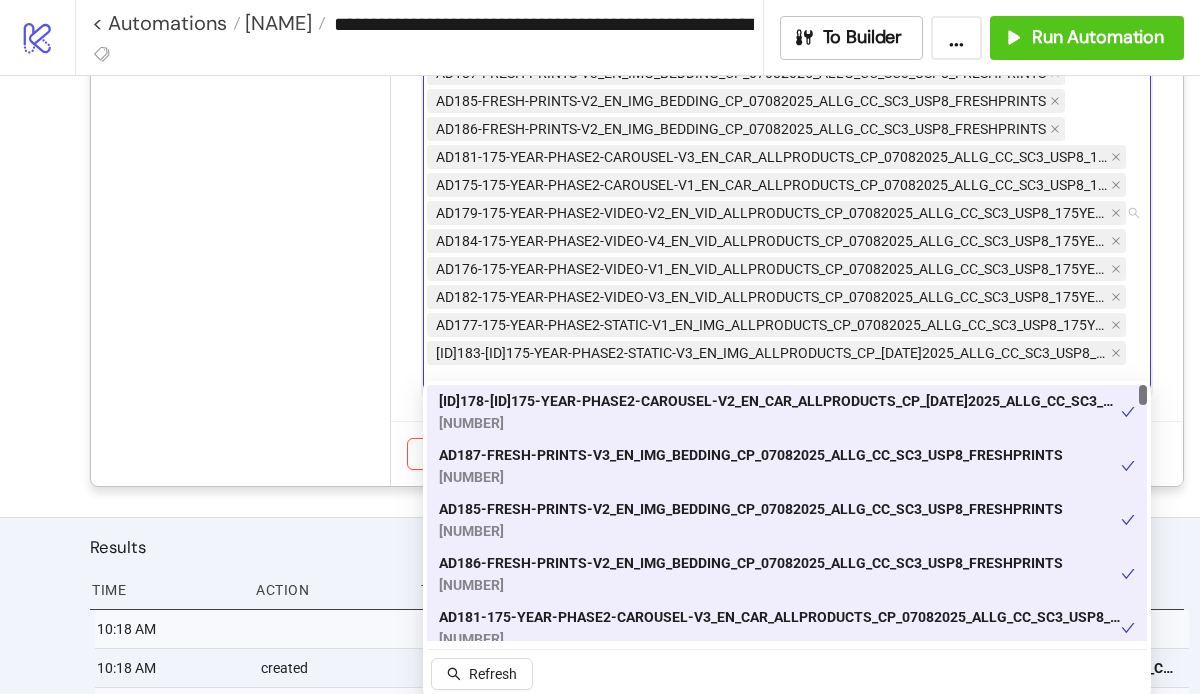 paste on "**********" 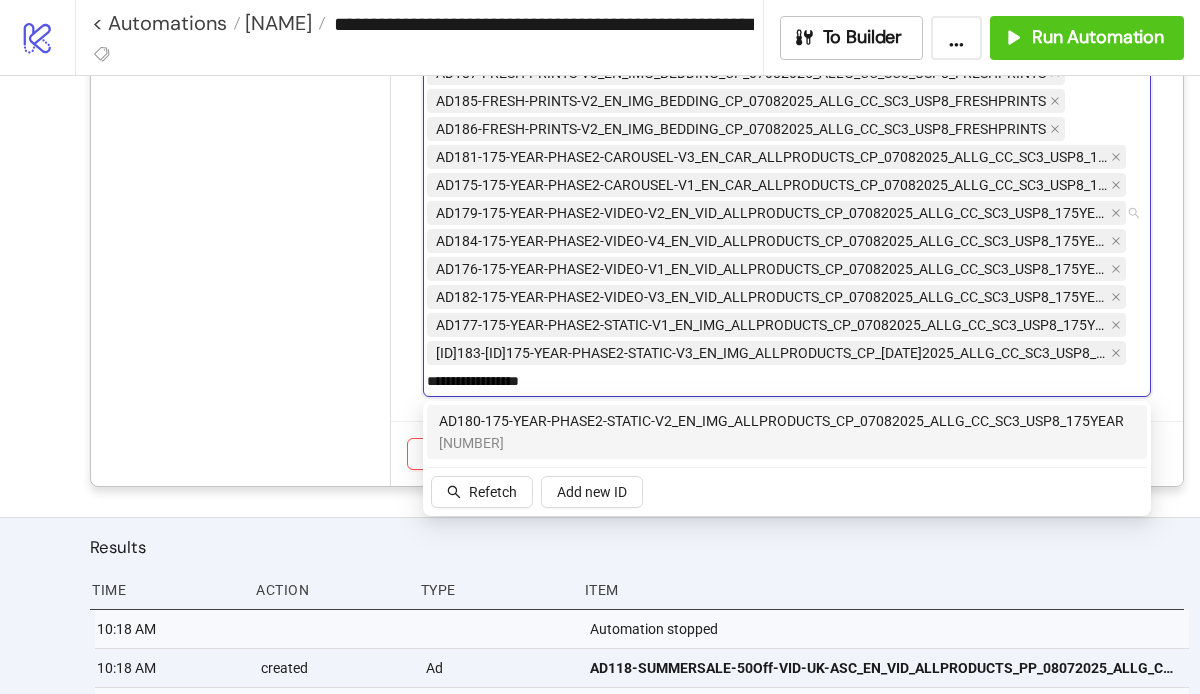 click on "[NUMBER]" at bounding box center [781, 443] 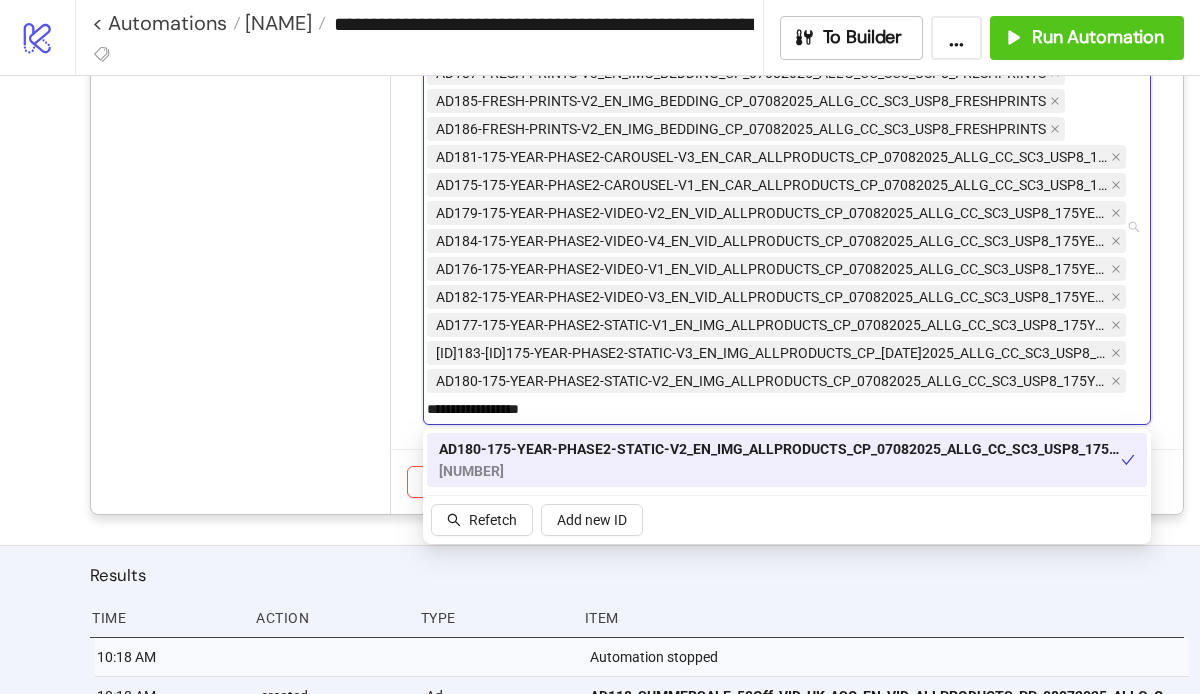 type 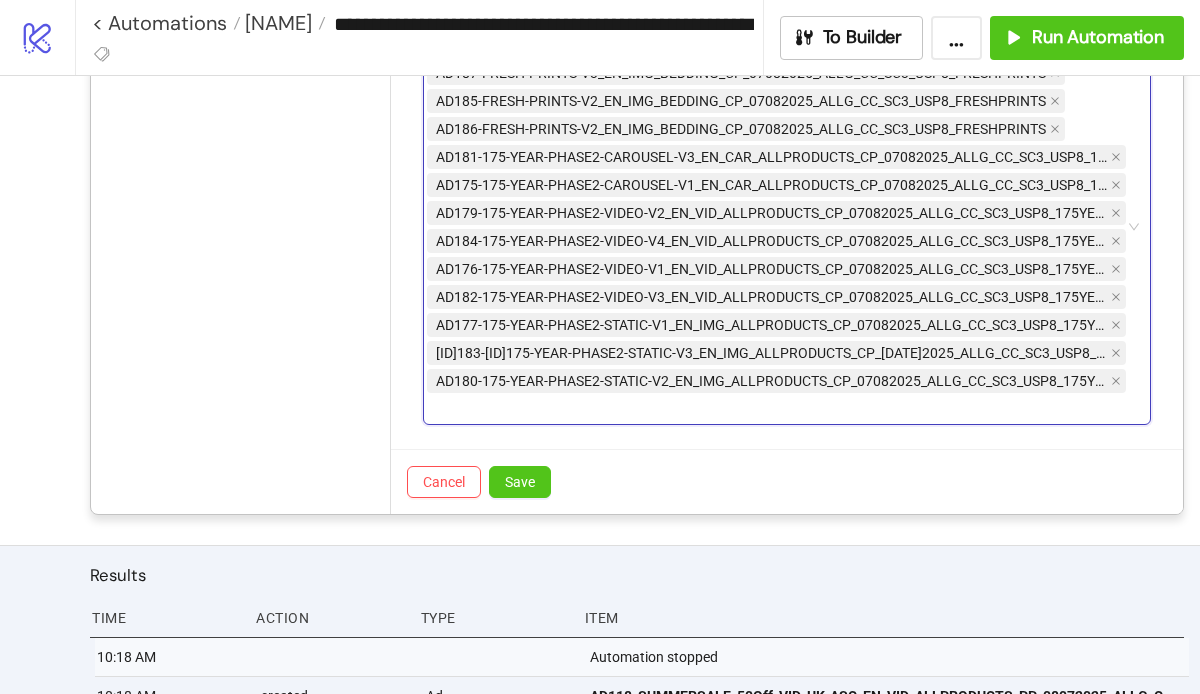 click on "Source Ad" at bounding box center [241, 214] 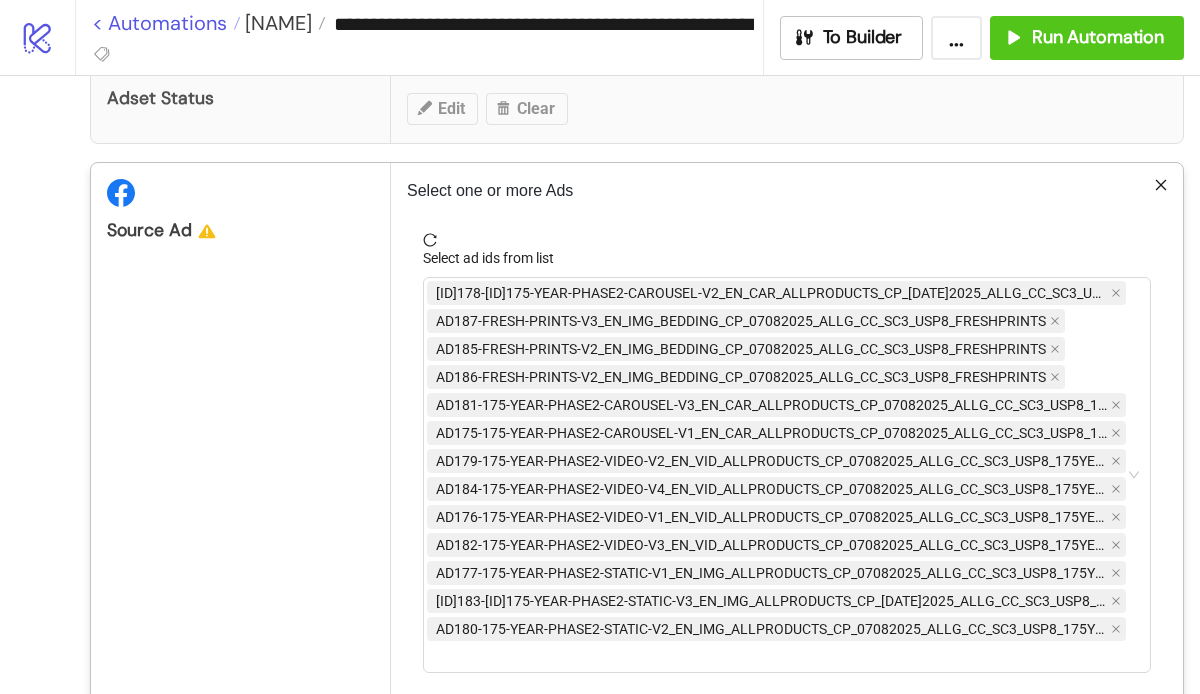 scroll, scrollTop: 970, scrollLeft: 0, axis: vertical 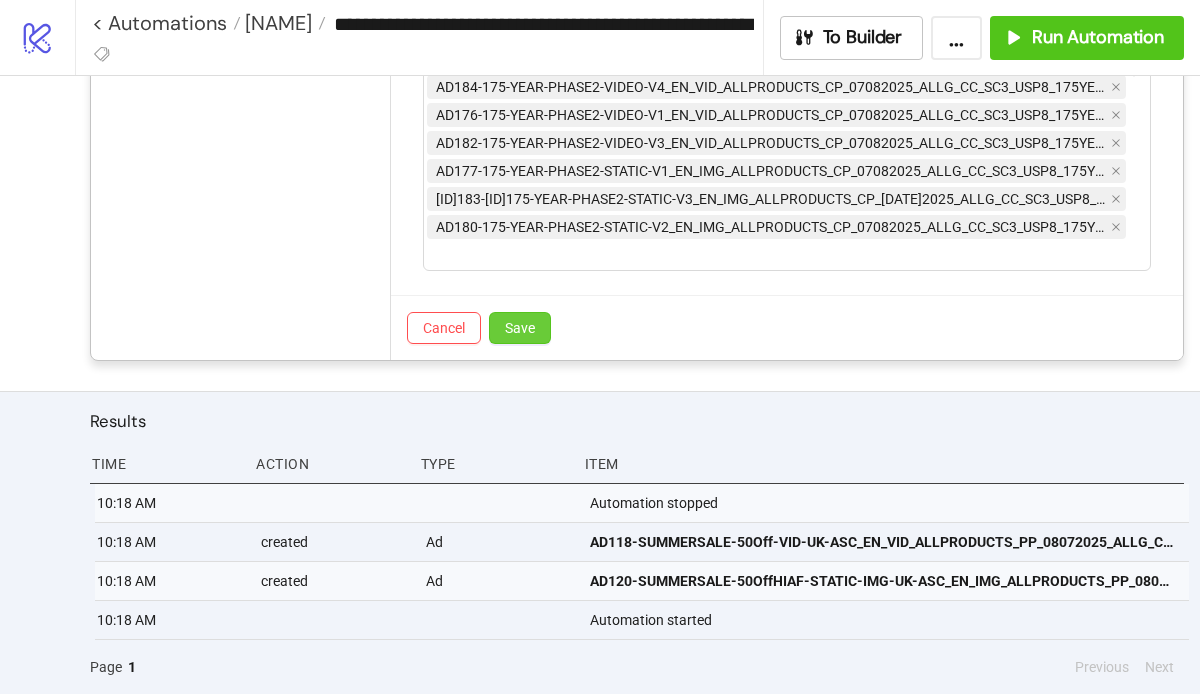 click on "Save" at bounding box center (520, 328) 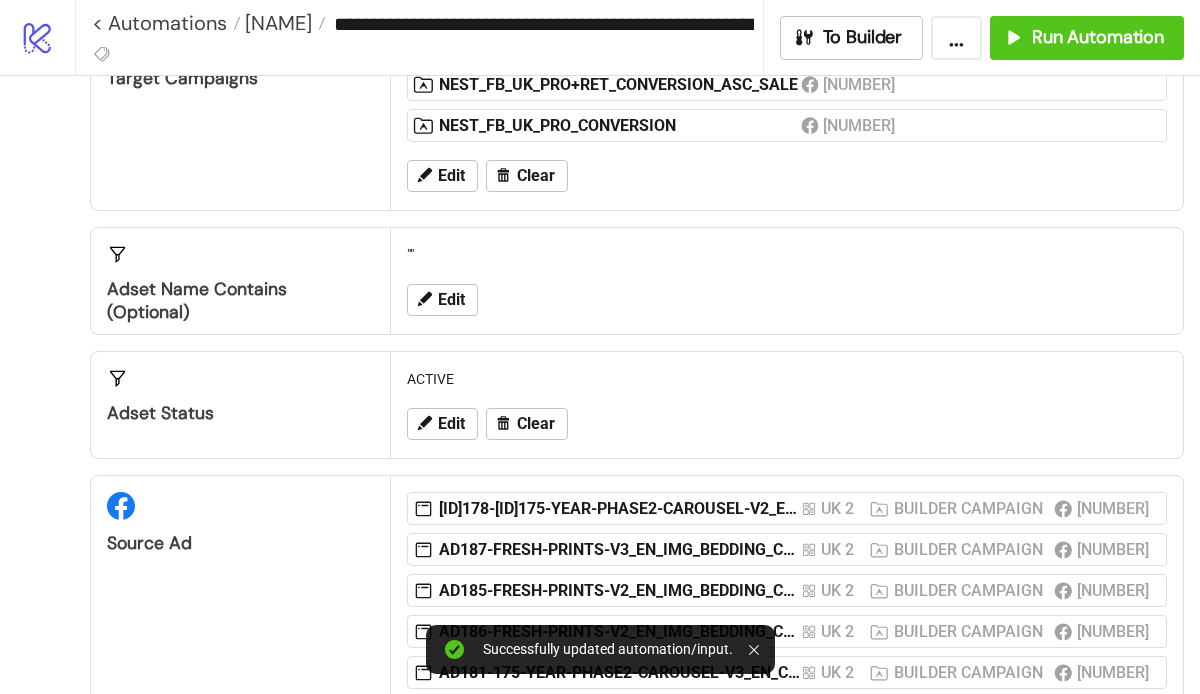 scroll, scrollTop: 202, scrollLeft: 0, axis: vertical 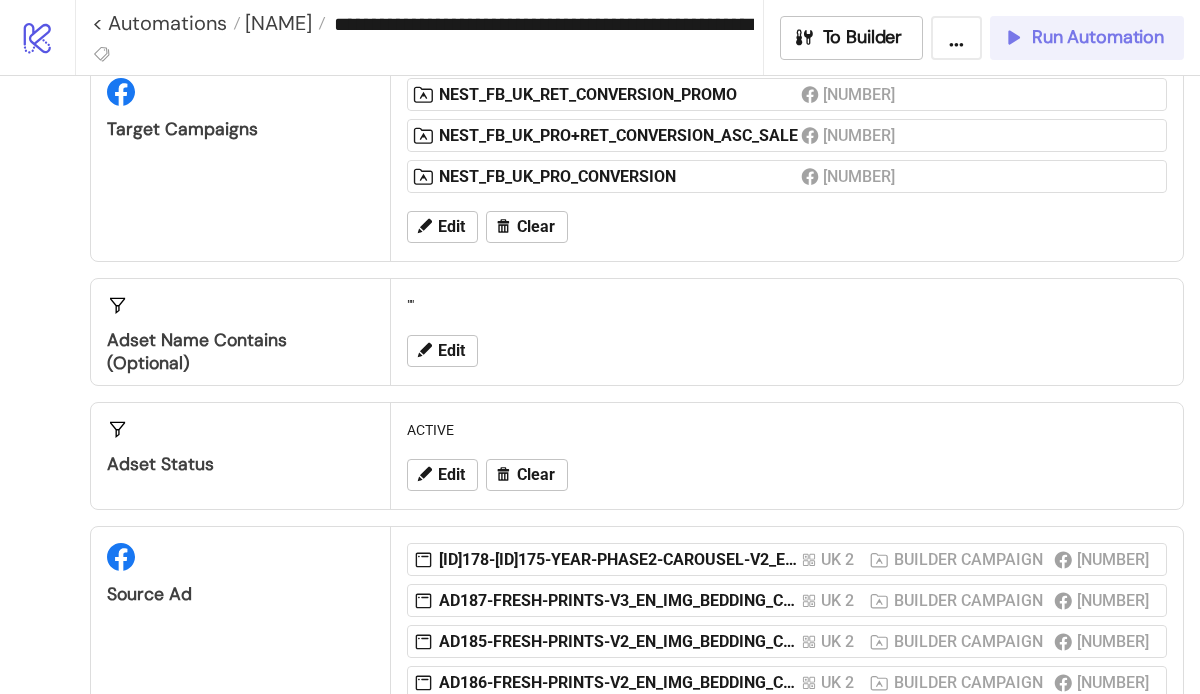click on "Run Automation" at bounding box center [1098, 37] 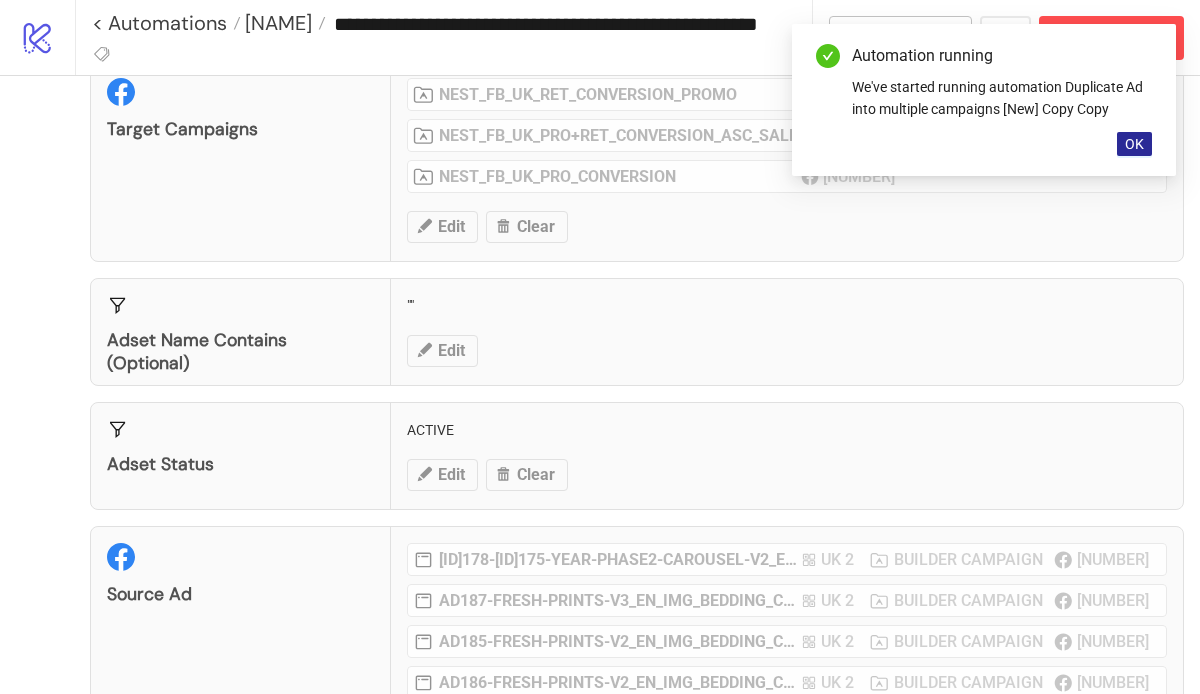 click on "OK" at bounding box center [1134, 144] 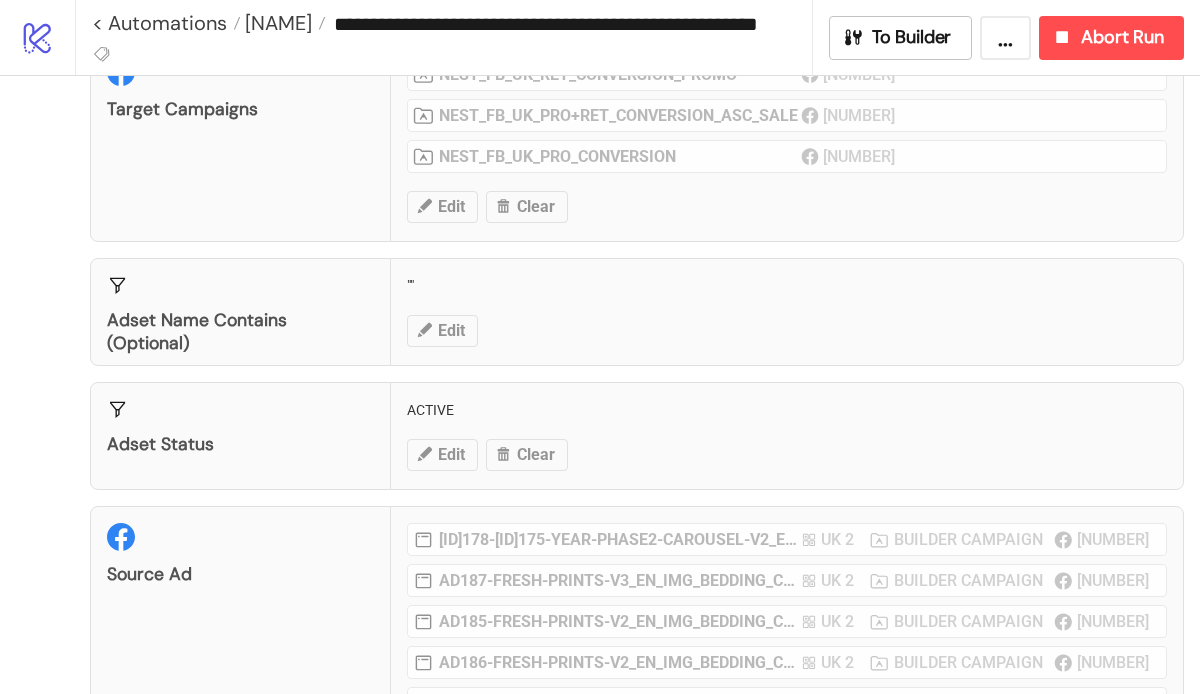scroll, scrollTop: 221, scrollLeft: 0, axis: vertical 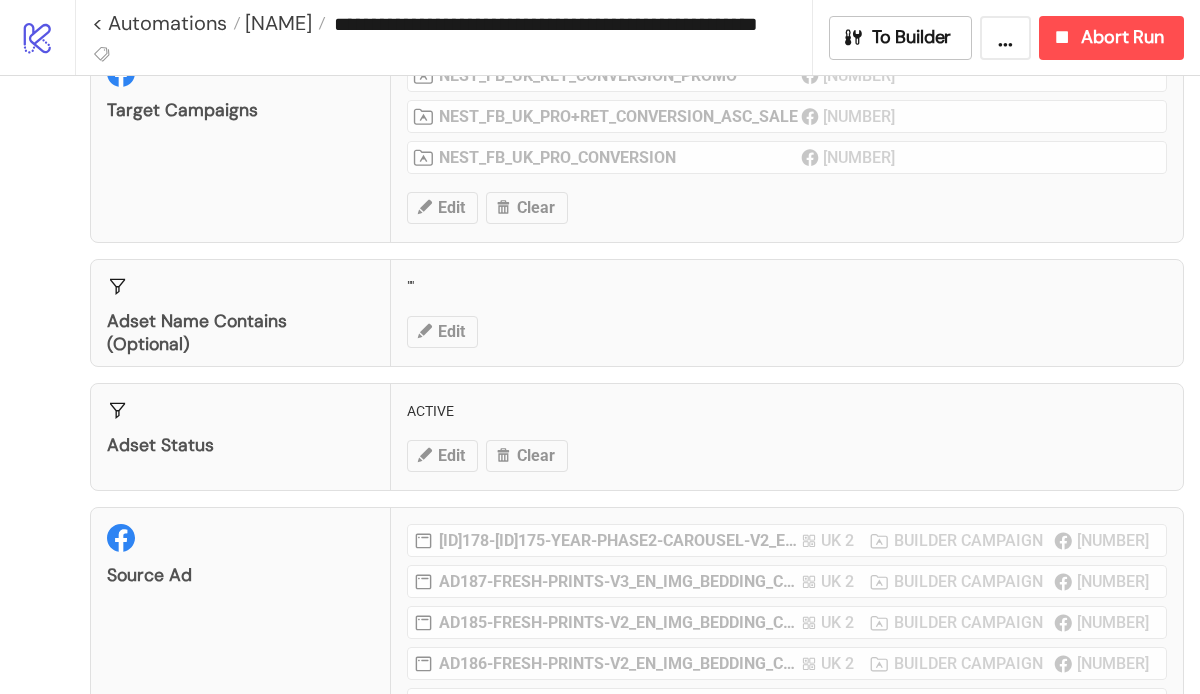click on "Adset Status ACTIVE Edit Clear" at bounding box center [637, 437] 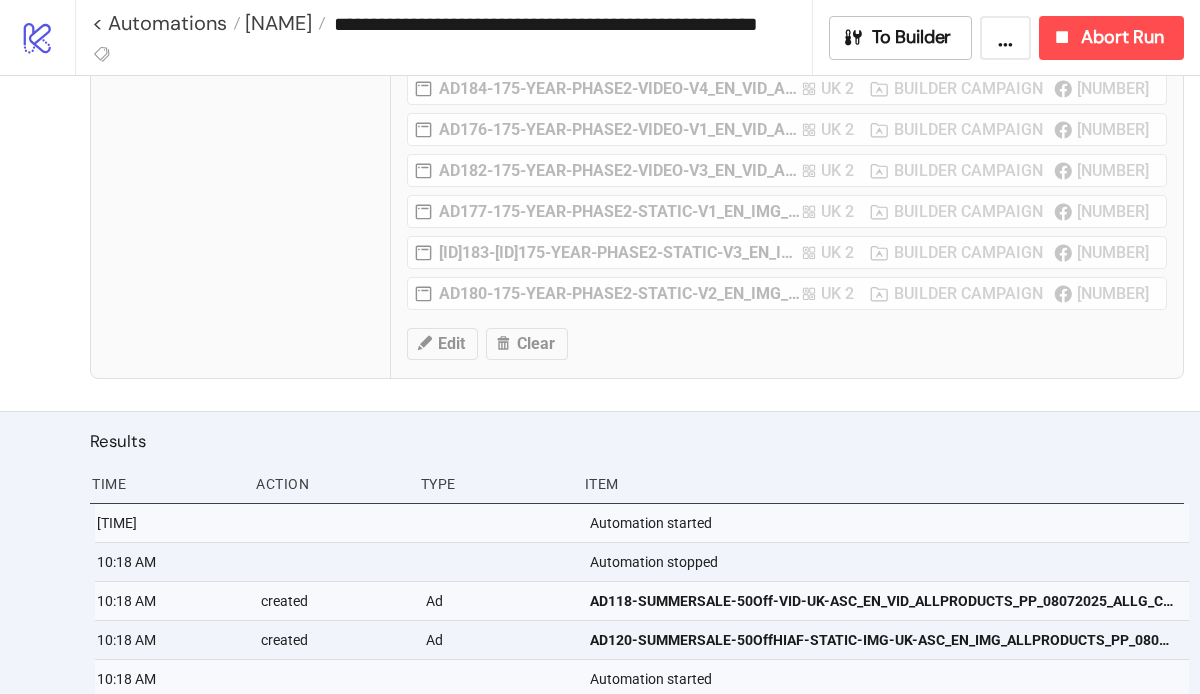 scroll, scrollTop: 1019, scrollLeft: 0, axis: vertical 